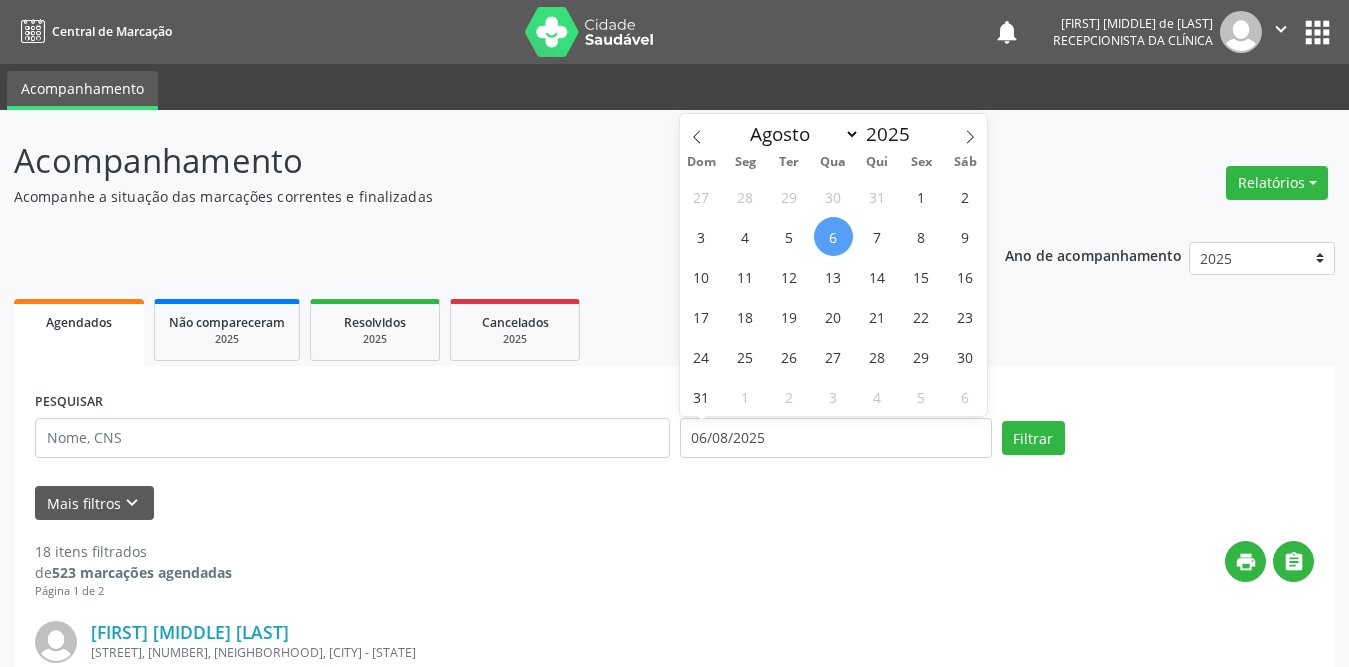 select on "7" 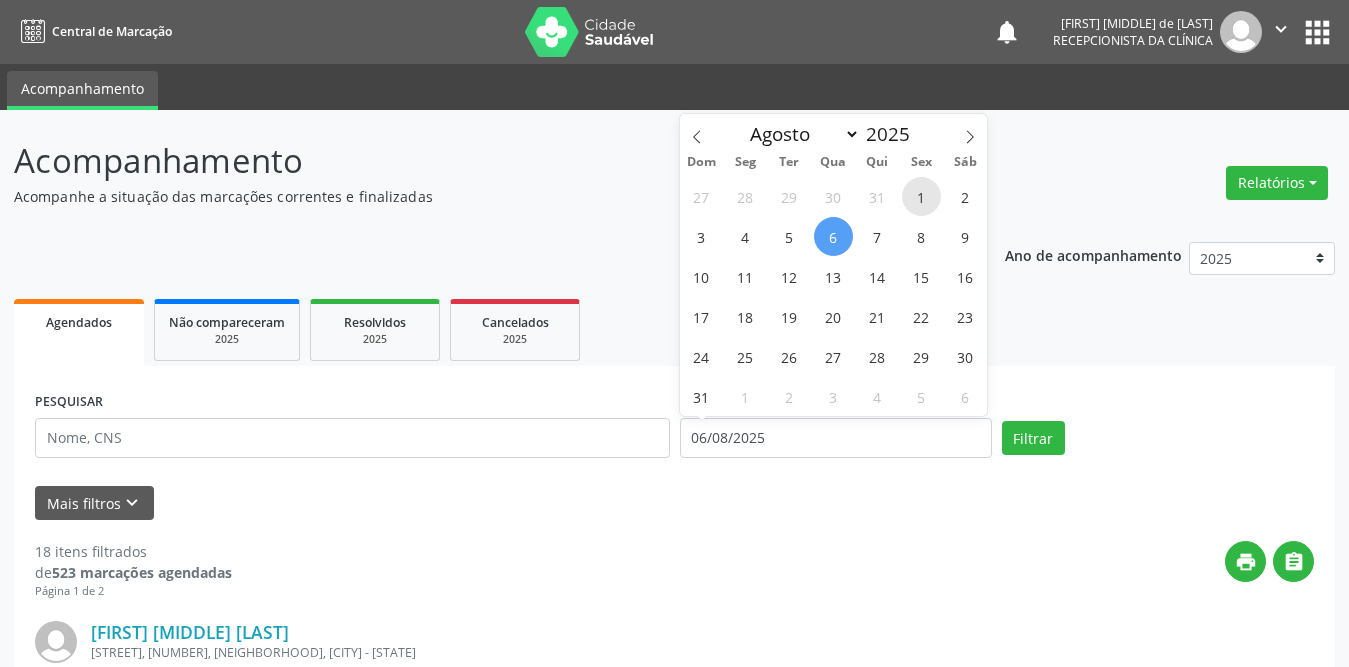 click on "1" at bounding box center (921, 196) 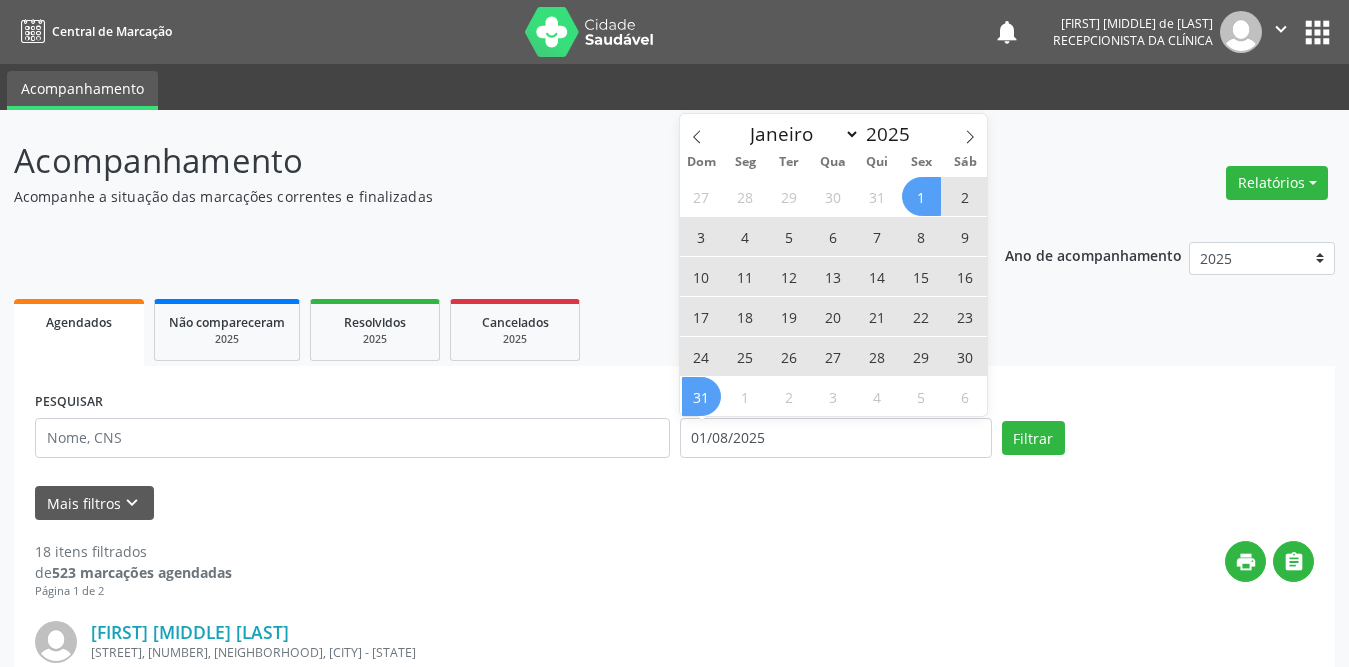 click on "31" at bounding box center (701, 396) 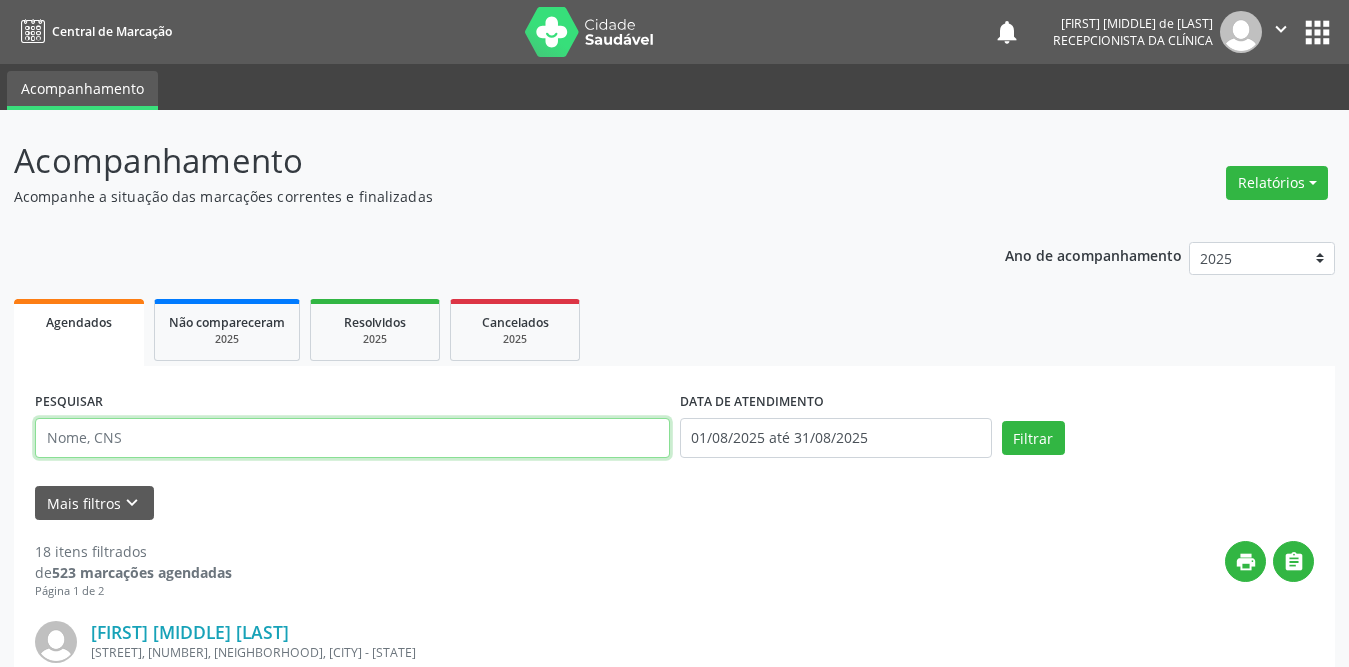click at bounding box center [352, 438] 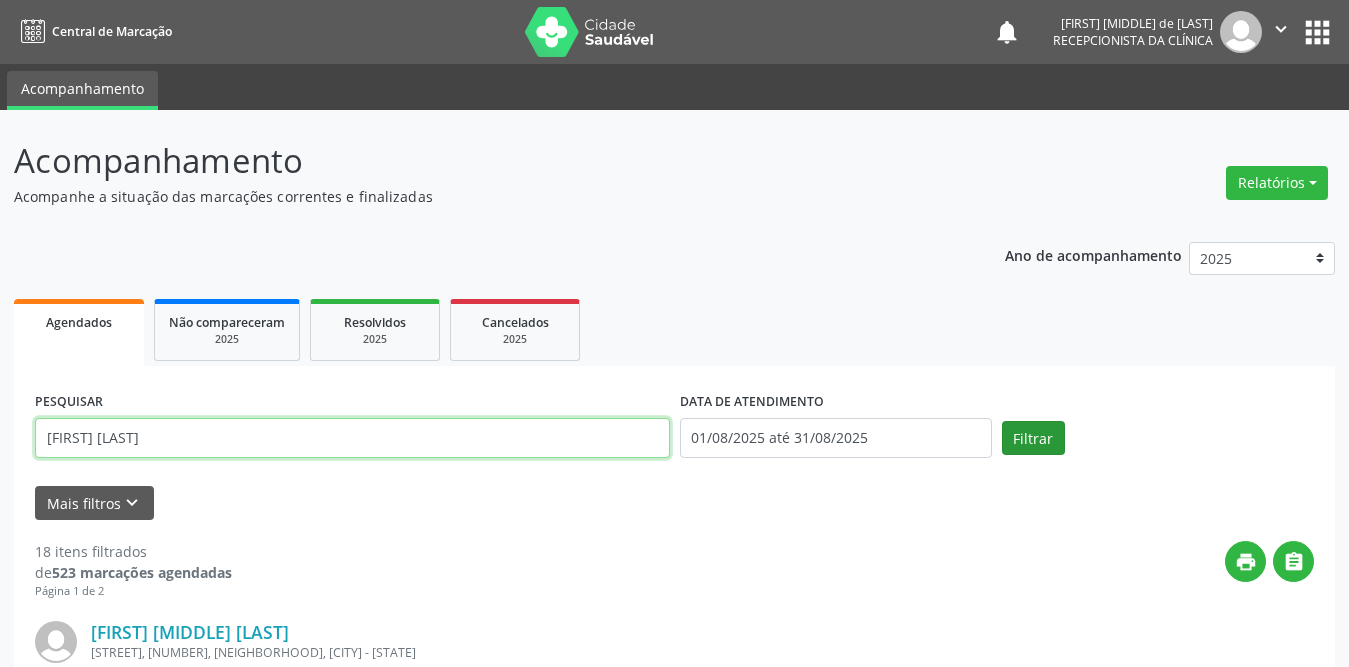 type on "[FIRST] [LAST]" 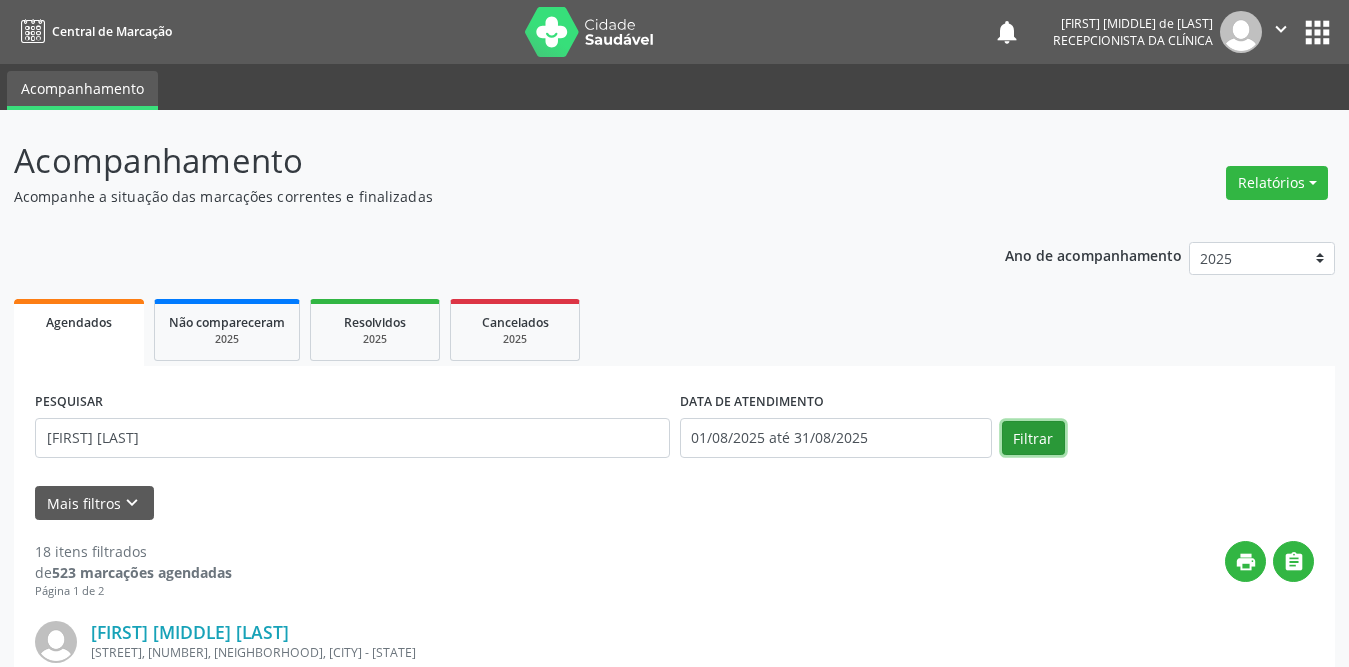 click on "Filtrar" at bounding box center (1033, 438) 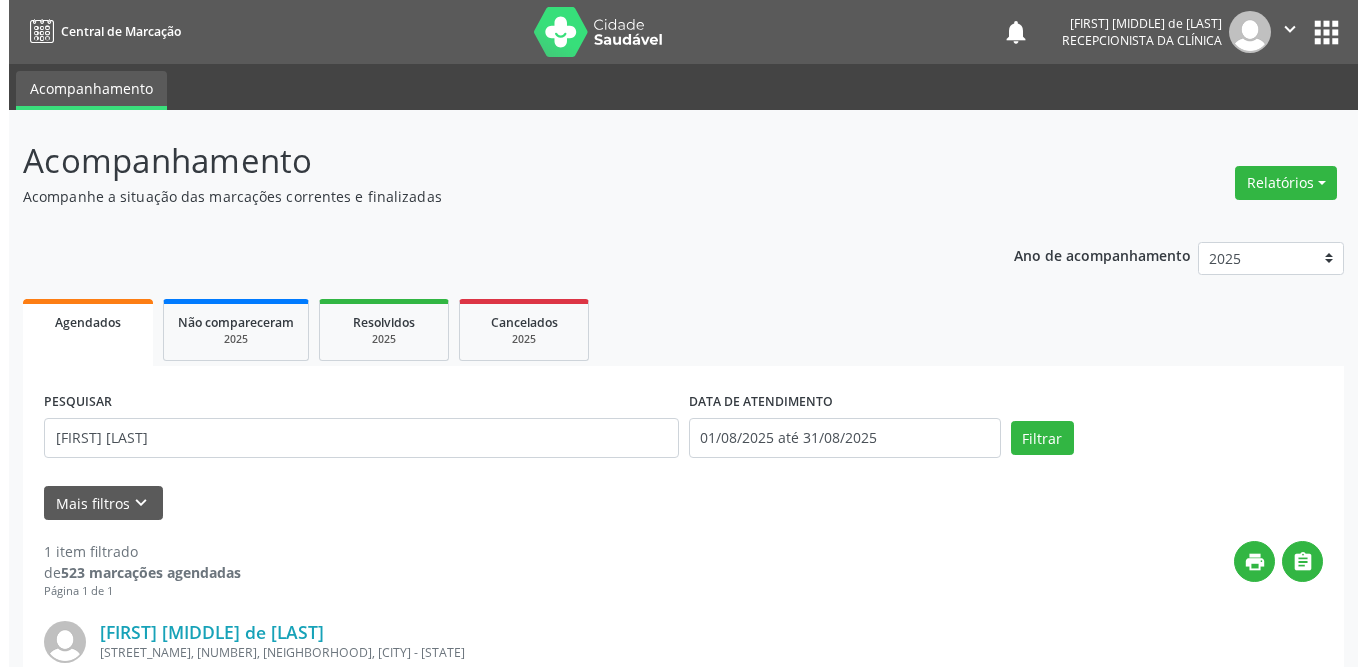 scroll, scrollTop: 238, scrollLeft: 0, axis: vertical 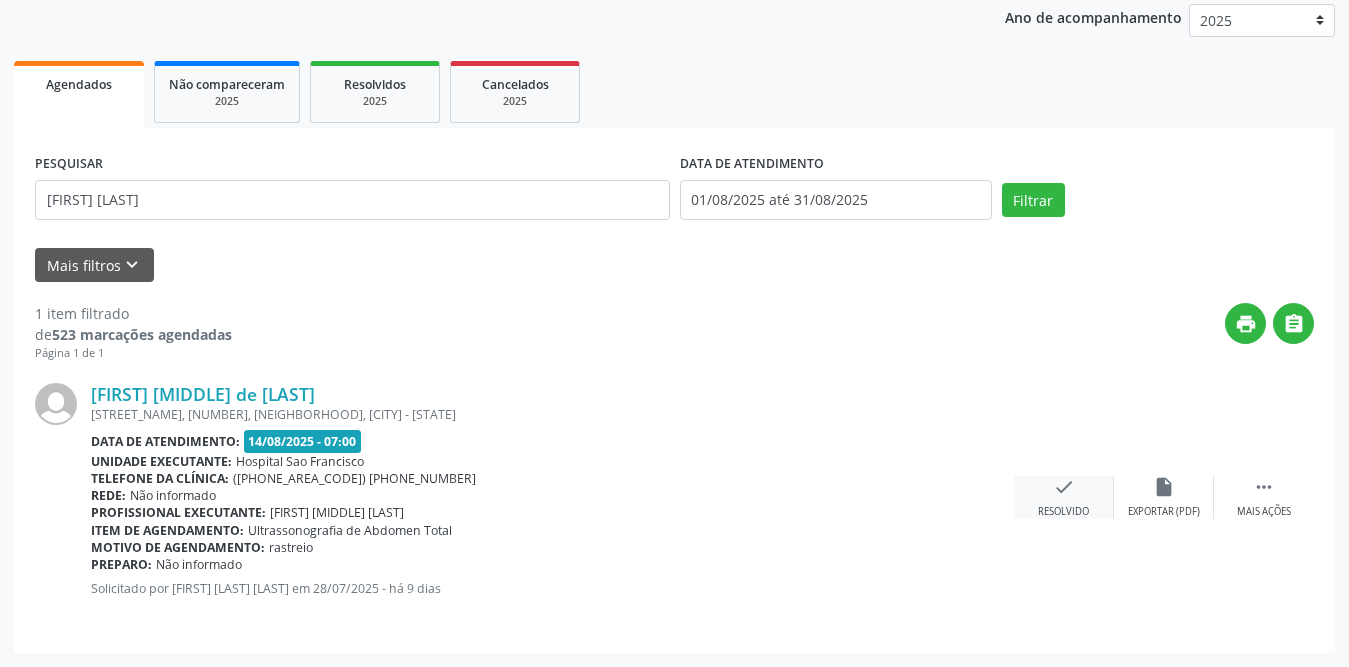 click on "check" at bounding box center (1064, 487) 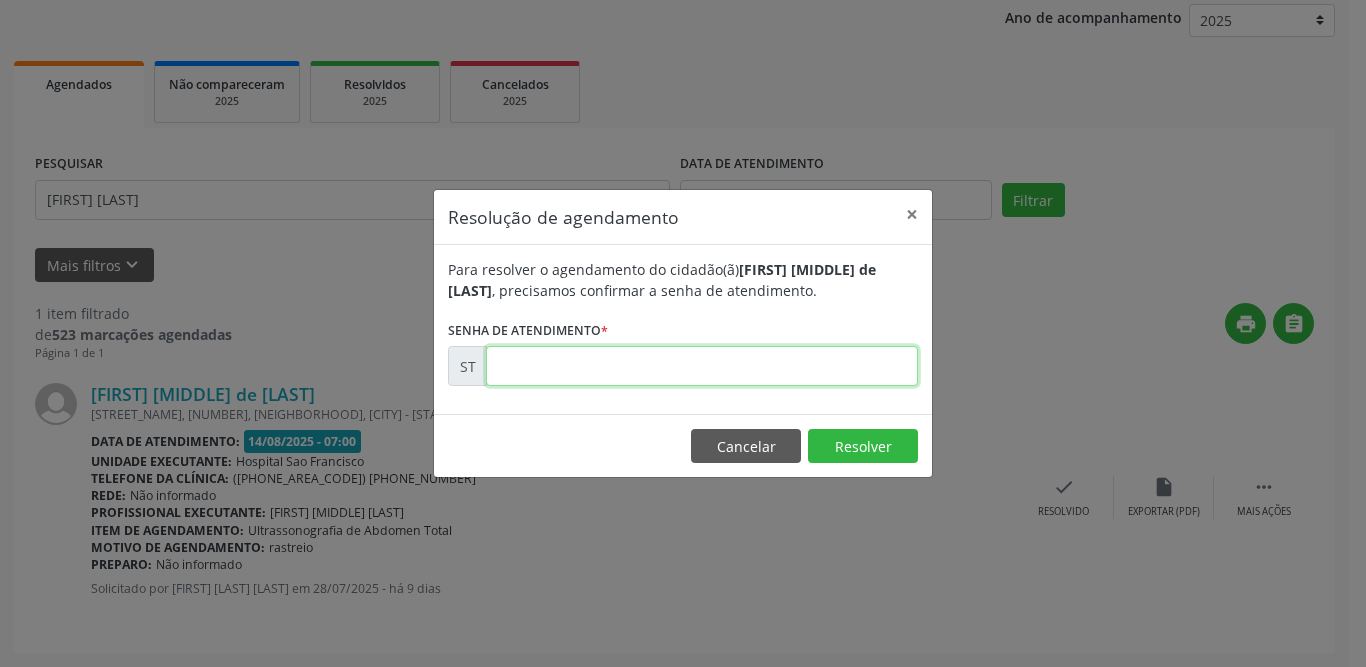 click at bounding box center [702, 366] 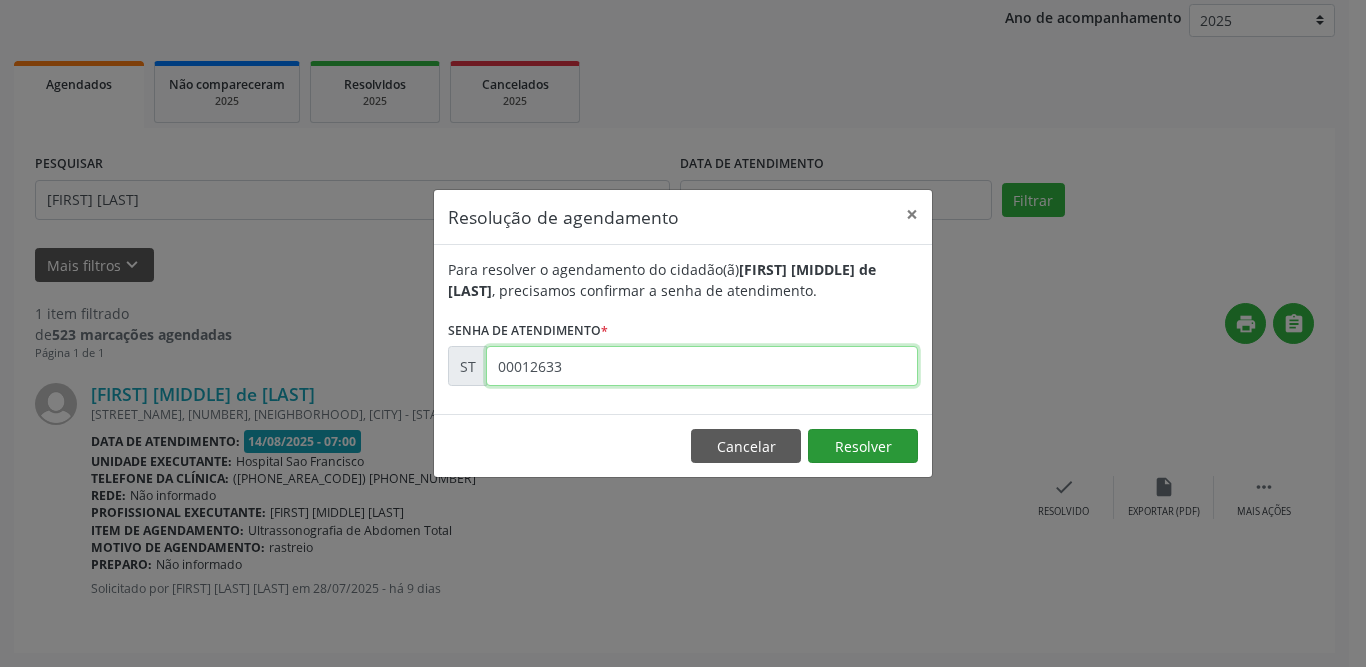 type on "00012633" 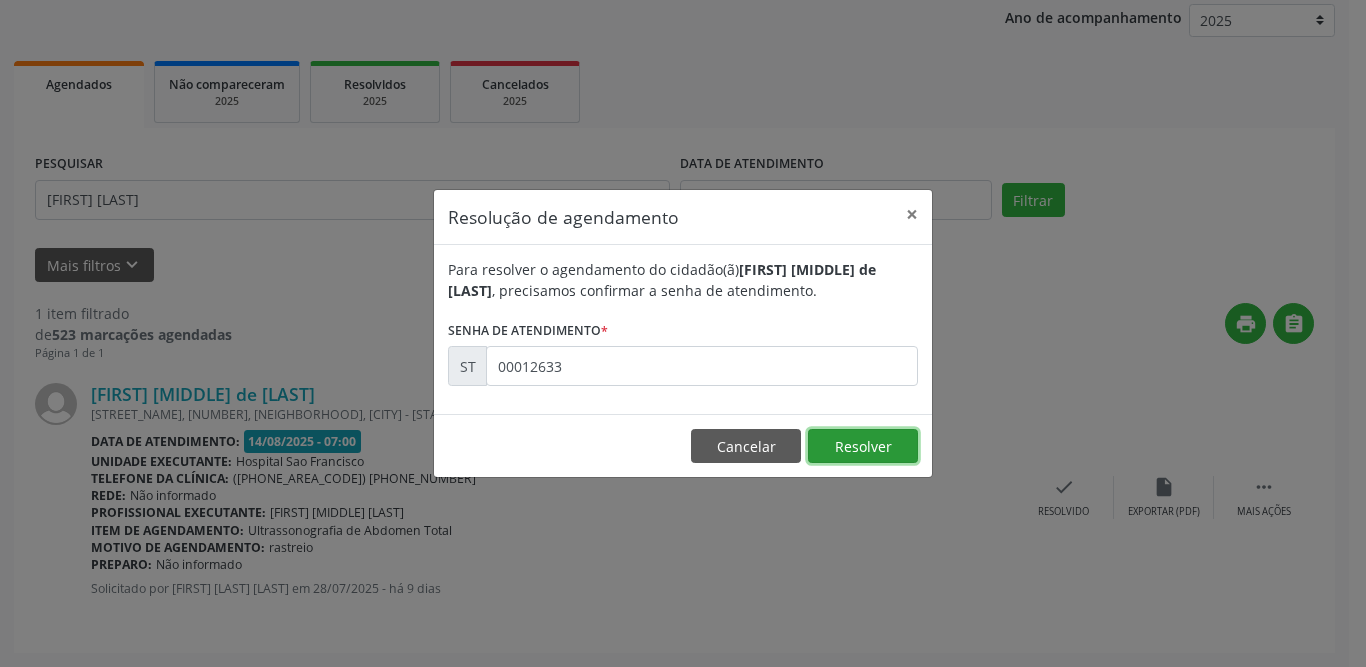 click on "Resolver" at bounding box center (863, 446) 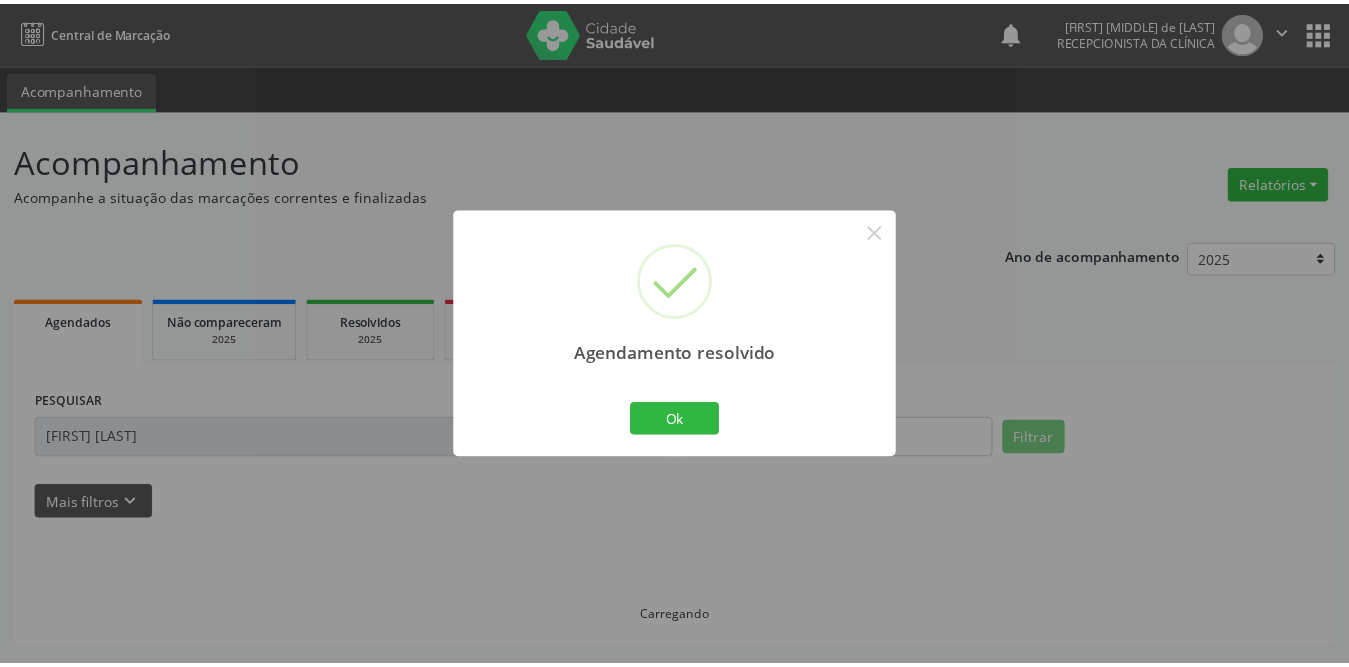 scroll, scrollTop: 0, scrollLeft: 0, axis: both 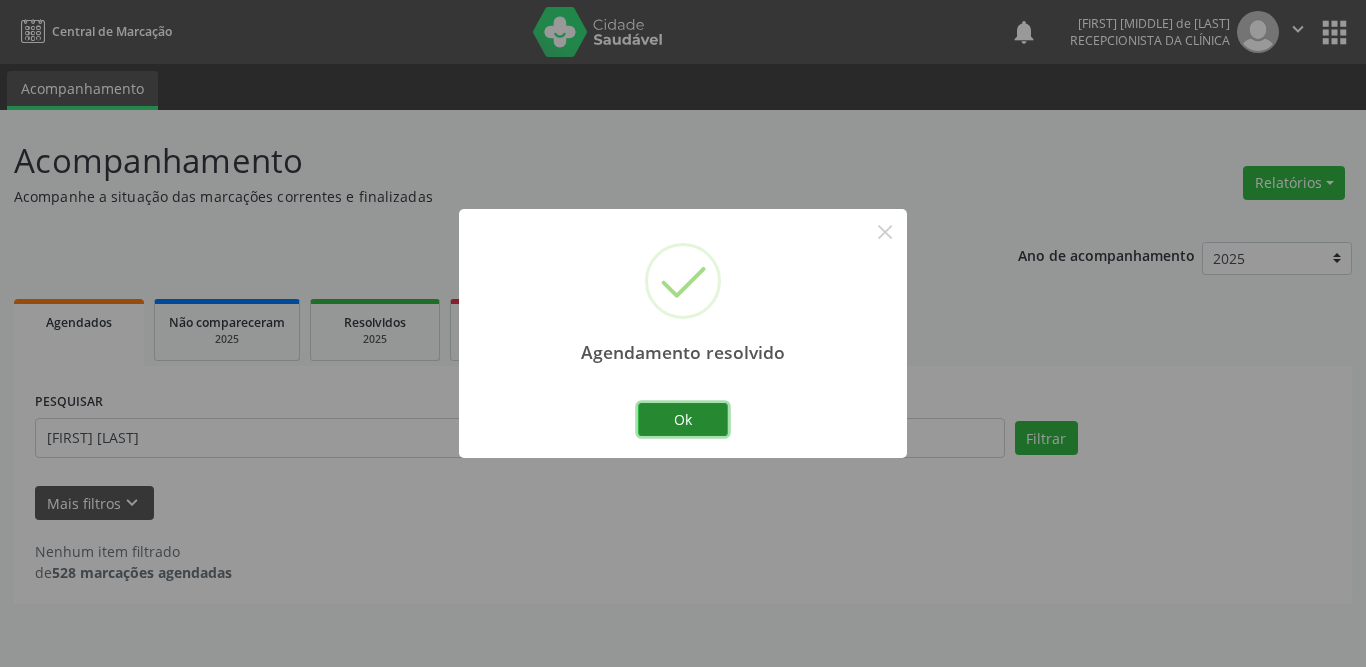 click on "Ok" at bounding box center (683, 420) 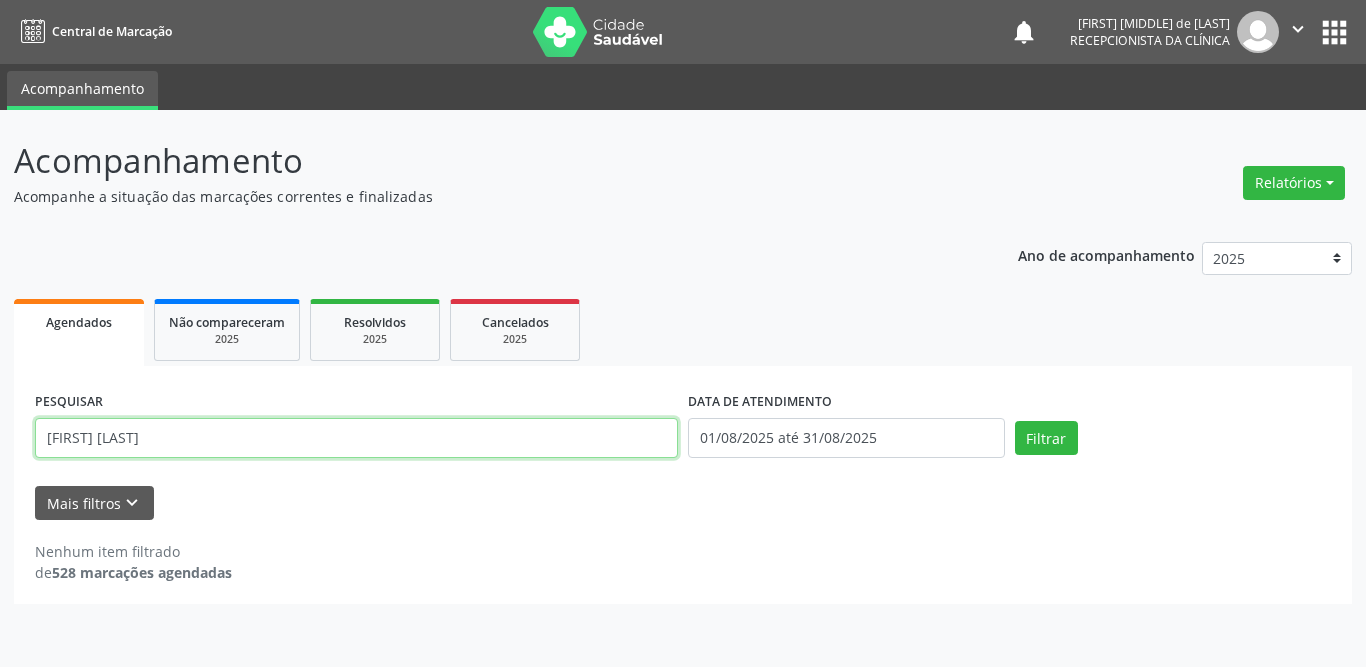 drag, startPoint x: 175, startPoint y: 432, endPoint x: 29, endPoint y: 436, distance: 146.05478 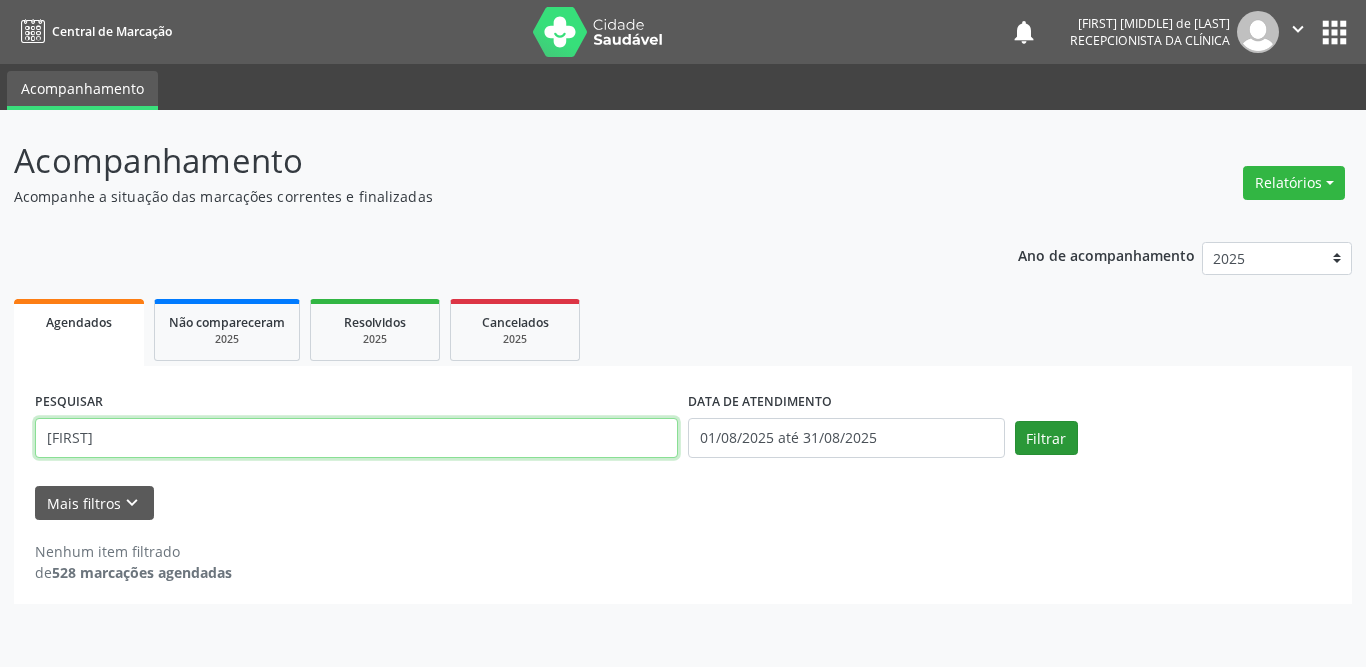 type on "[FIRST]" 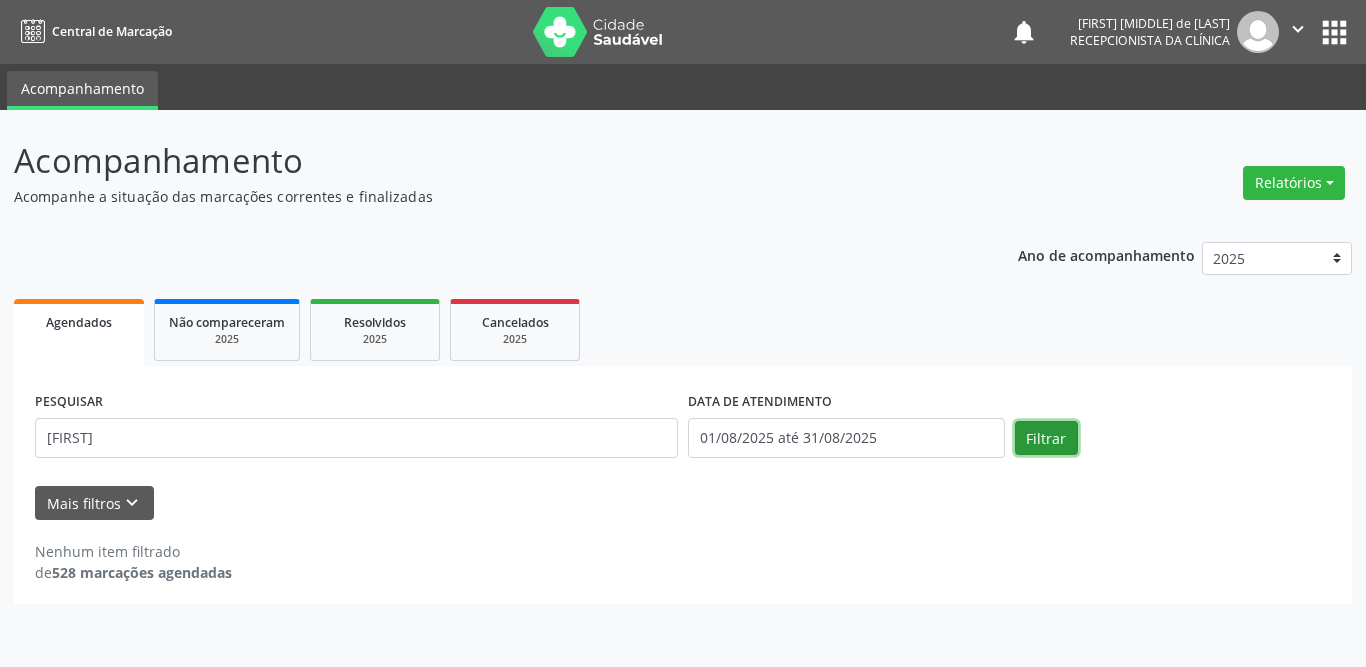 click on "Filtrar" at bounding box center [1046, 438] 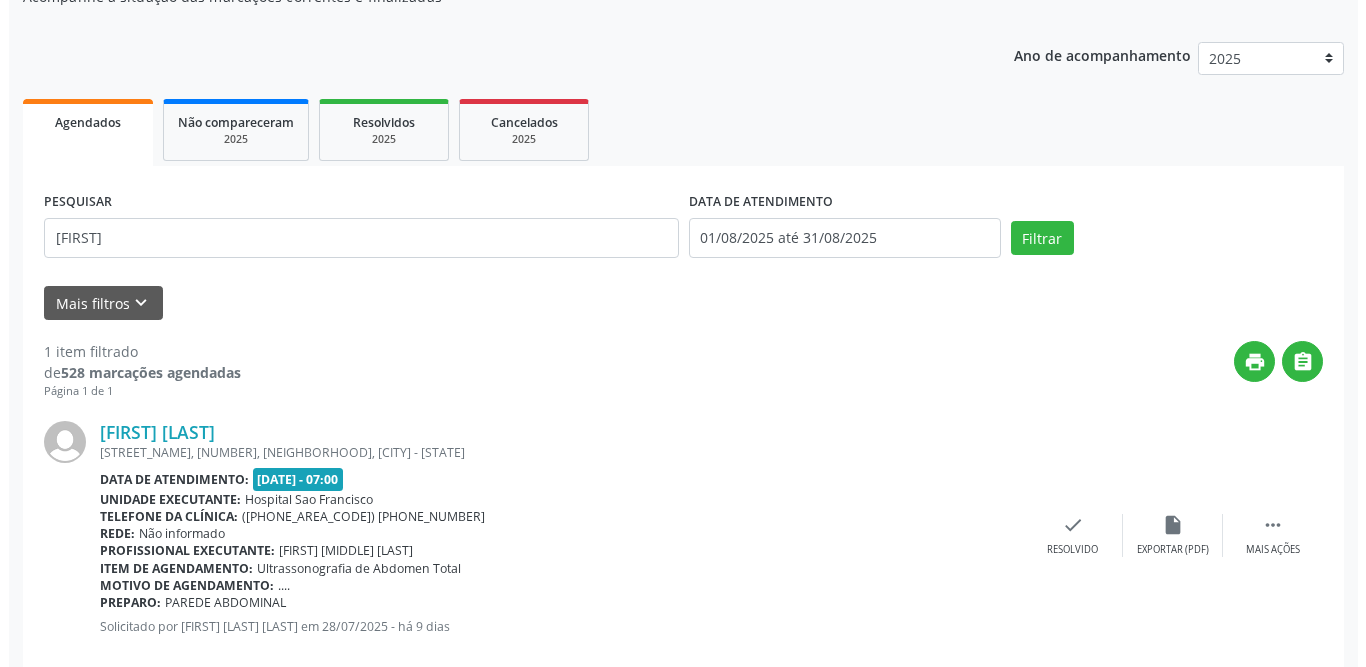 scroll, scrollTop: 238, scrollLeft: 0, axis: vertical 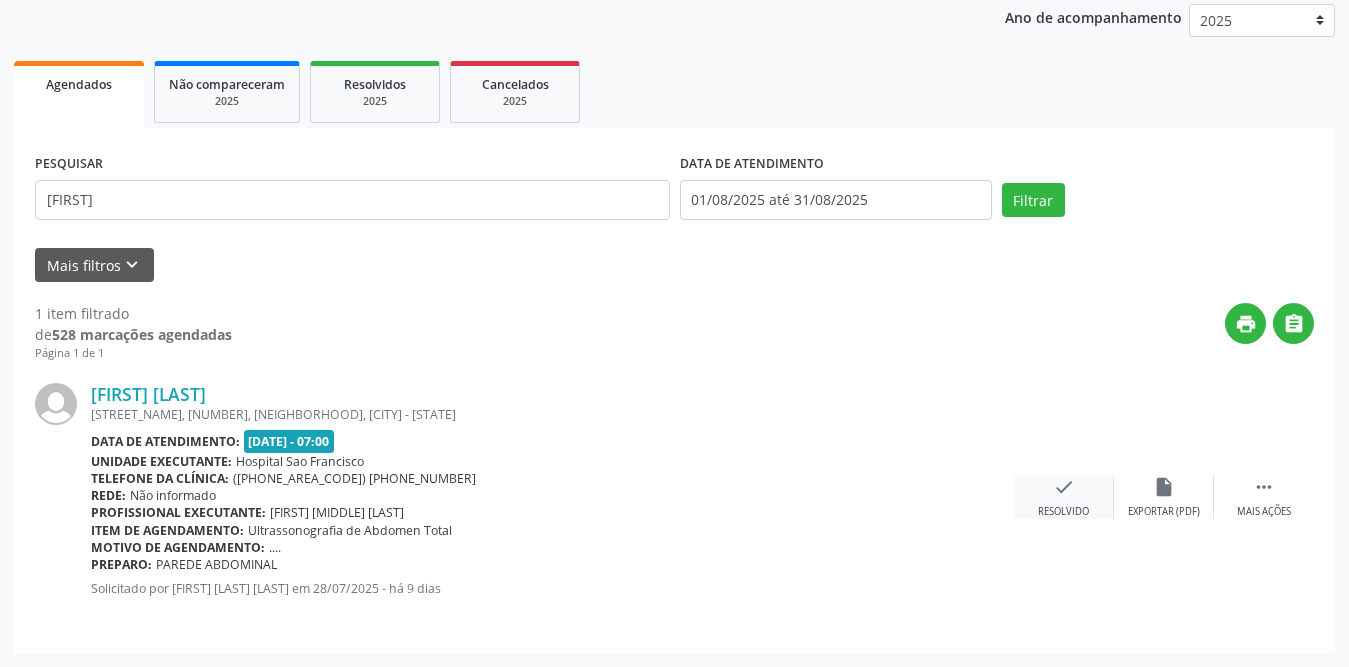 click on "check
Resolvido" at bounding box center [1064, 497] 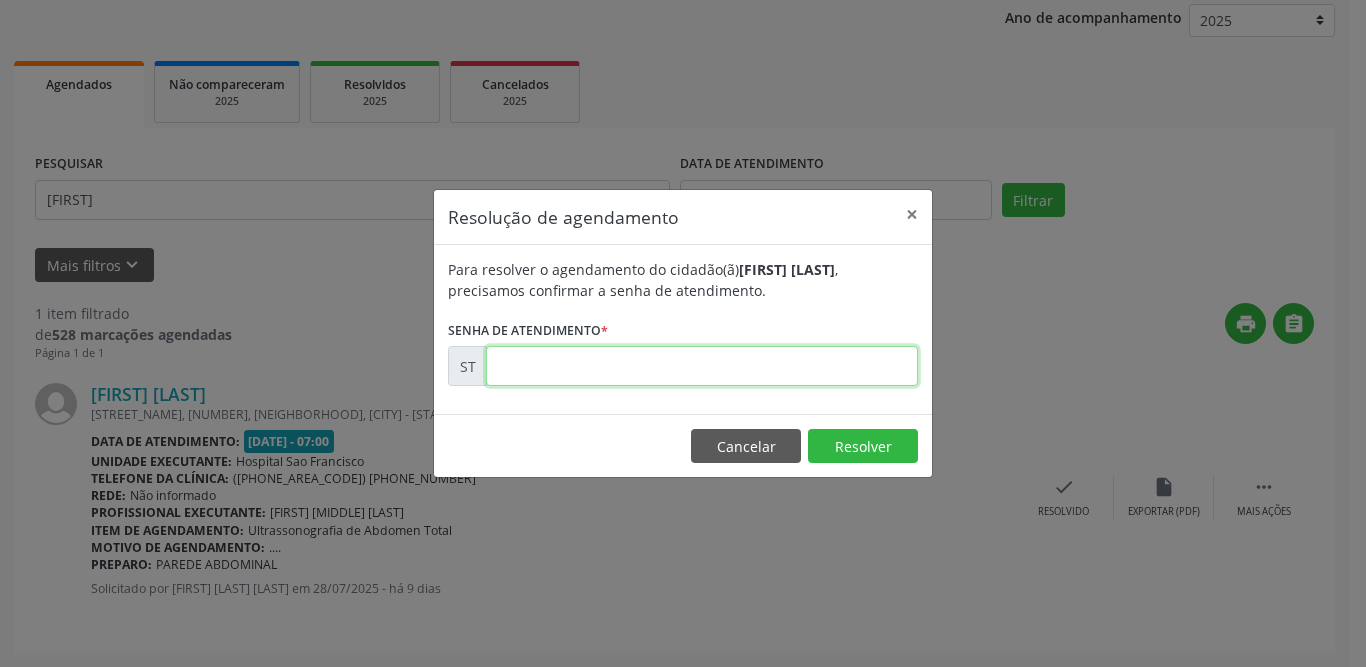 click at bounding box center (702, 366) 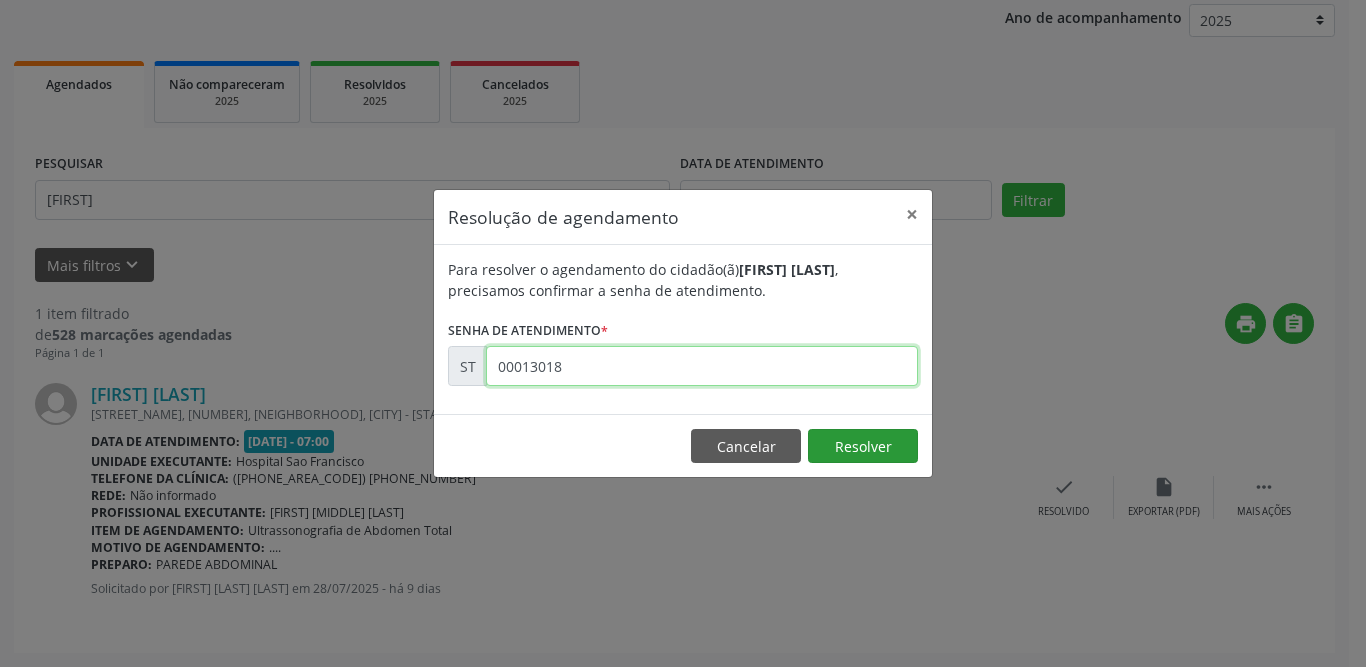 type on "00013018" 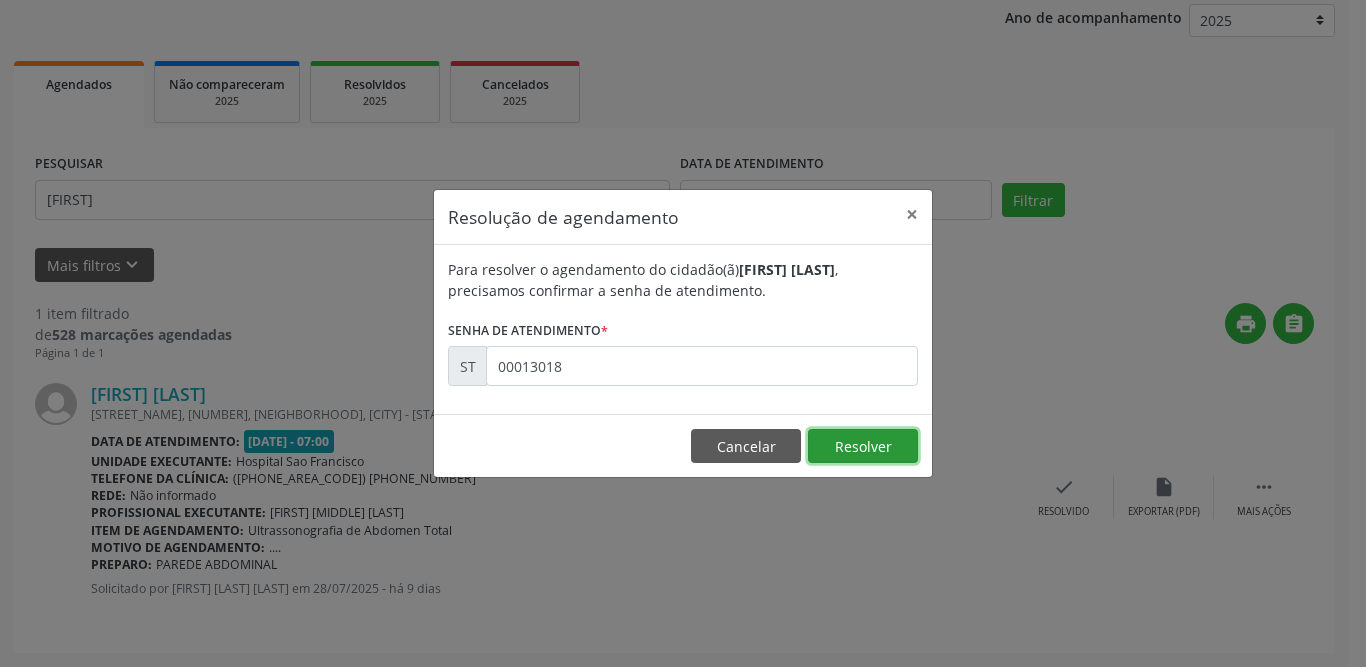 click on "Resolver" at bounding box center [863, 446] 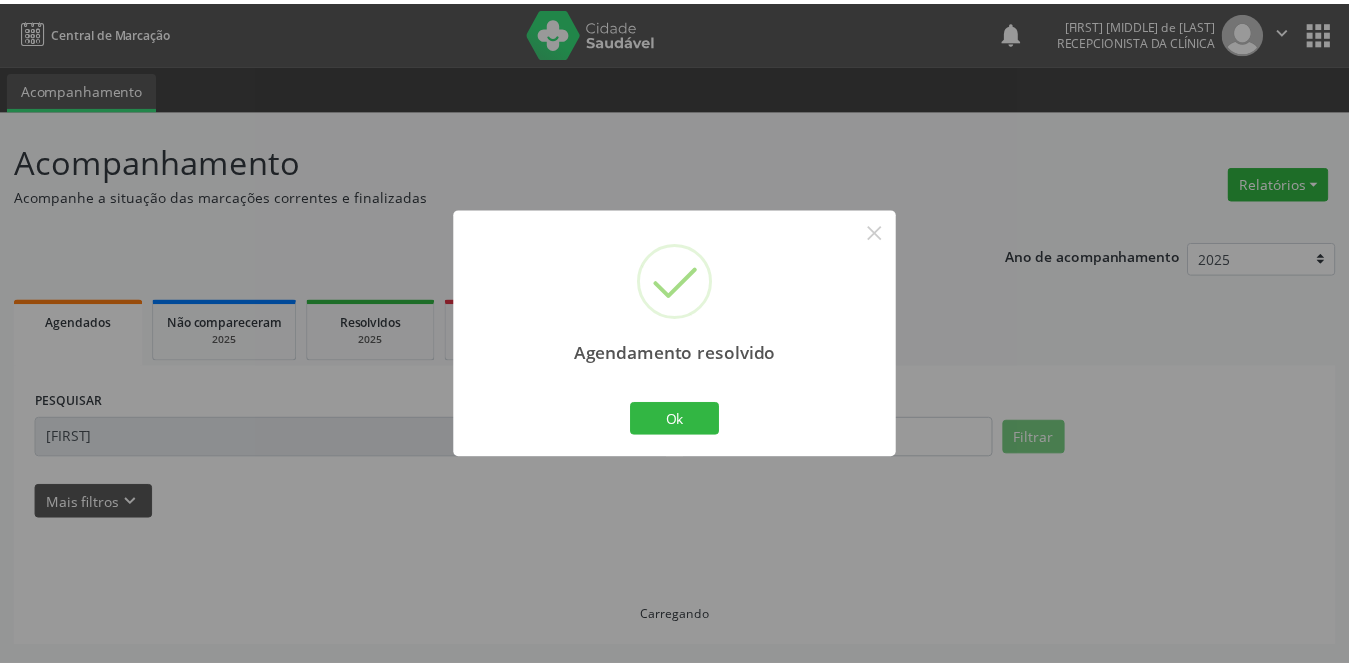 scroll, scrollTop: 0, scrollLeft: 0, axis: both 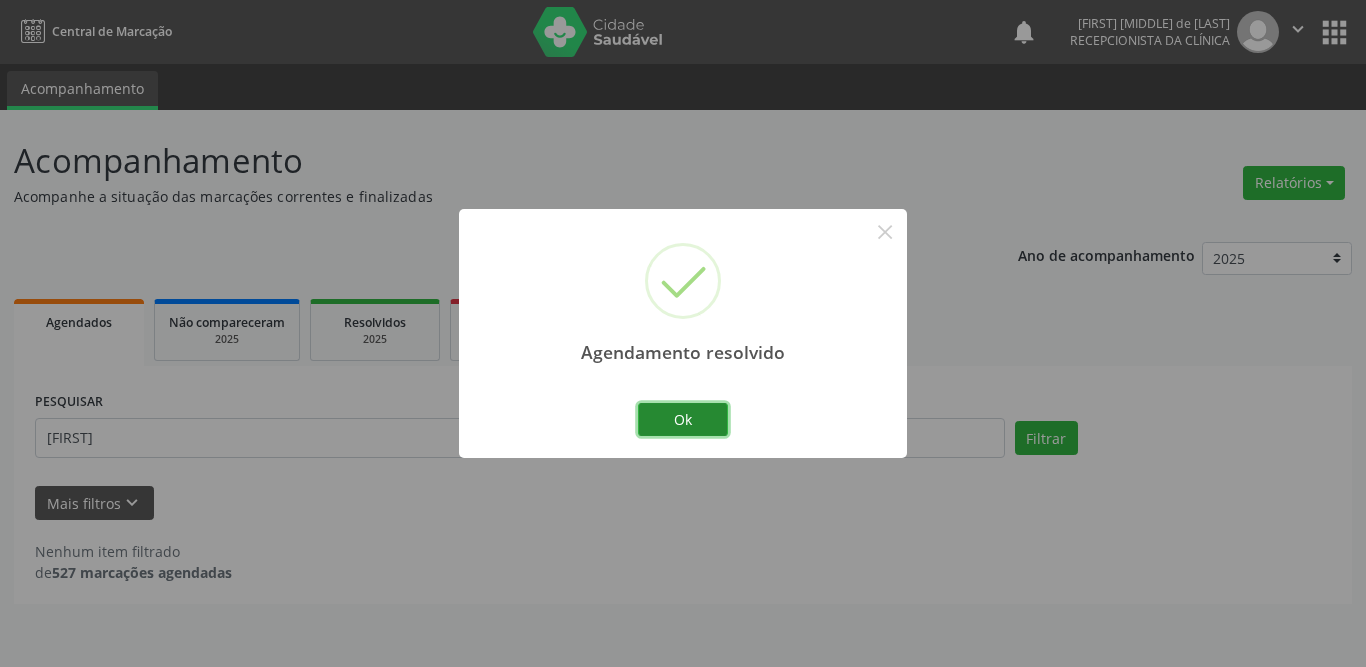 click on "Ok" at bounding box center (683, 420) 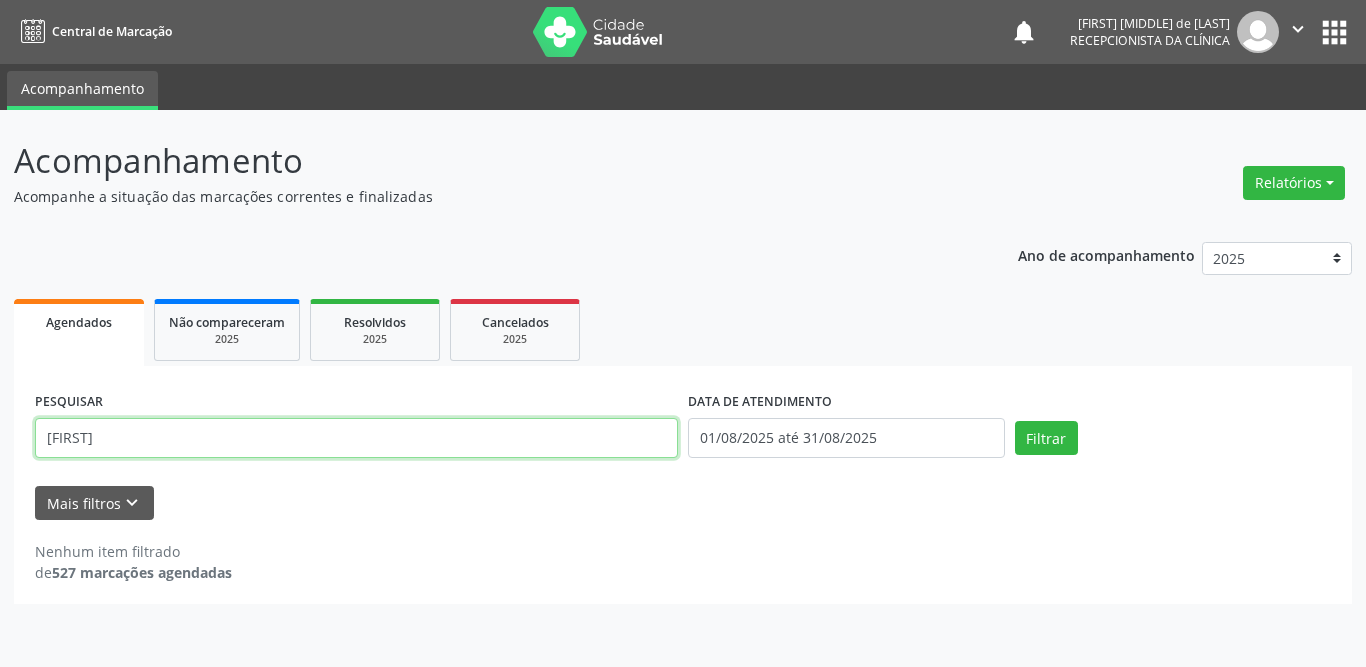 click on "[FIRST]" at bounding box center (356, 438) 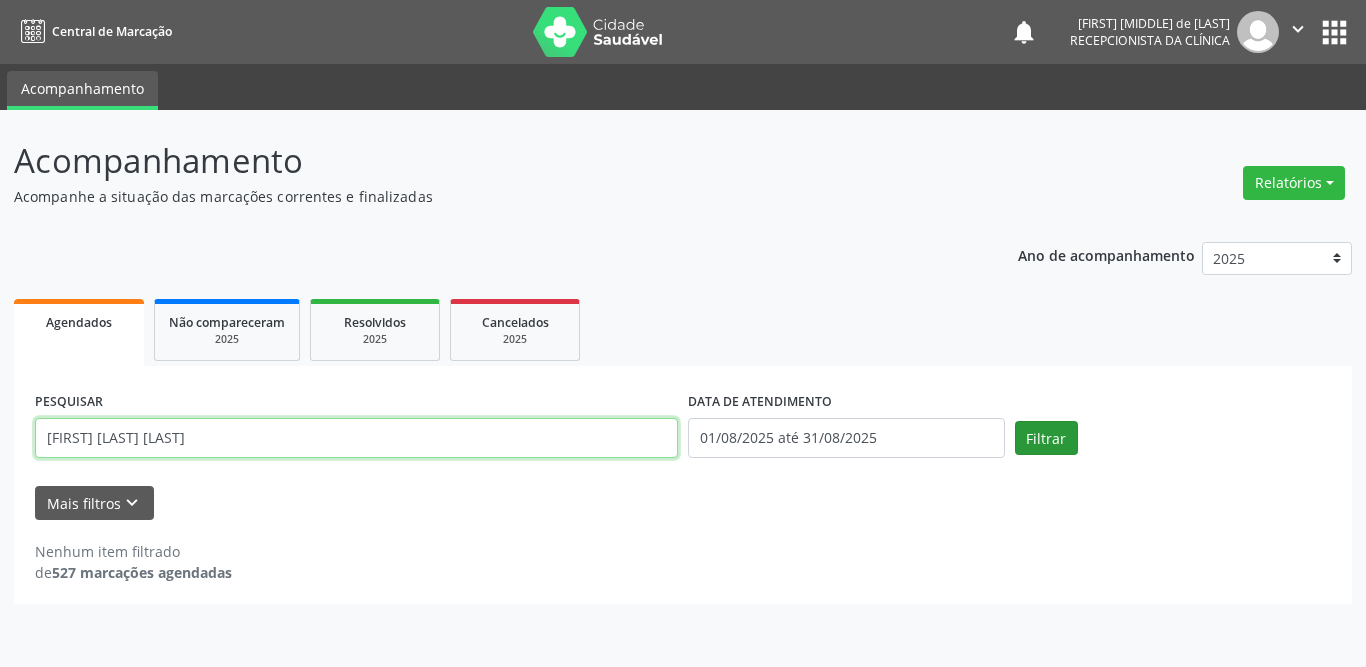 type on "[FIRST] [LAST] [LAST]" 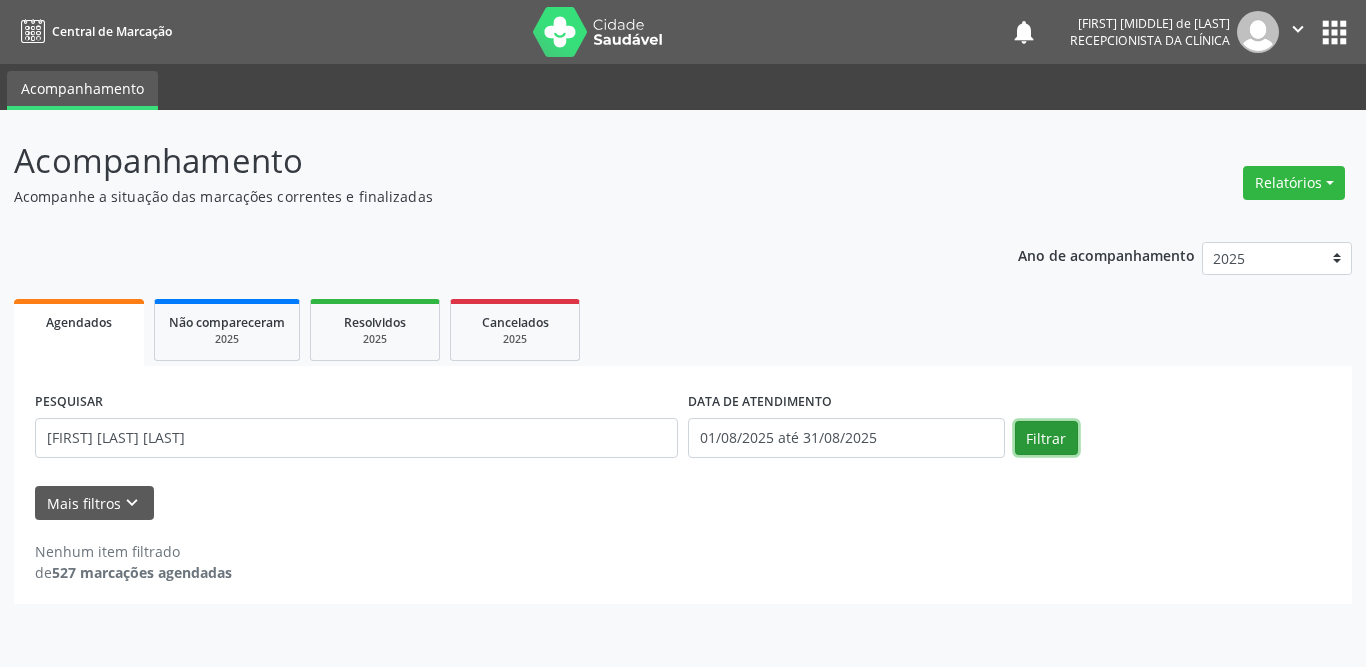click on "Filtrar" at bounding box center (1046, 438) 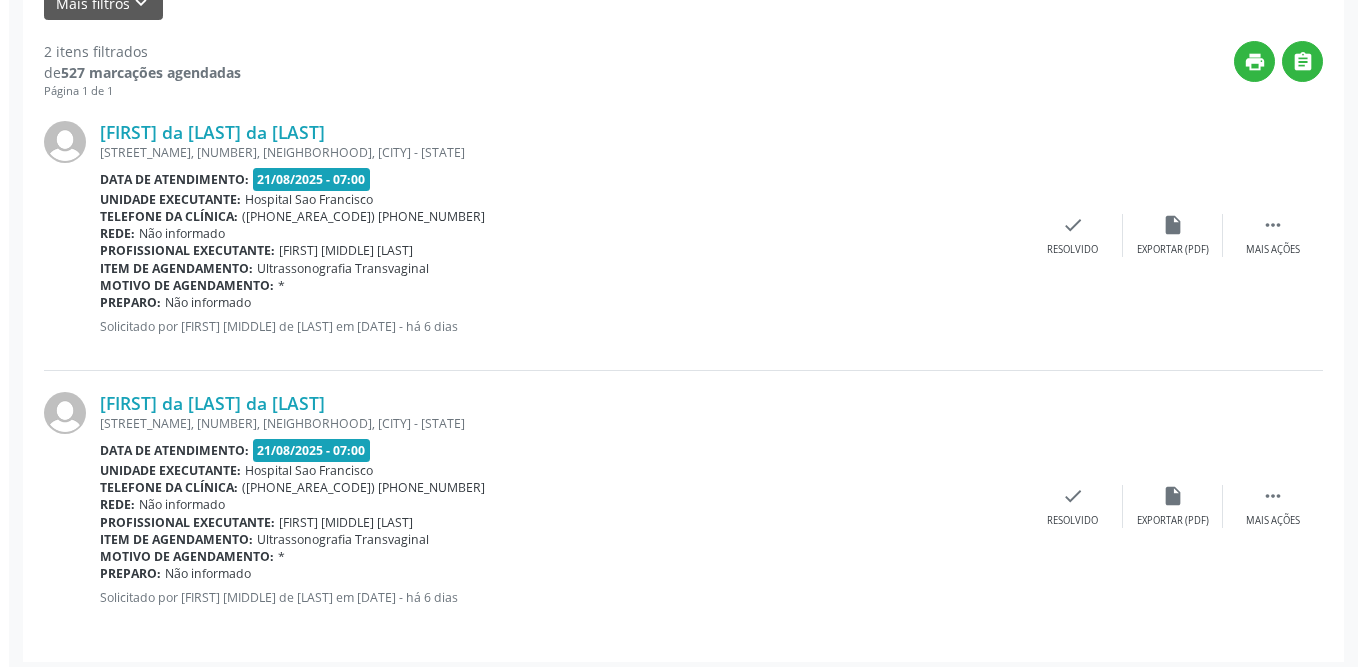scroll, scrollTop: 509, scrollLeft: 0, axis: vertical 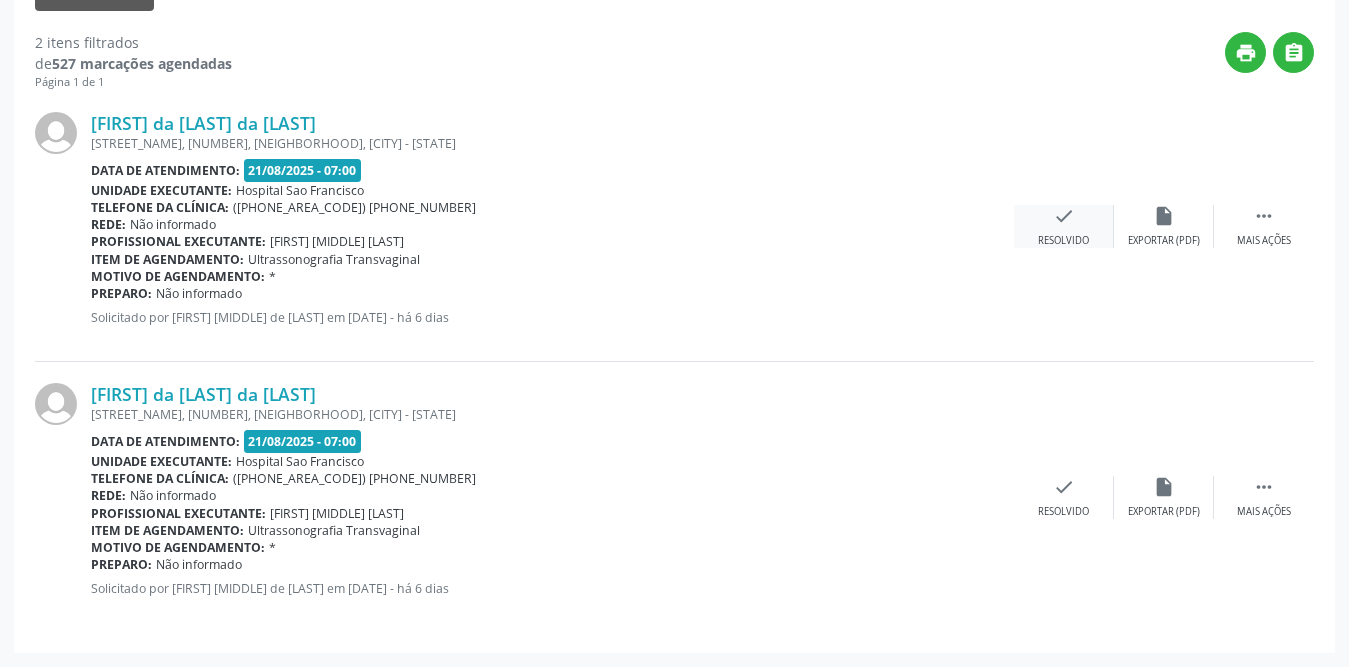 click on "check" at bounding box center (1064, 216) 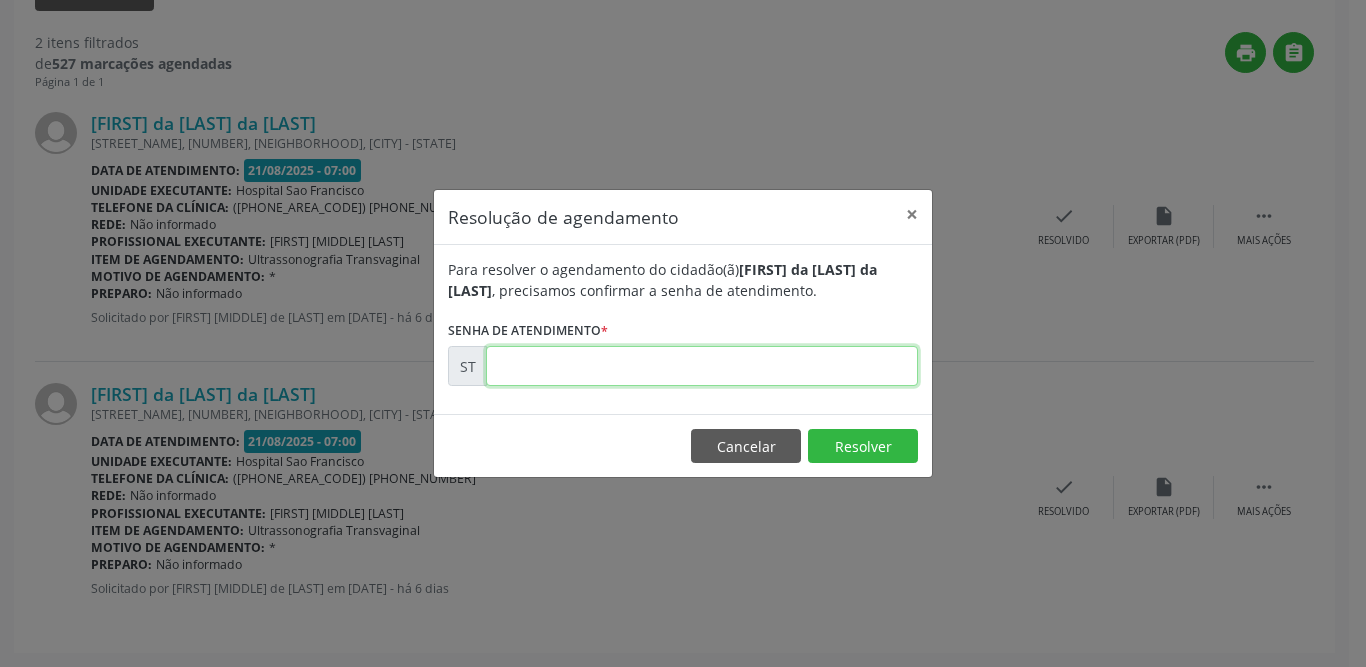 click at bounding box center [702, 366] 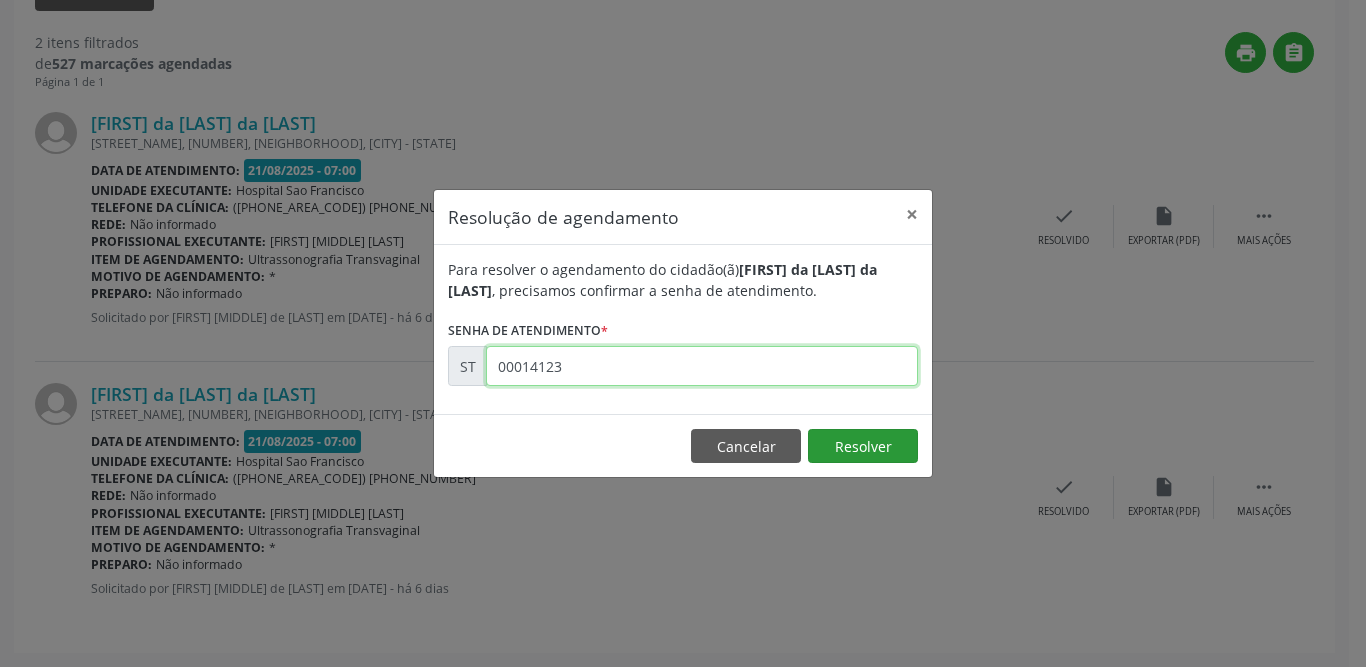 type on "00014123" 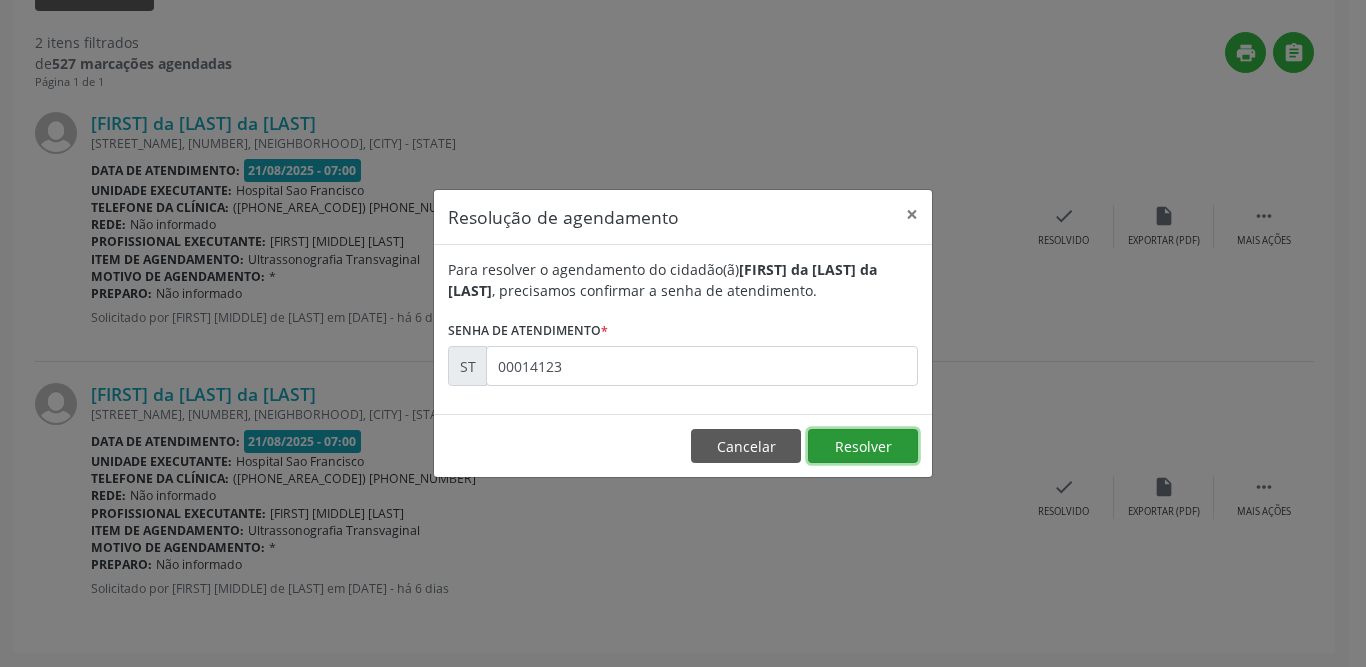click on "Resolver" at bounding box center (863, 446) 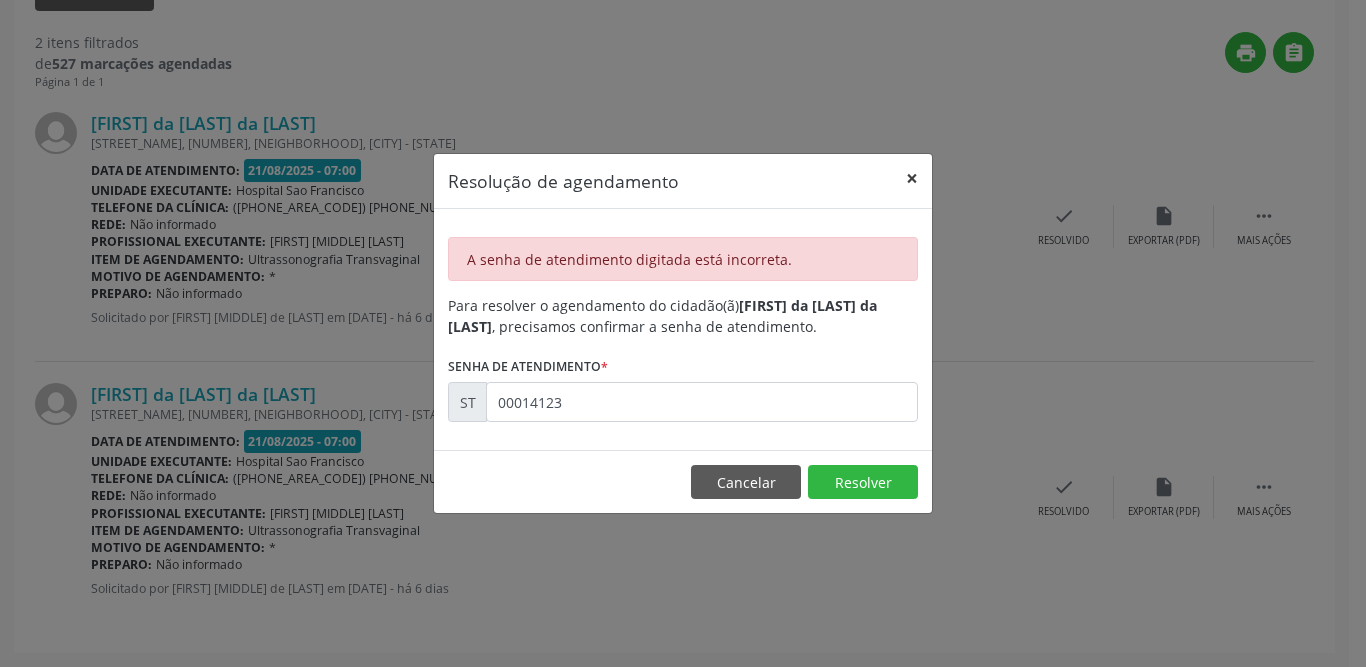 drag, startPoint x: 918, startPoint y: 174, endPoint x: 678, endPoint y: 281, distance: 262.77176 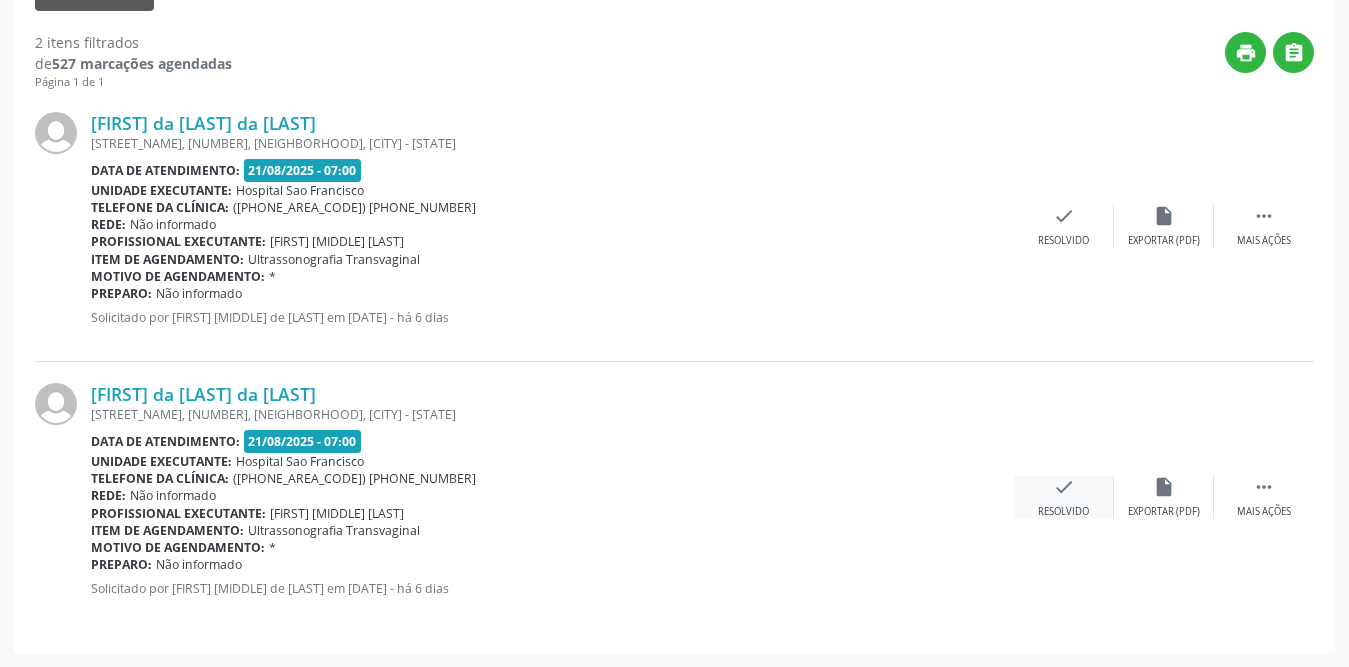 click on "check" at bounding box center [1064, 487] 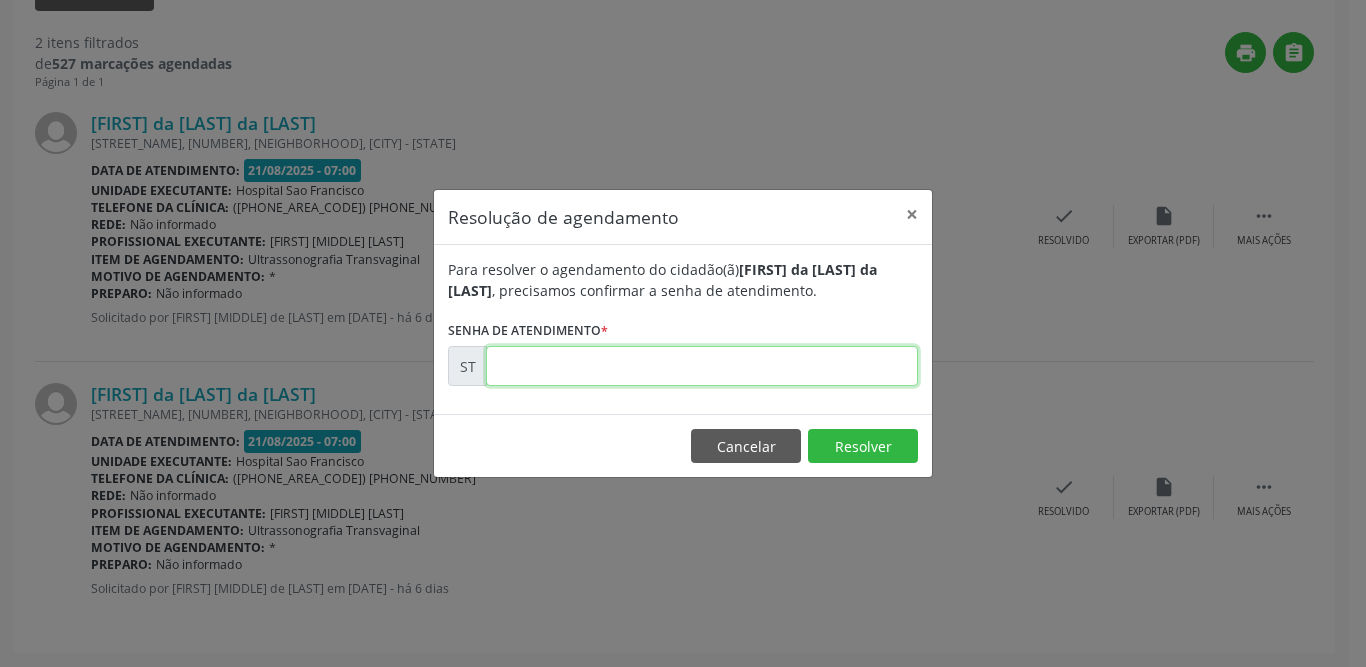 click at bounding box center [702, 366] 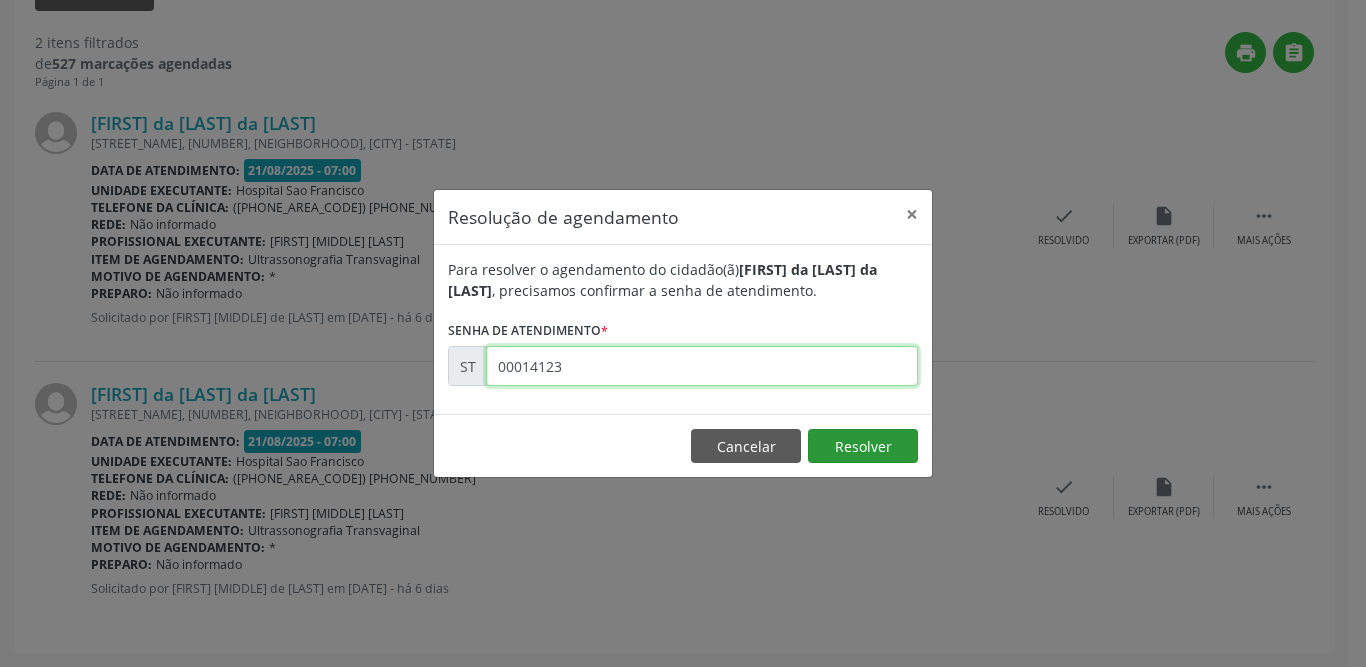 type on "00014123" 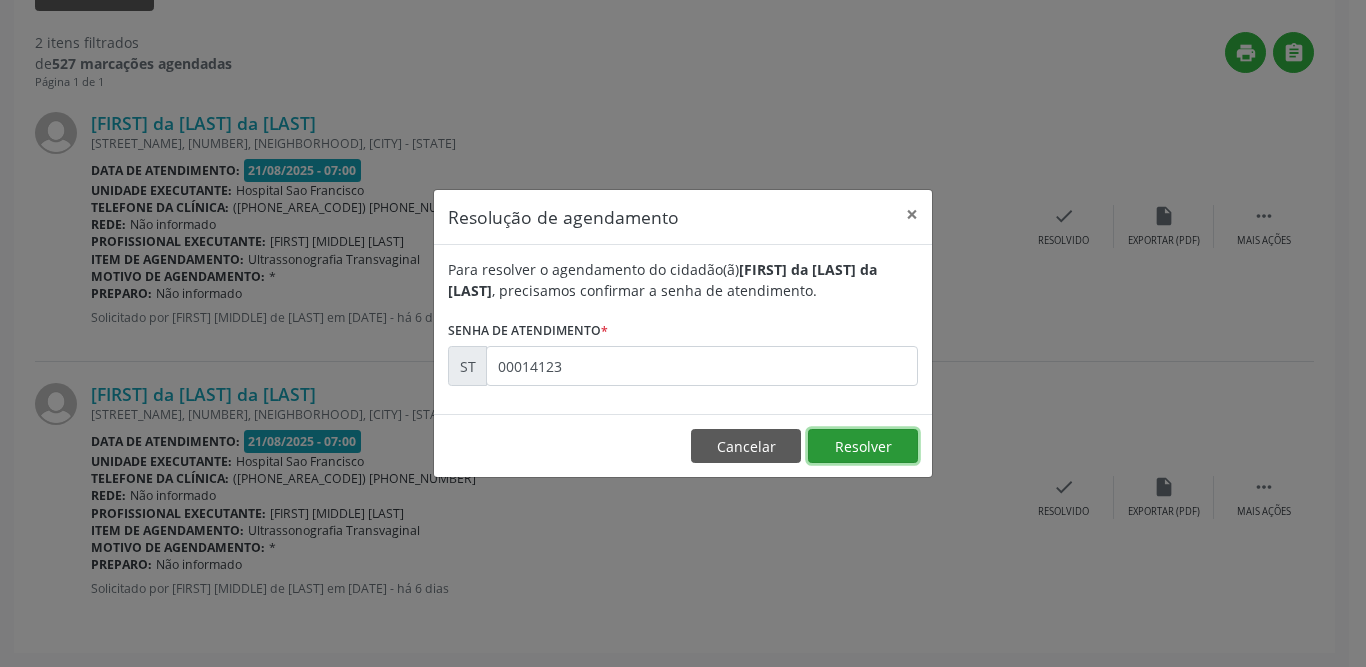 click on "Resolver" at bounding box center [863, 446] 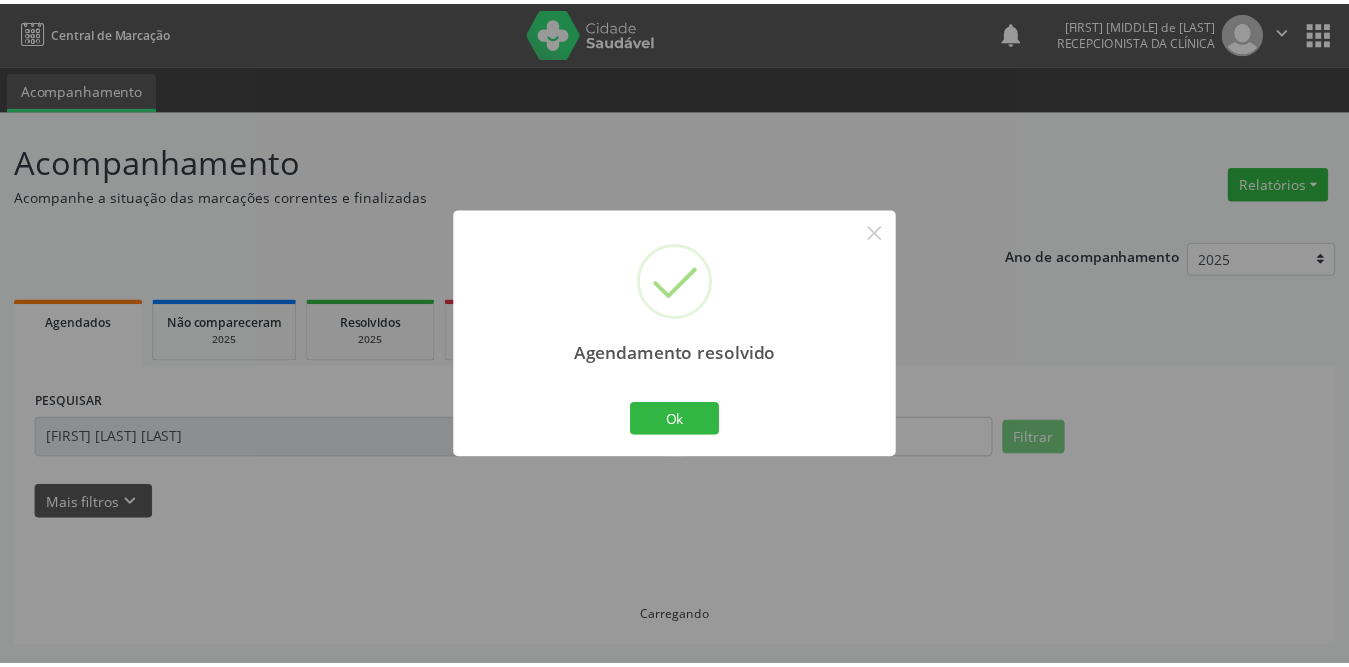 scroll, scrollTop: 0, scrollLeft: 0, axis: both 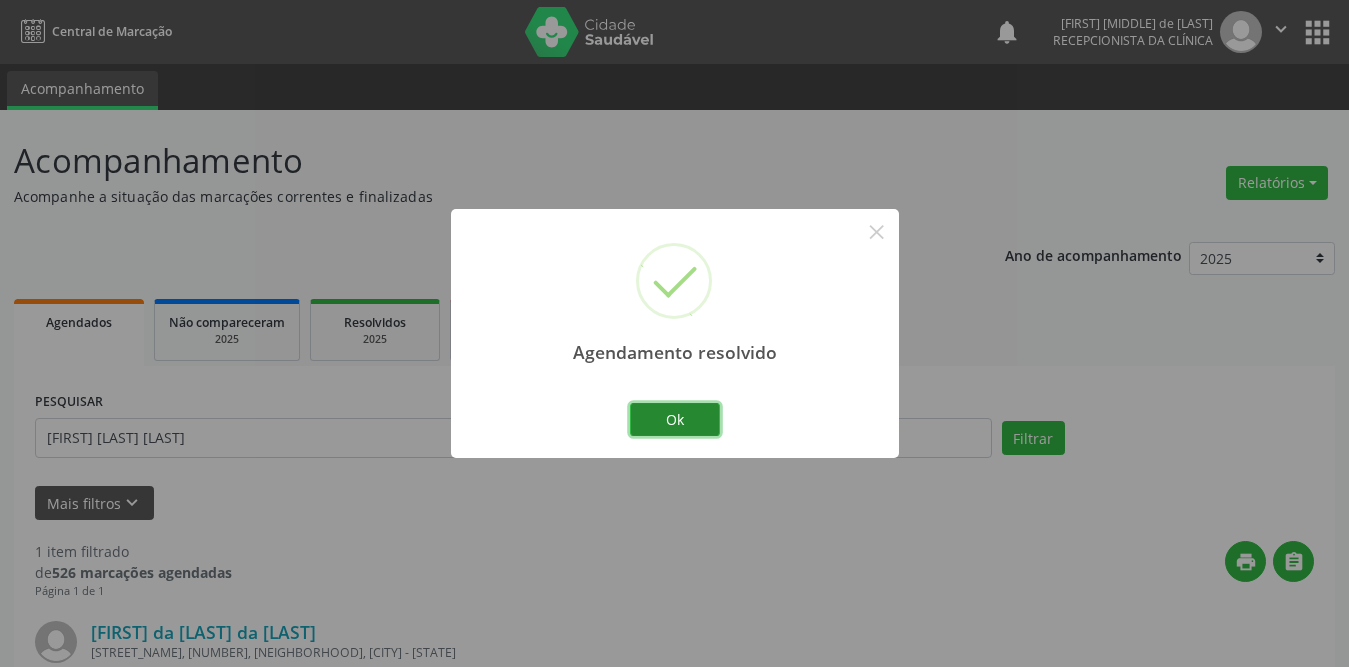 click on "Ok" at bounding box center (675, 420) 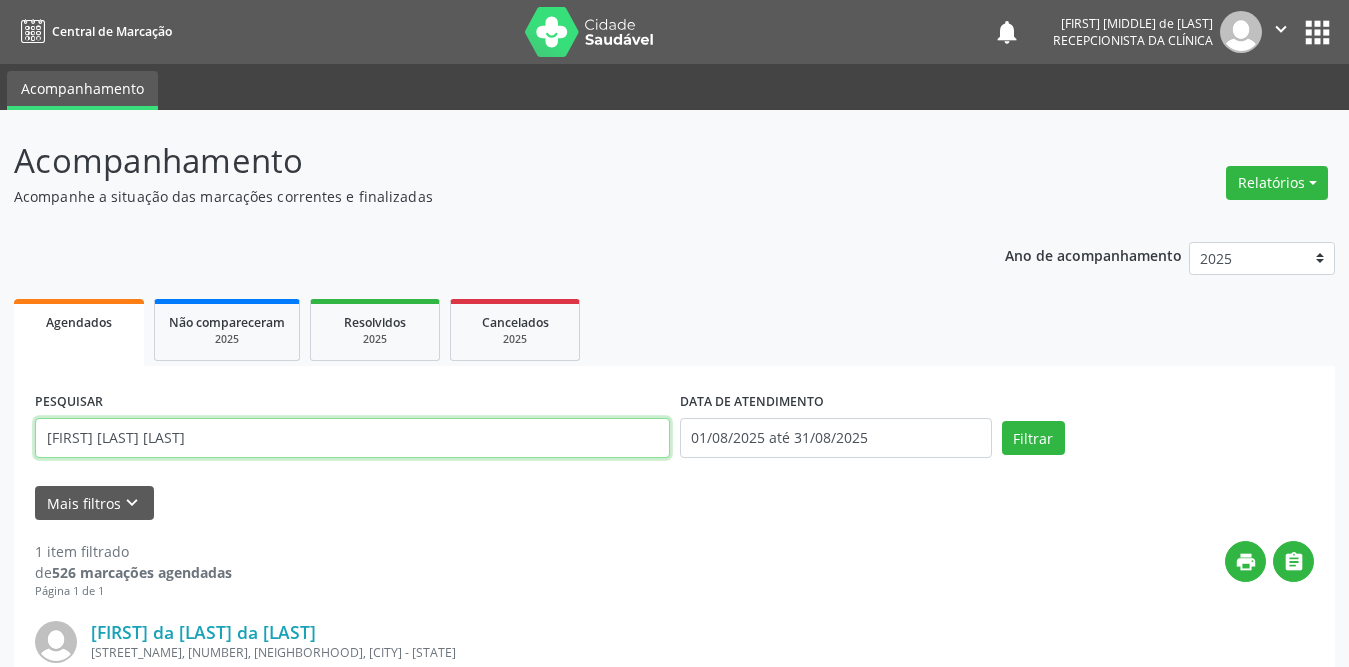 drag, startPoint x: 204, startPoint y: 447, endPoint x: 26, endPoint y: 433, distance: 178.54971 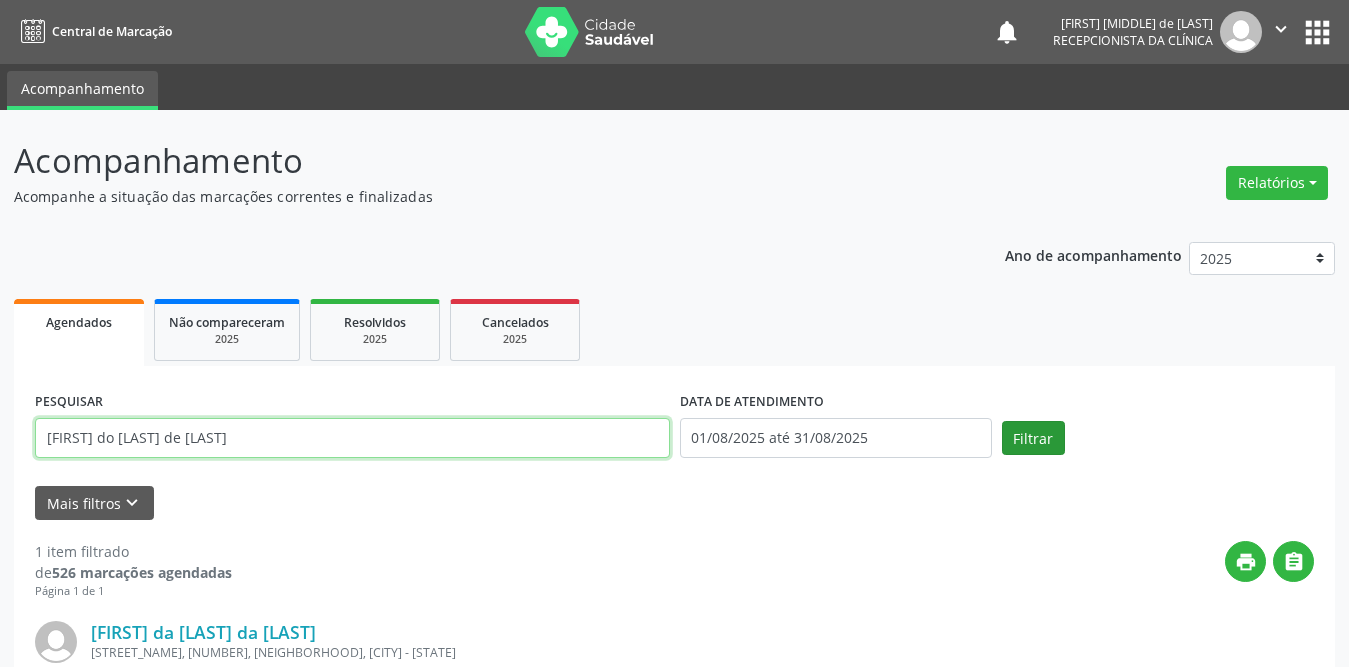 type on "[FIRST] do [LAST] de [LAST]" 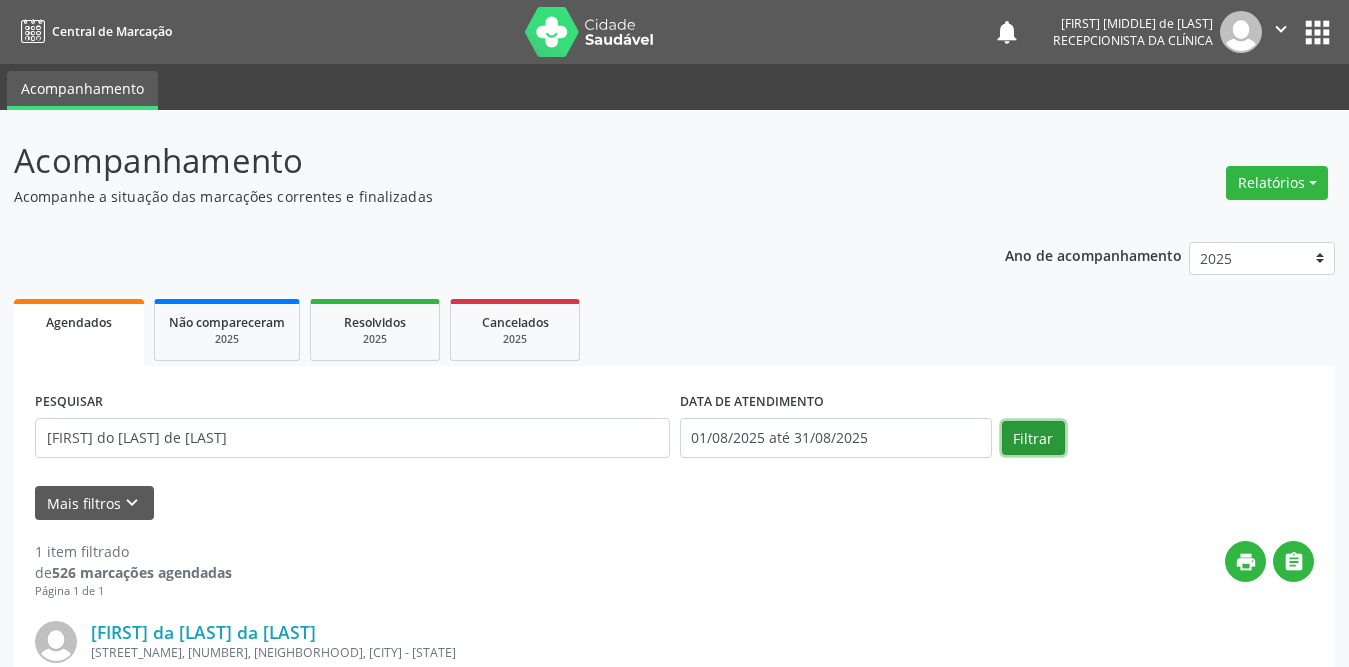 click on "Filtrar" at bounding box center (1033, 438) 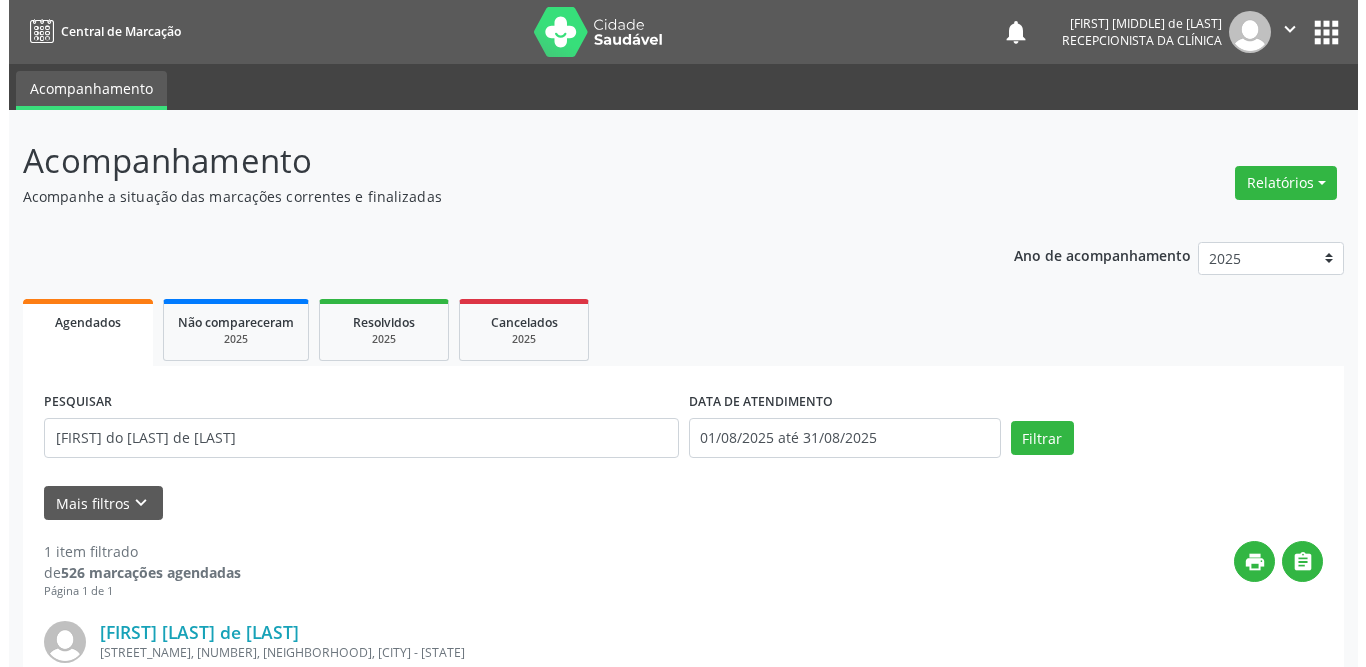 scroll, scrollTop: 238, scrollLeft: 0, axis: vertical 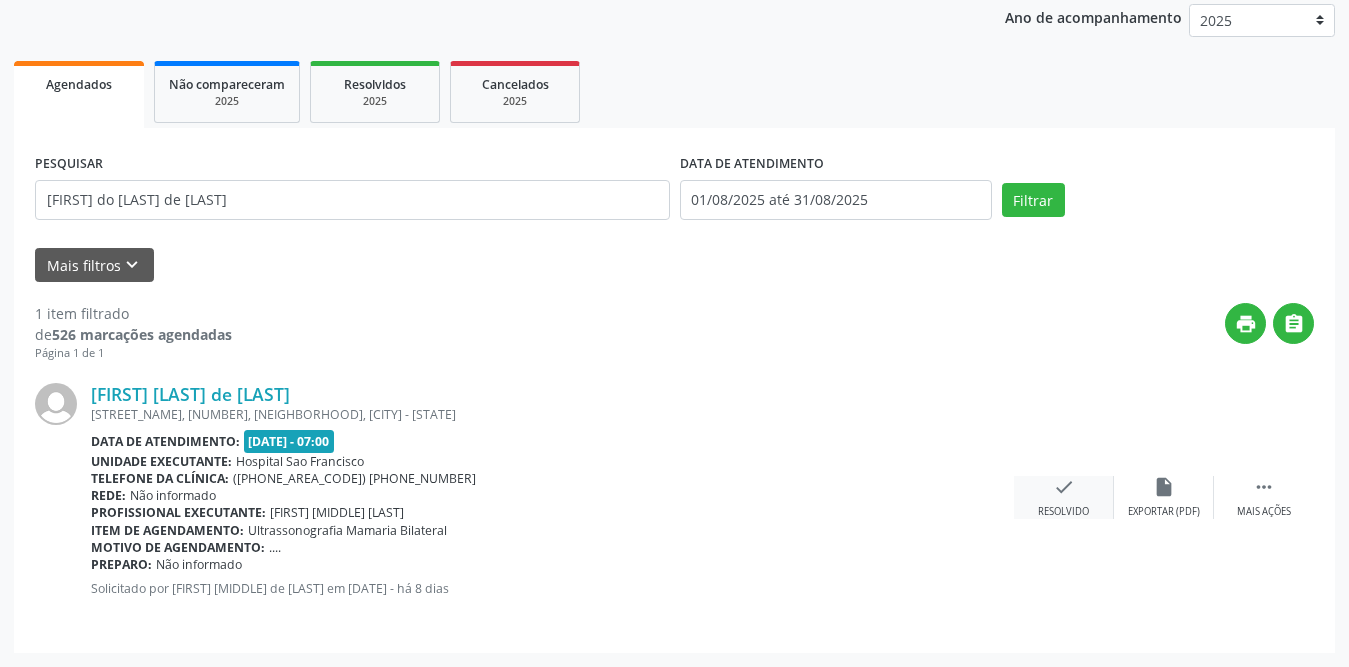 click on "check
Resolvido" at bounding box center (1064, 497) 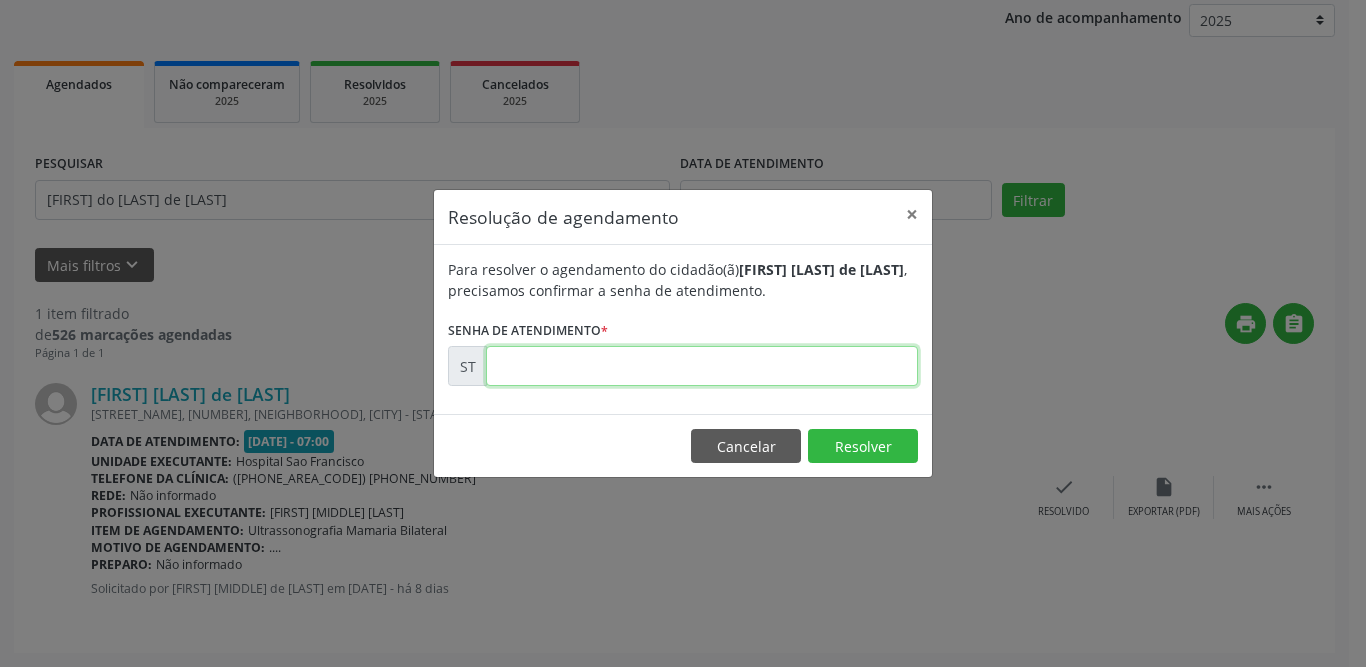 click at bounding box center [702, 366] 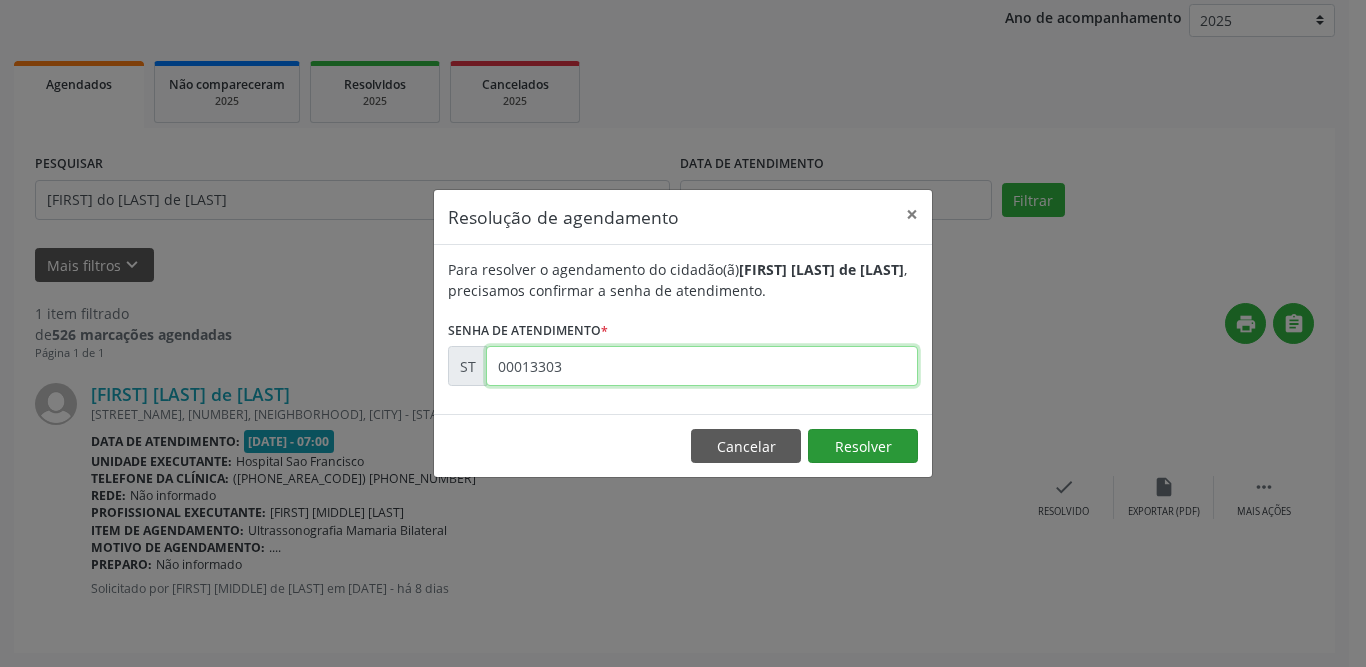 type on "00013303" 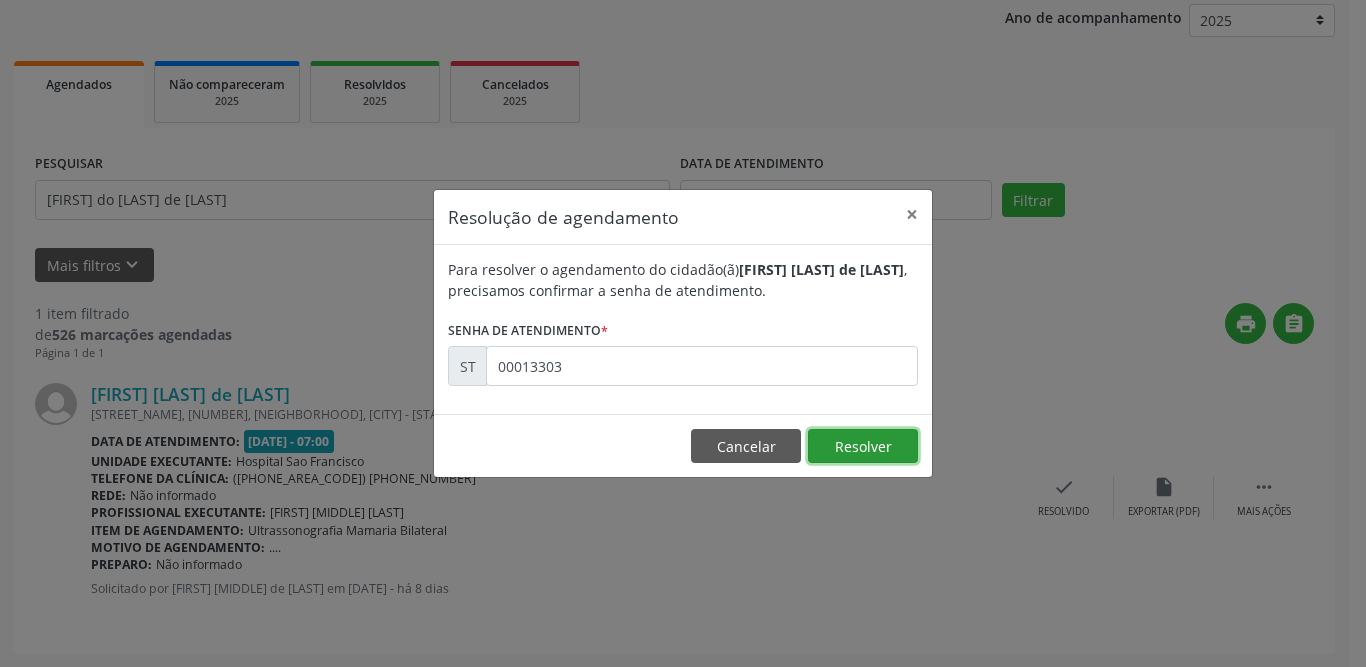 click on "Resolver" at bounding box center [863, 446] 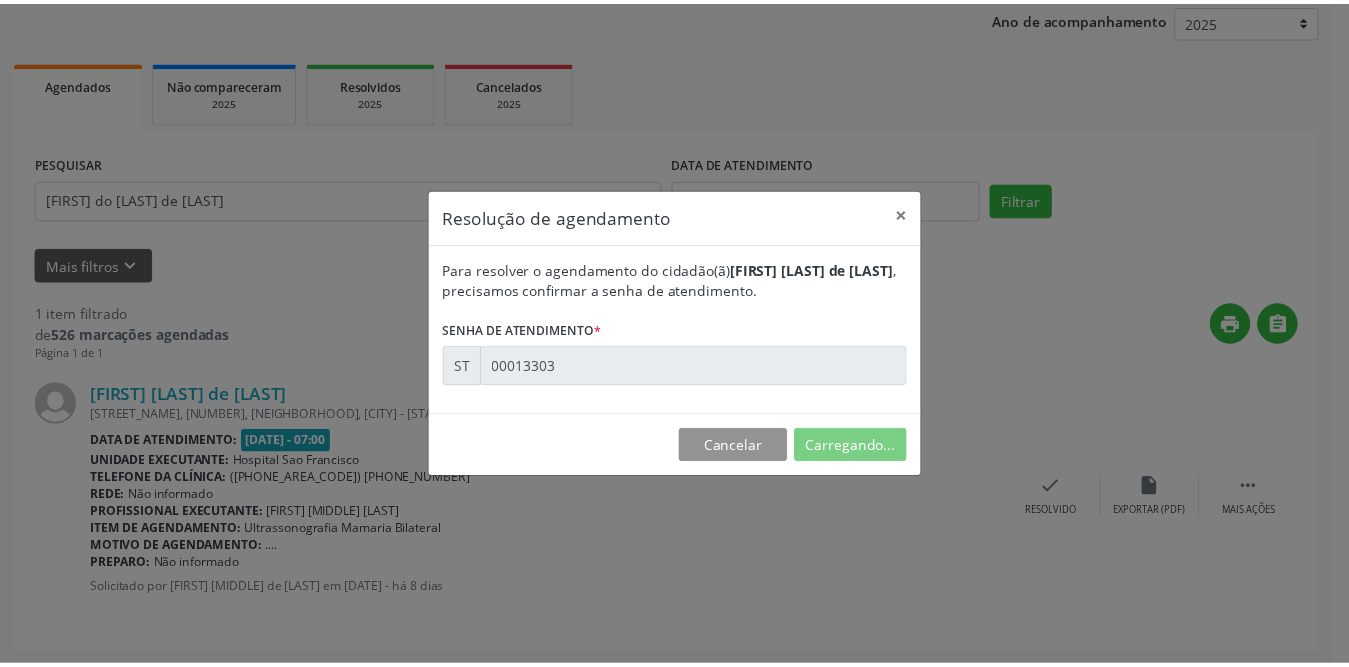 scroll, scrollTop: 0, scrollLeft: 0, axis: both 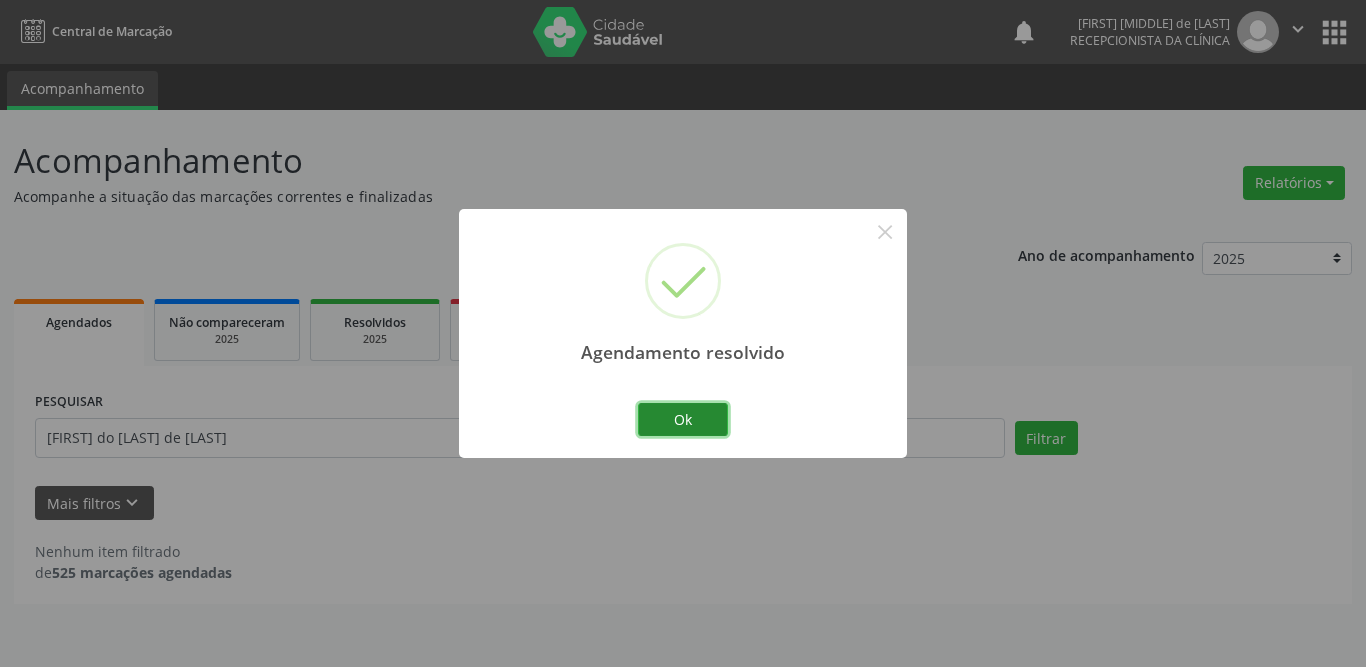click on "Ok" at bounding box center (683, 420) 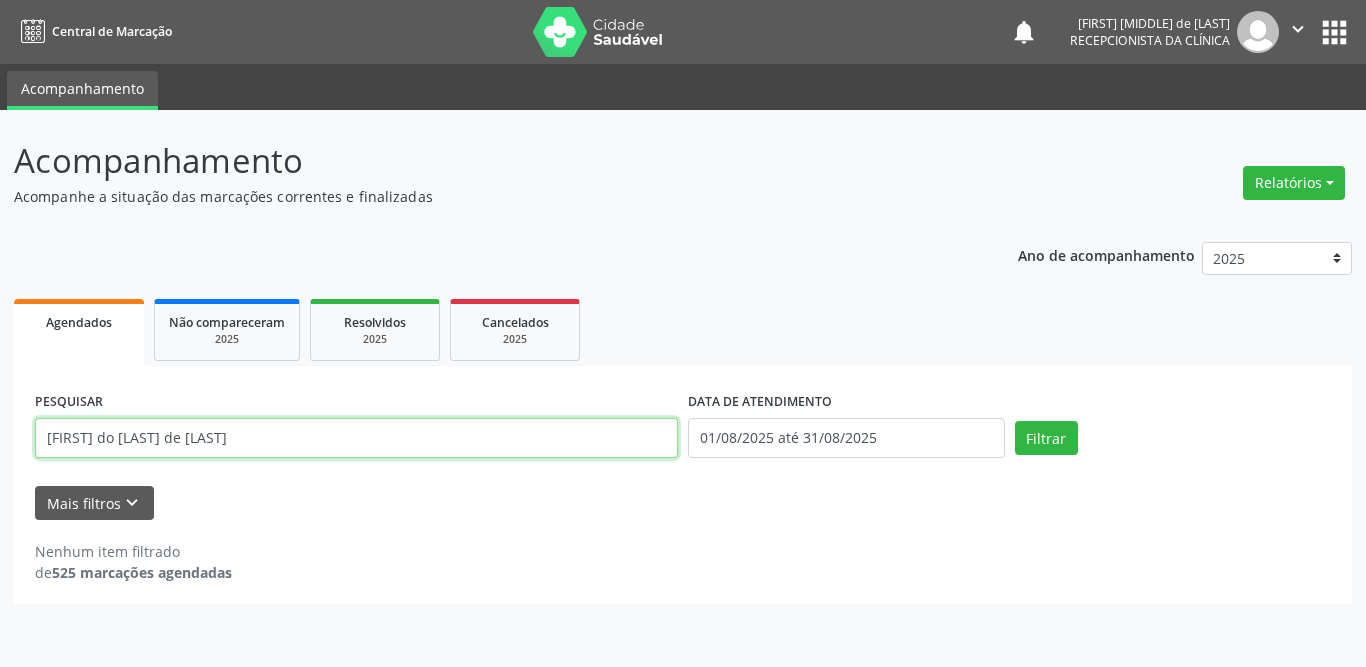 drag, startPoint x: 368, startPoint y: 441, endPoint x: 0, endPoint y: 430, distance: 368.16437 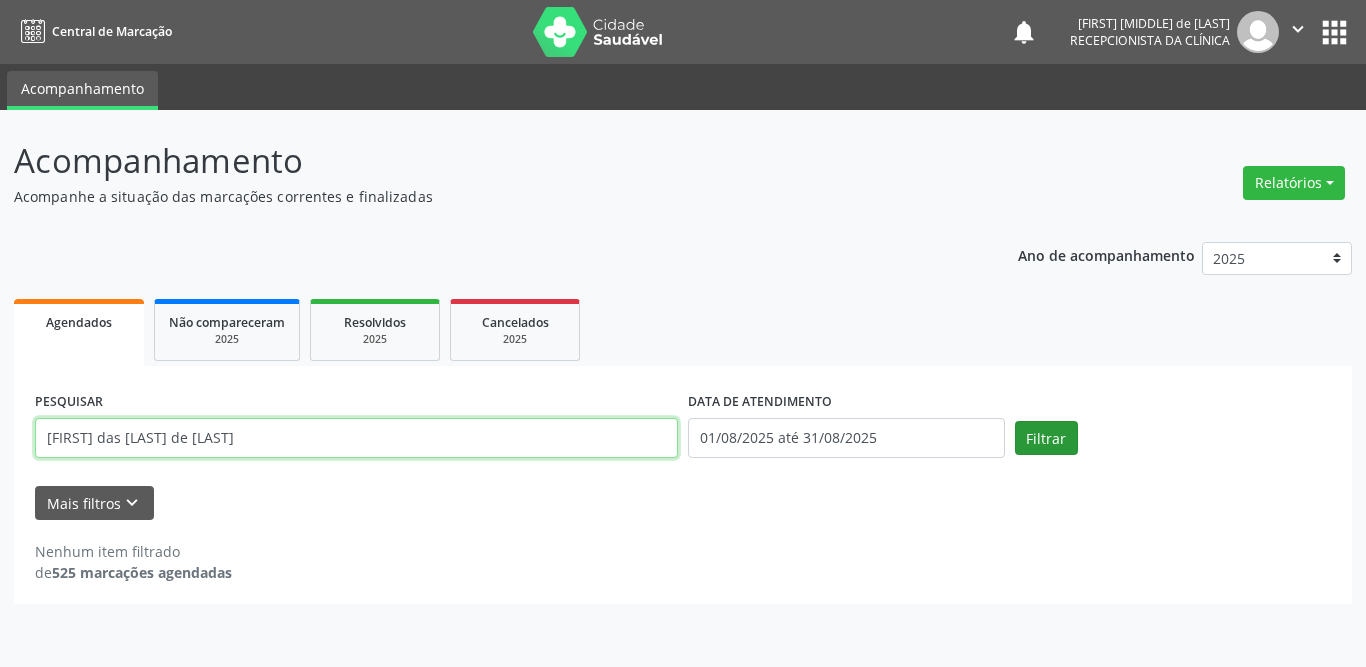type on "[FIRST] das [LAST] de [LAST]" 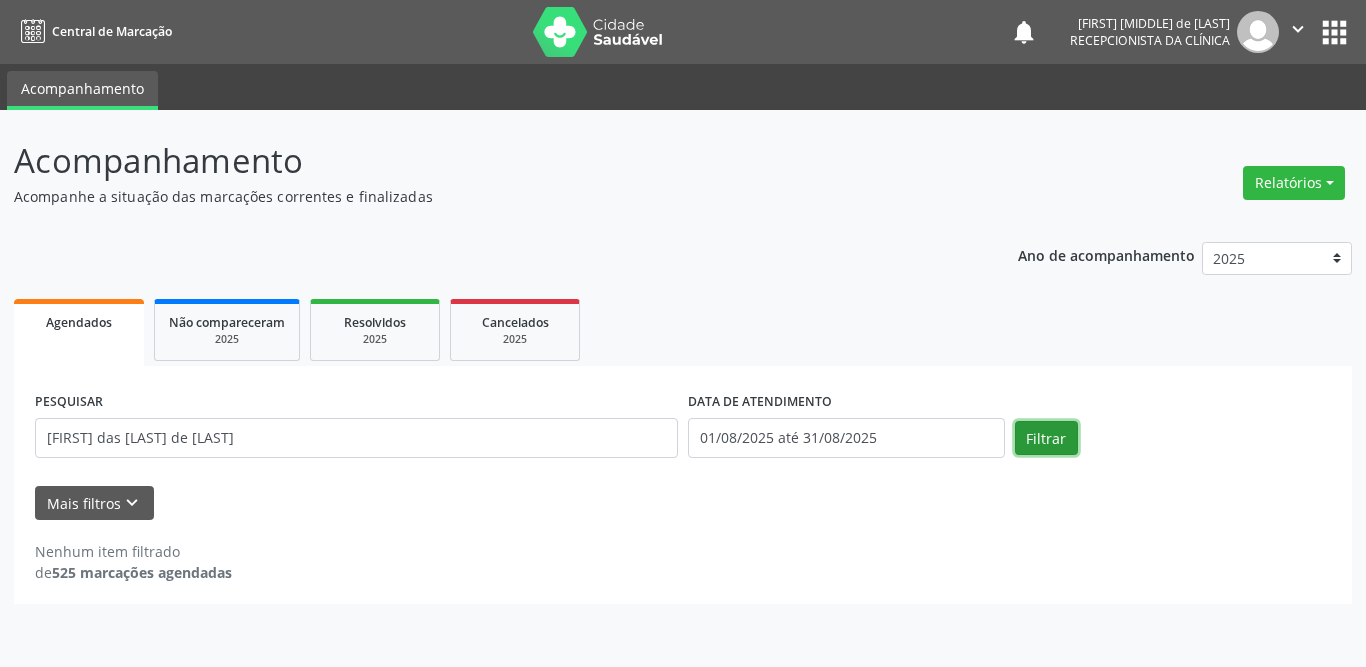 click on "Filtrar" at bounding box center [1046, 438] 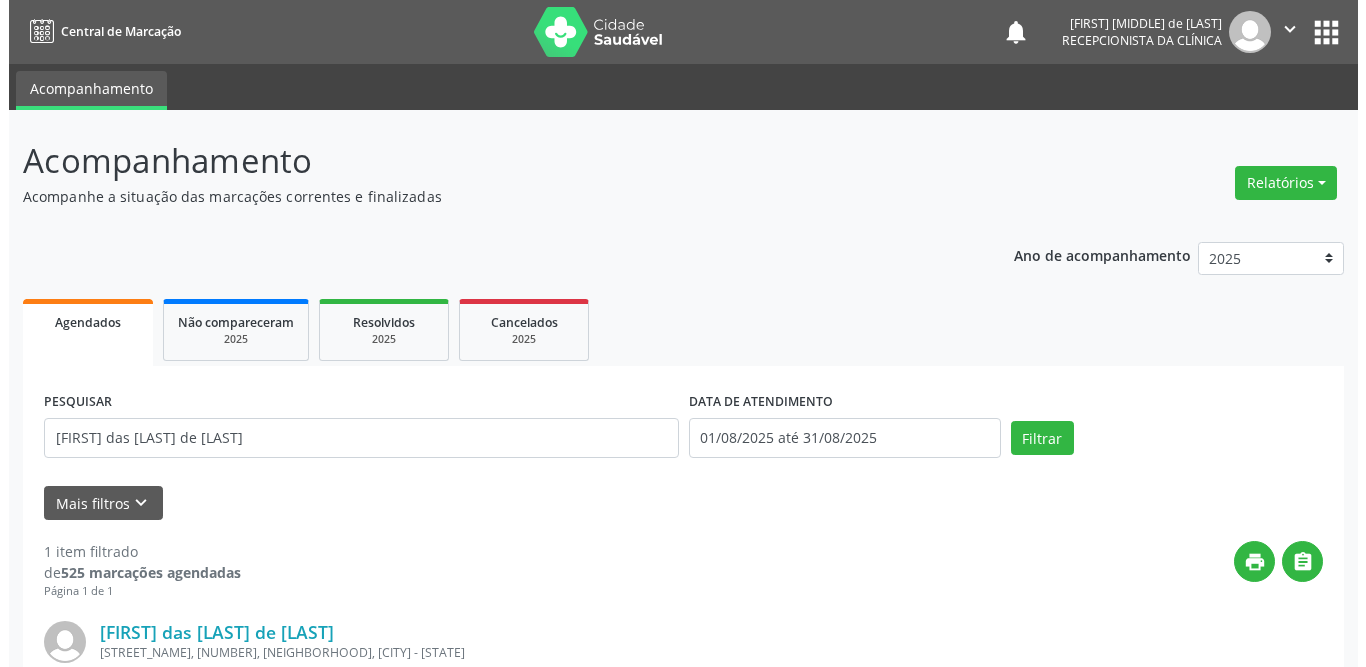 scroll, scrollTop: 238, scrollLeft: 0, axis: vertical 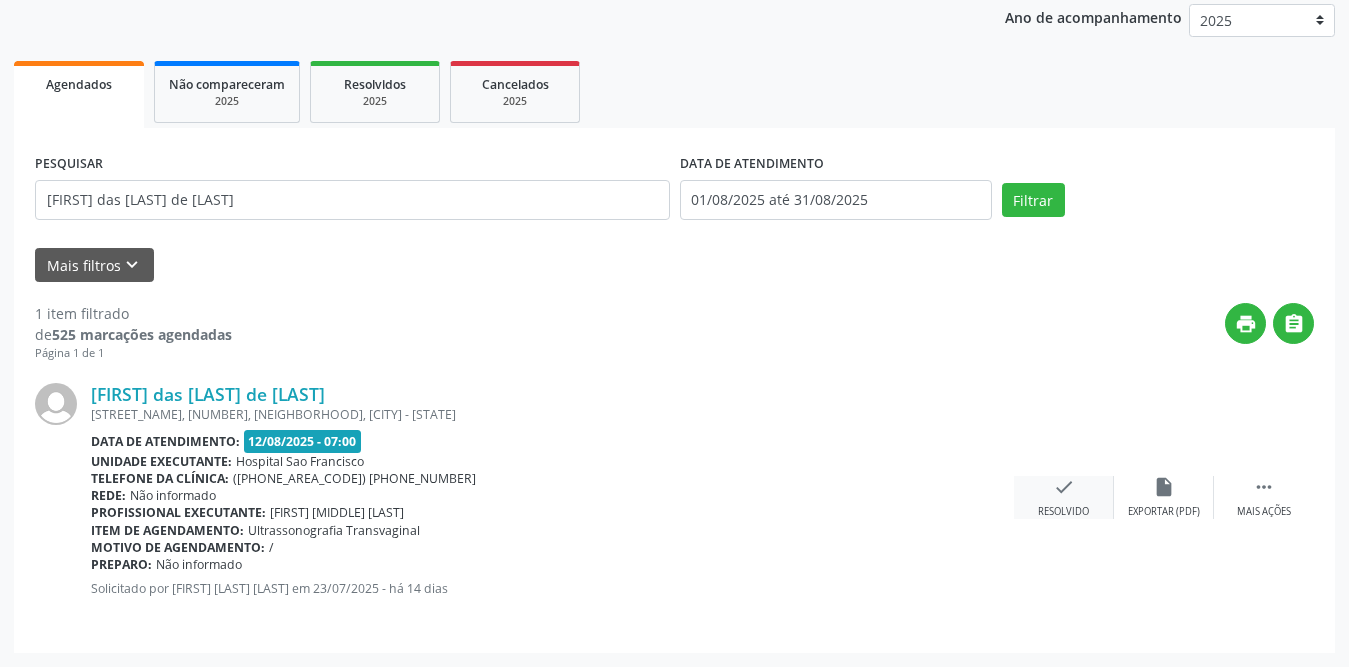 click on "check" at bounding box center [1064, 487] 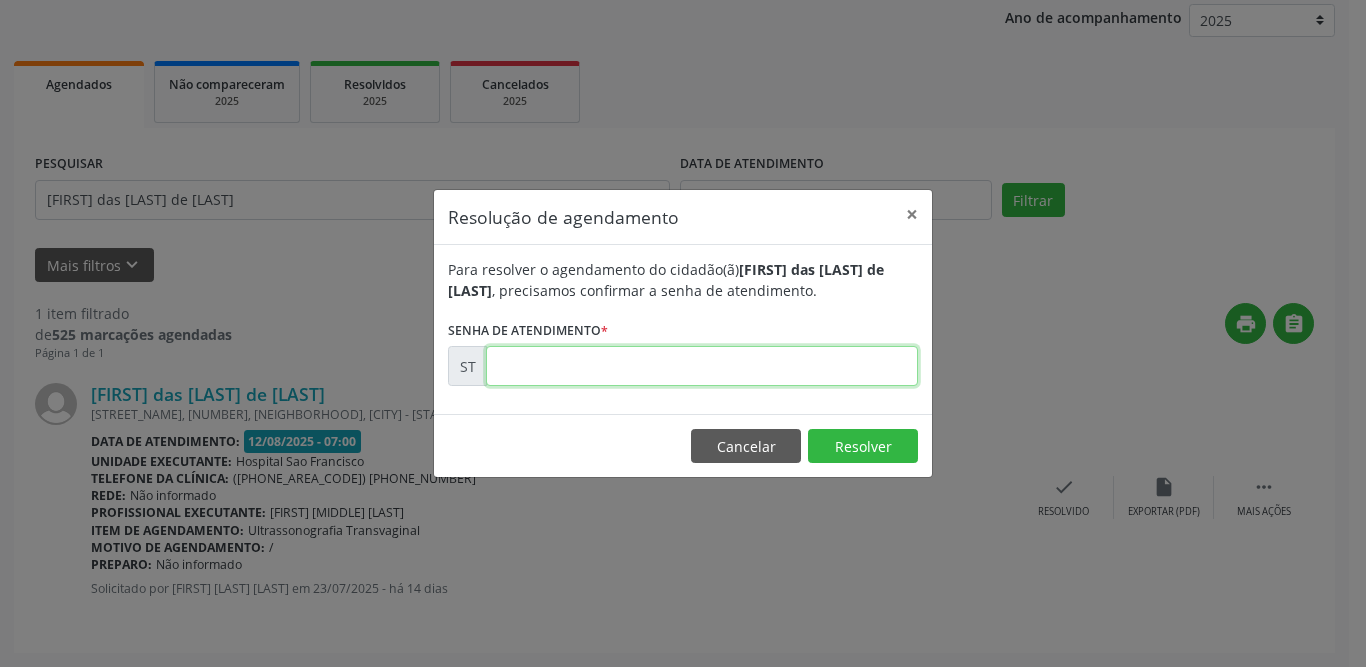 click at bounding box center (702, 366) 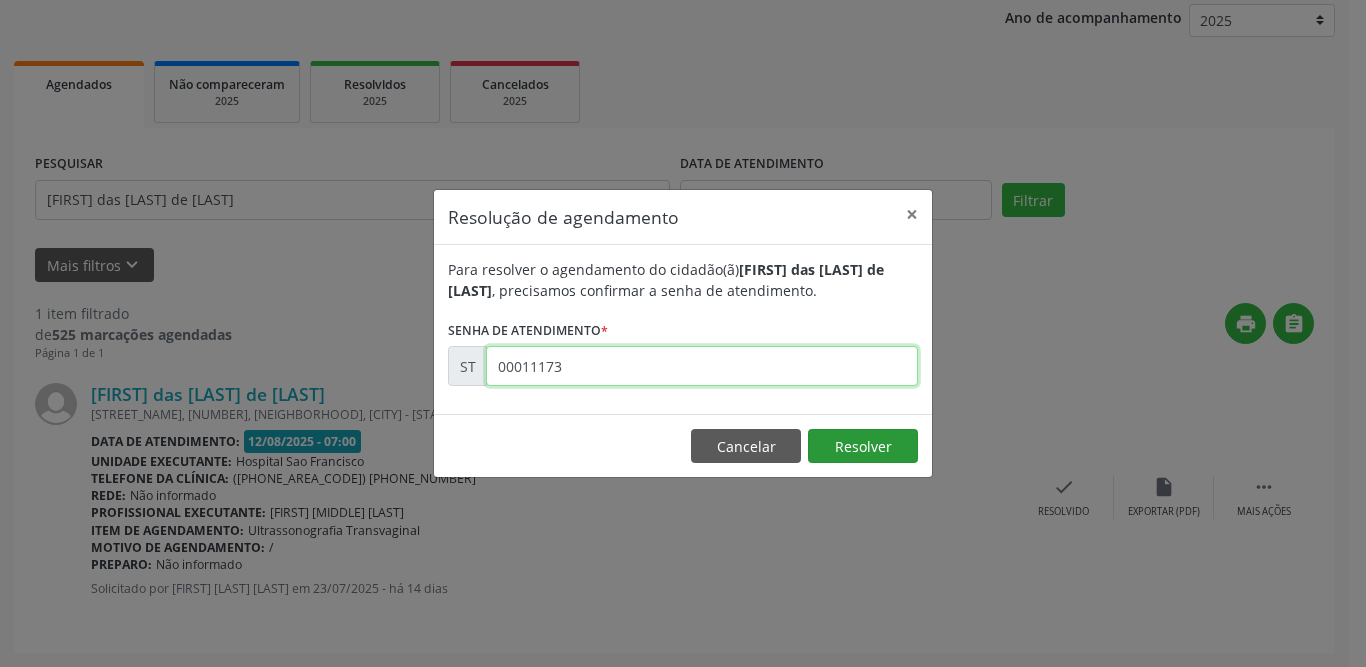 type on "00011173" 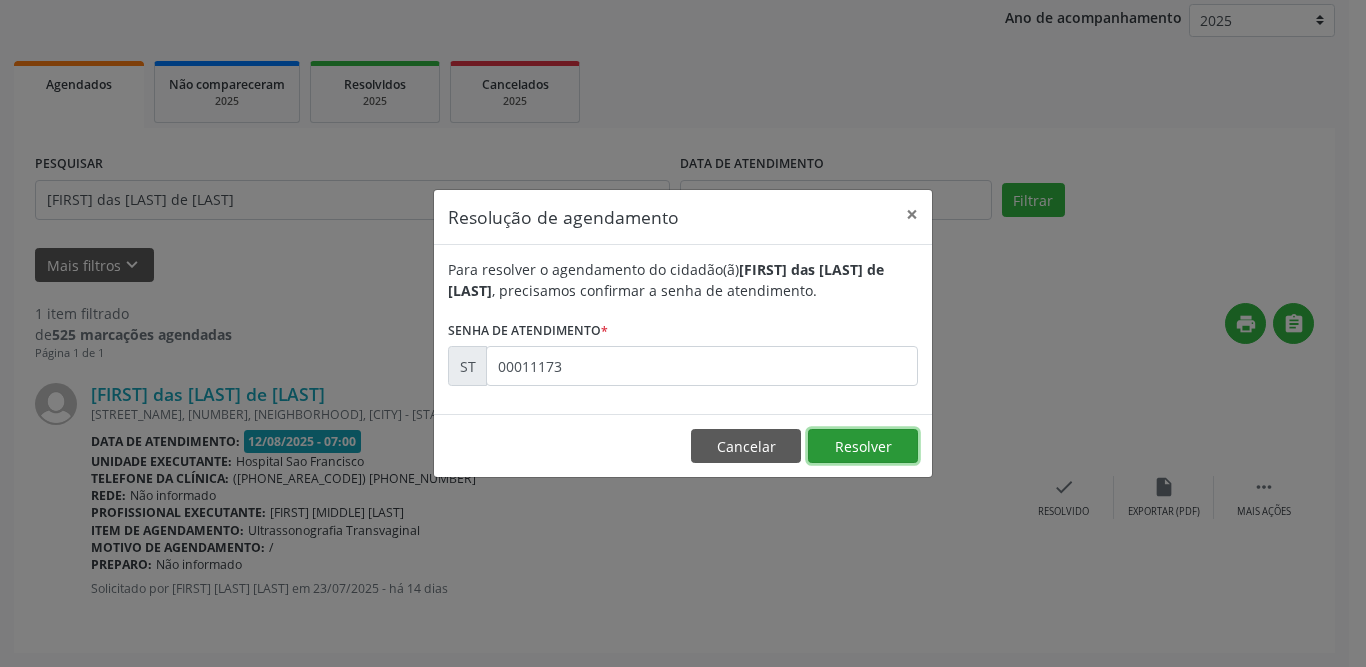 click on "Resolver" at bounding box center [863, 446] 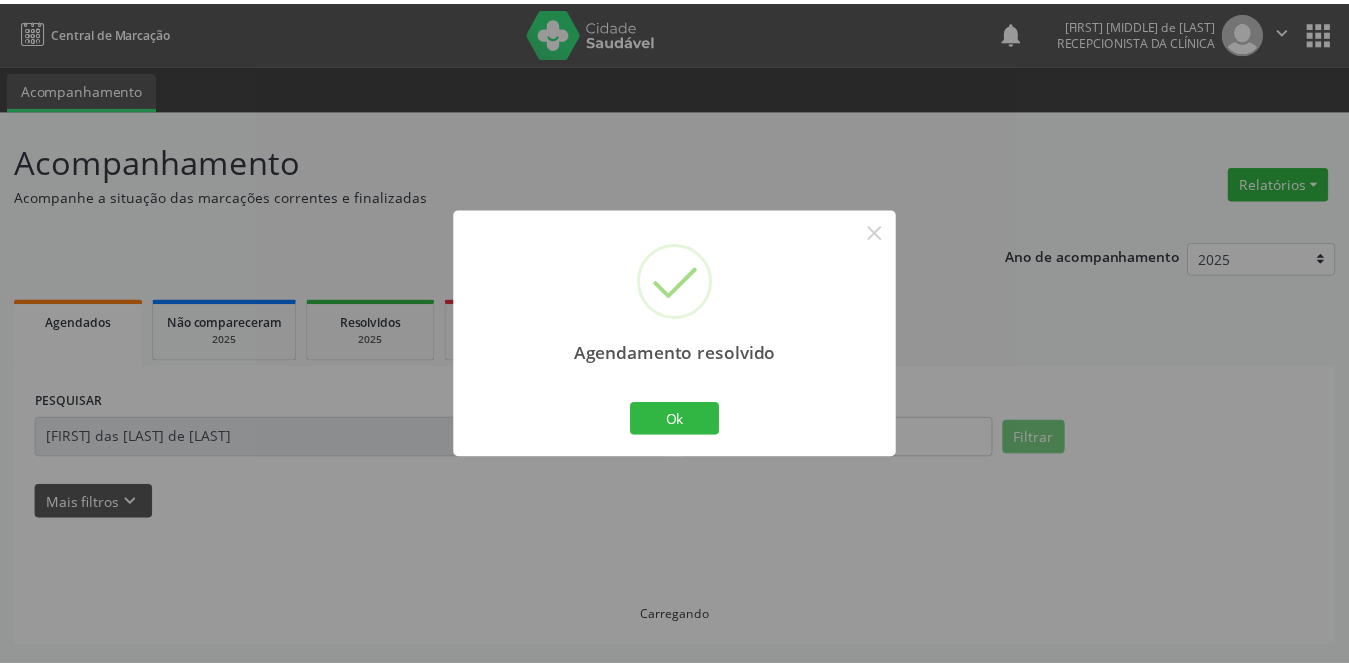 scroll, scrollTop: 0, scrollLeft: 0, axis: both 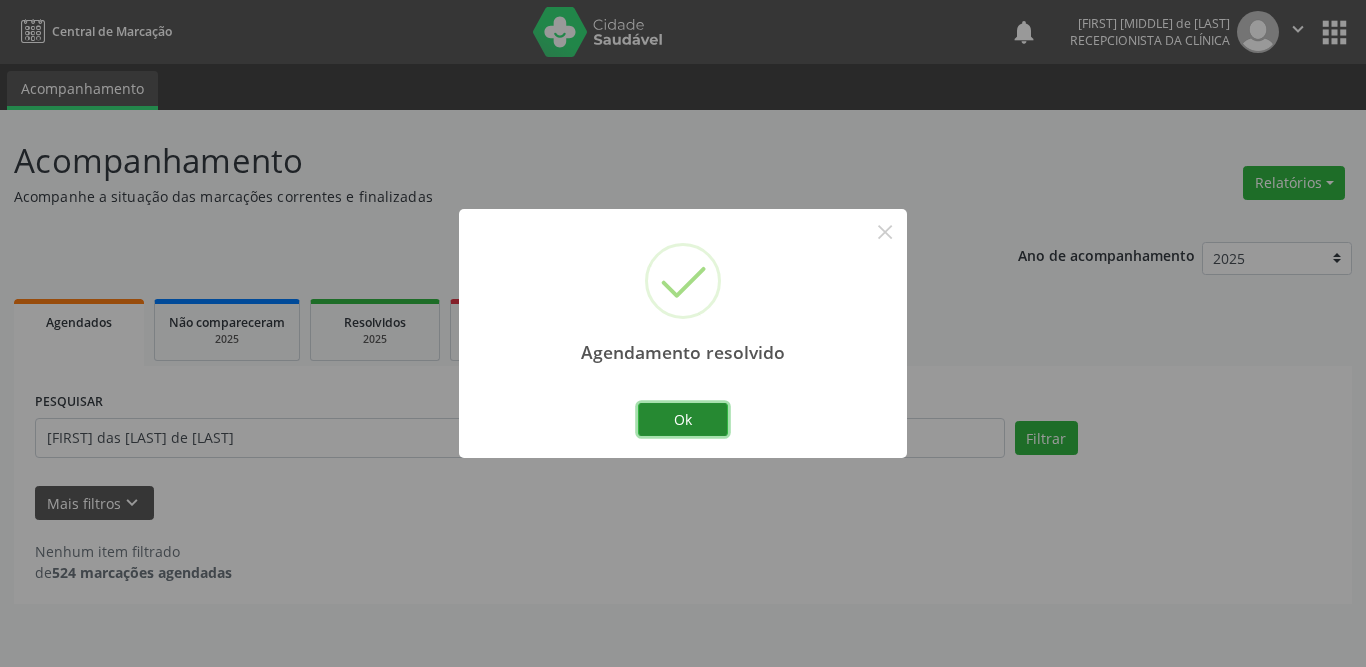 click on "Ok" at bounding box center [683, 420] 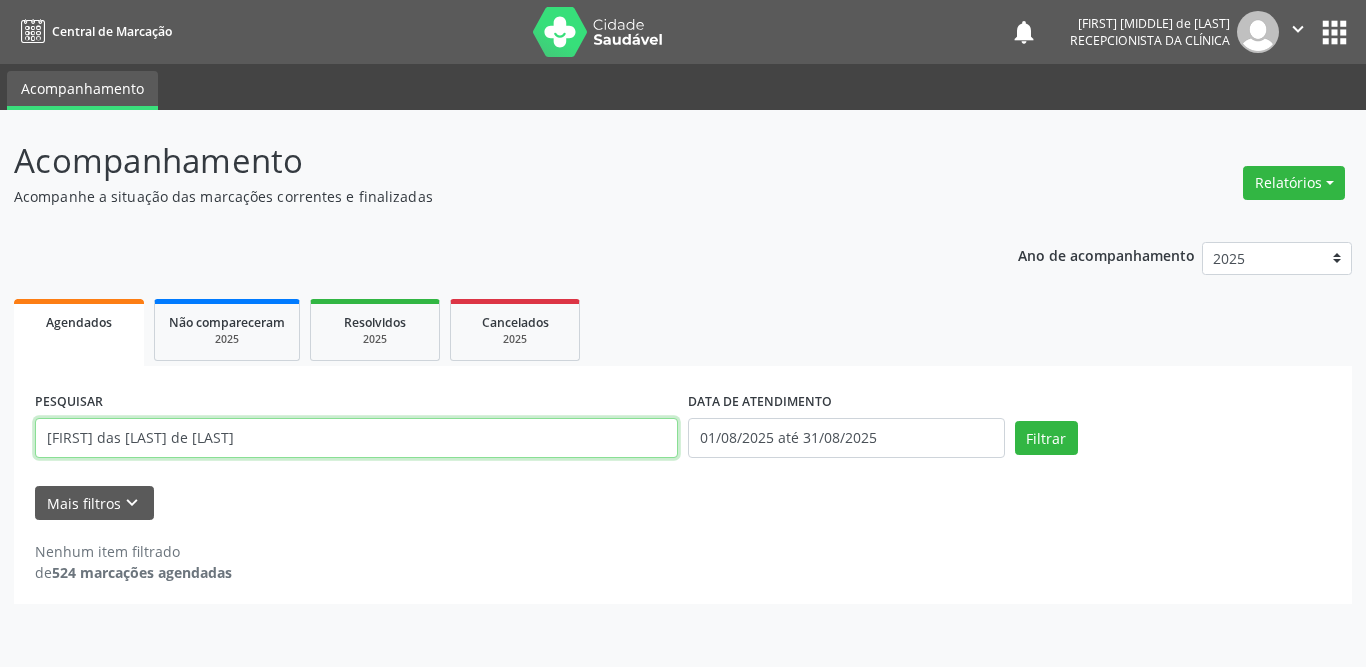 drag, startPoint x: 363, startPoint y: 434, endPoint x: 3, endPoint y: 445, distance: 360.16803 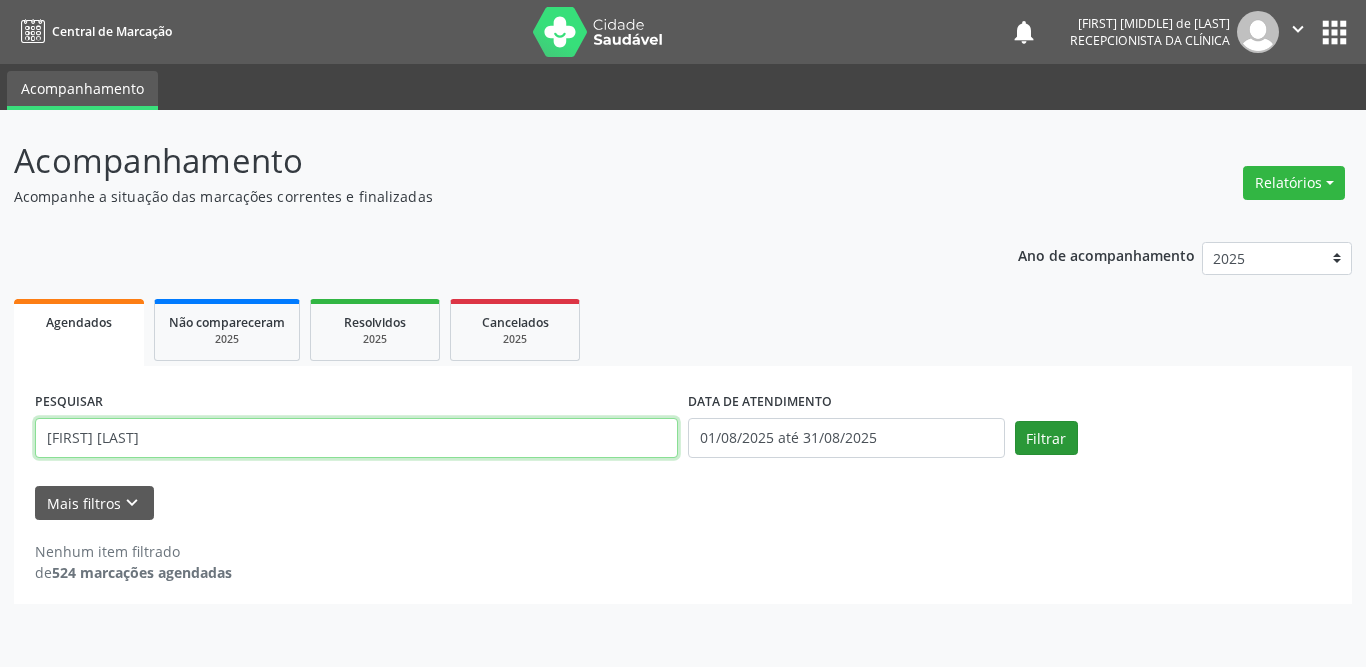 type on "[FIRST] [LAST]" 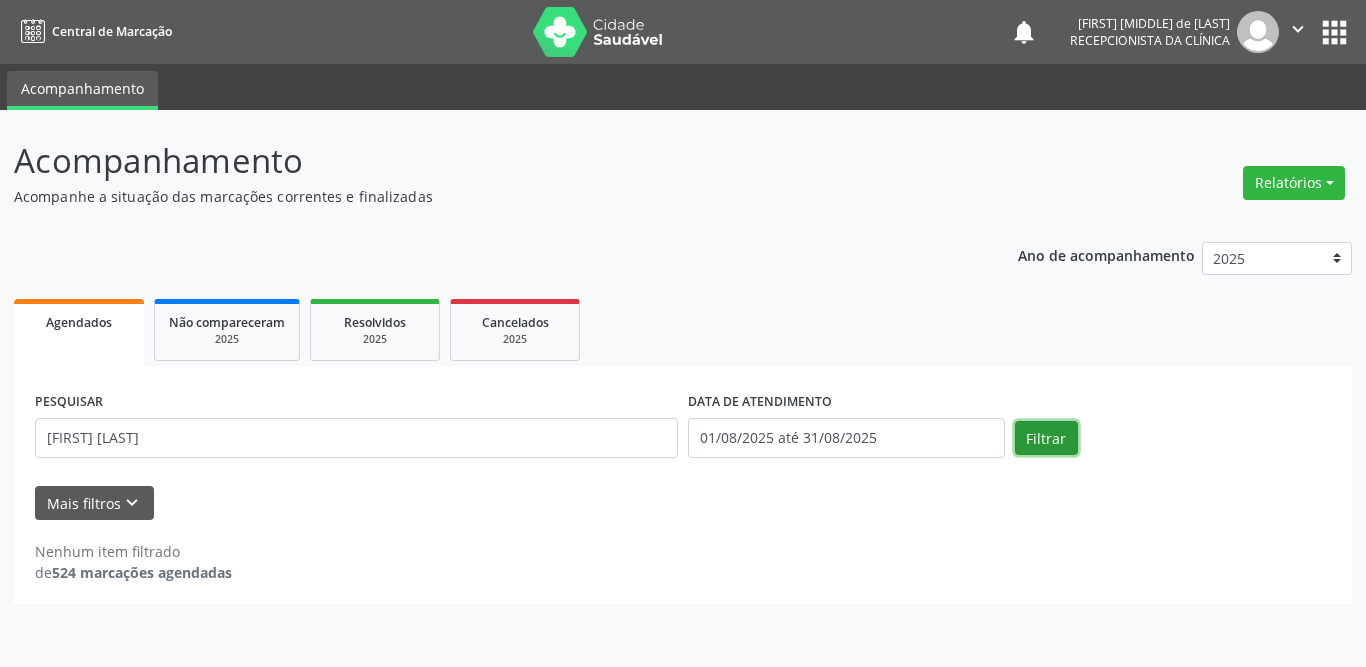 click on "Filtrar" at bounding box center [1046, 438] 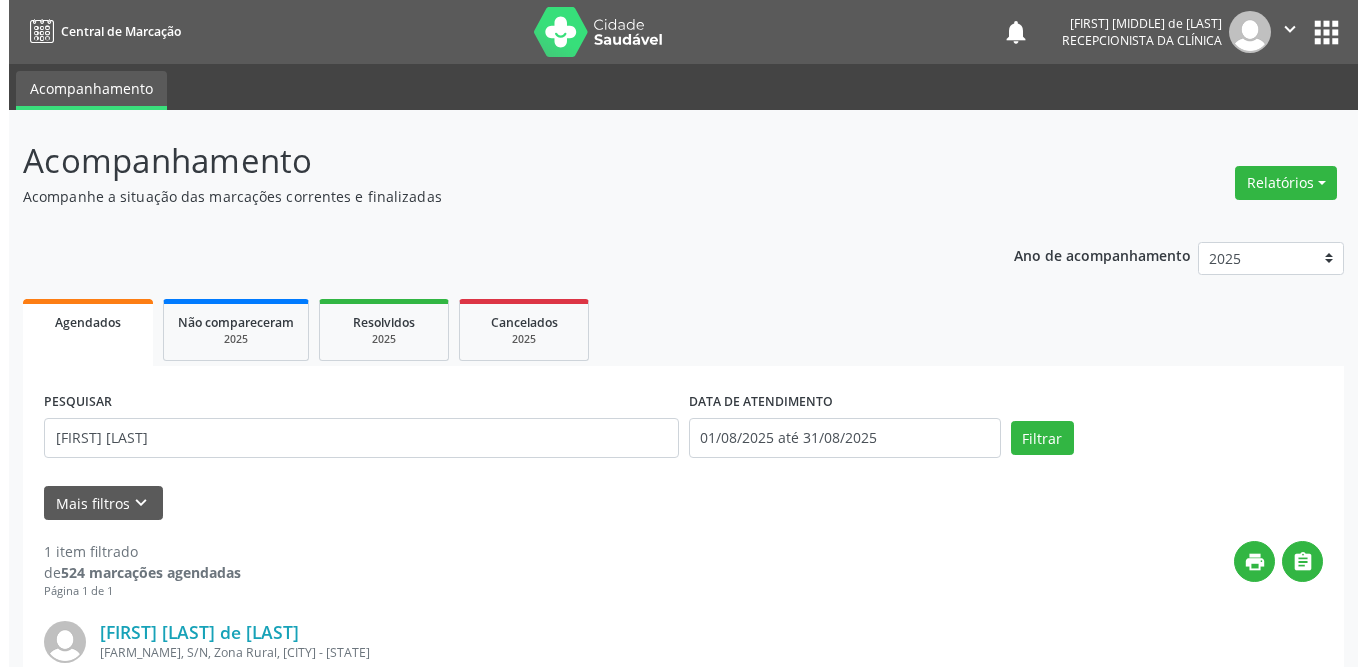 scroll, scrollTop: 238, scrollLeft: 0, axis: vertical 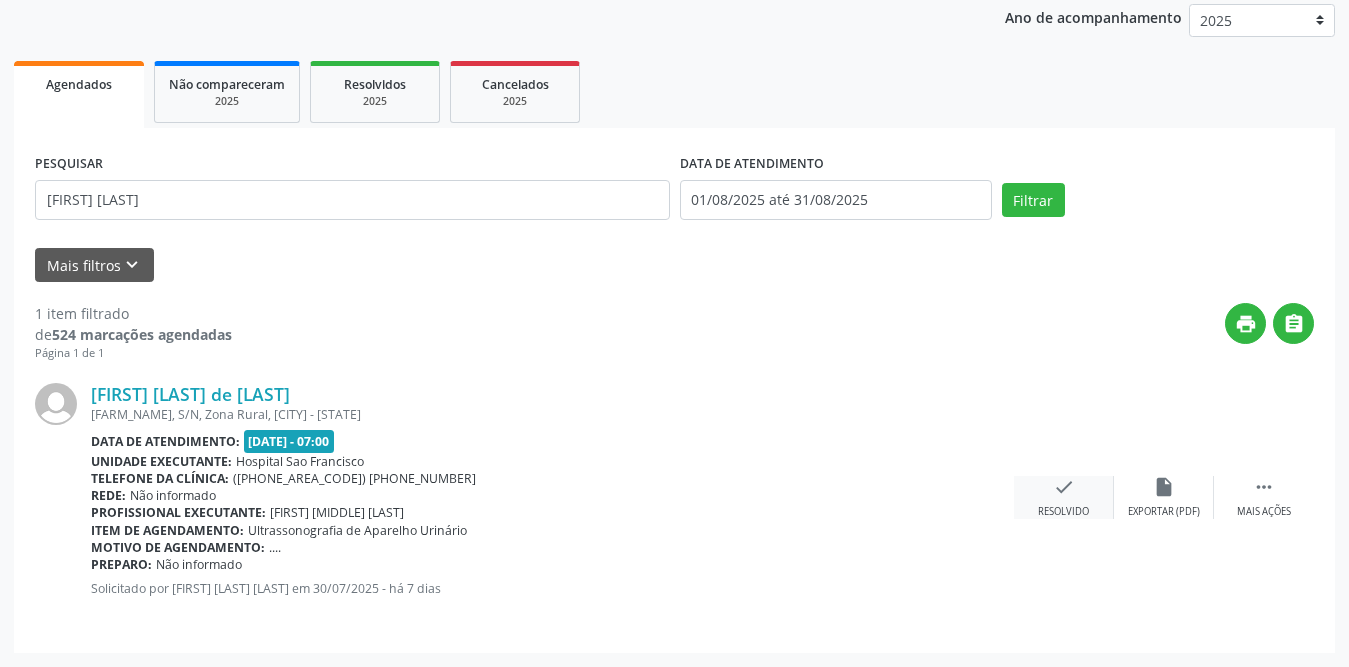 click on "check" at bounding box center [1064, 487] 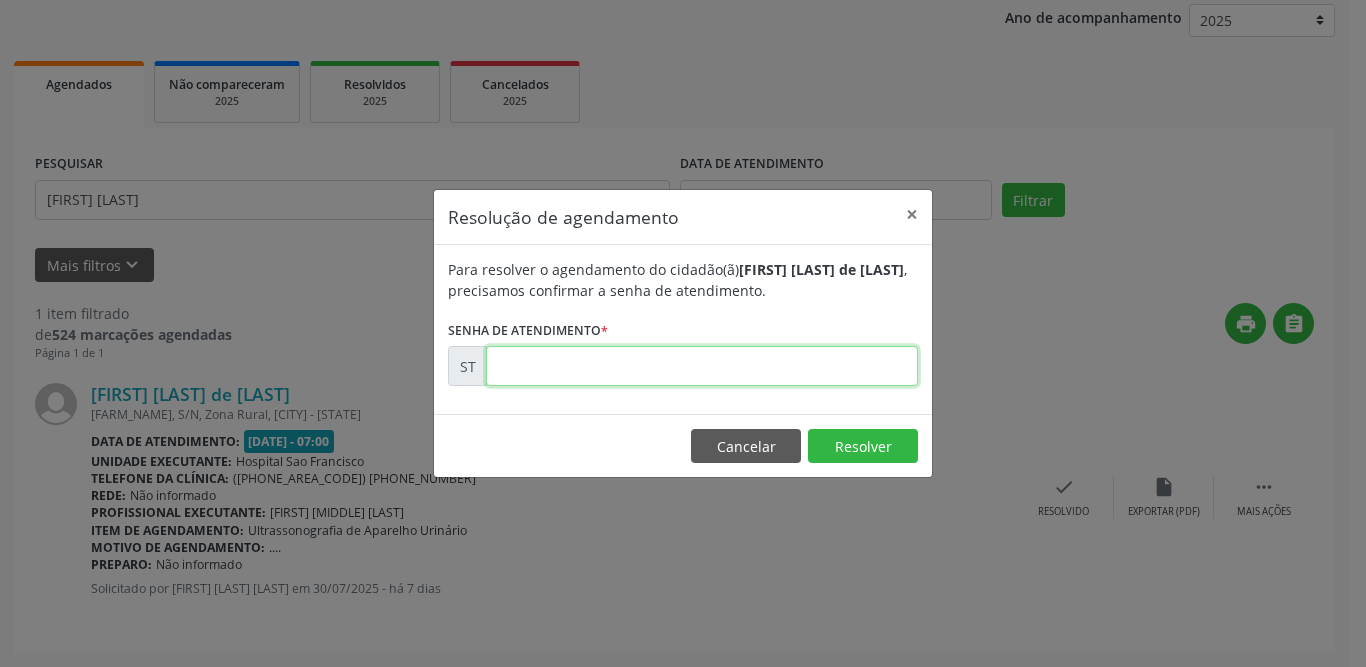 click at bounding box center (702, 366) 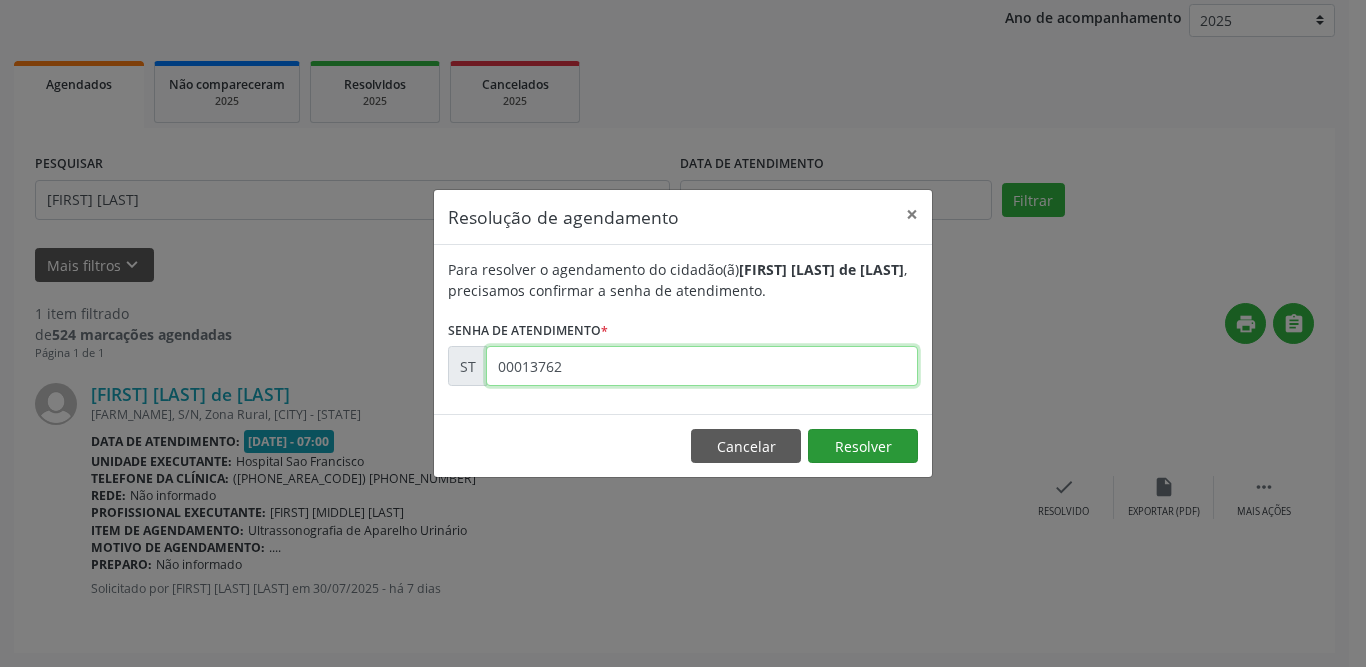 type on "00013762" 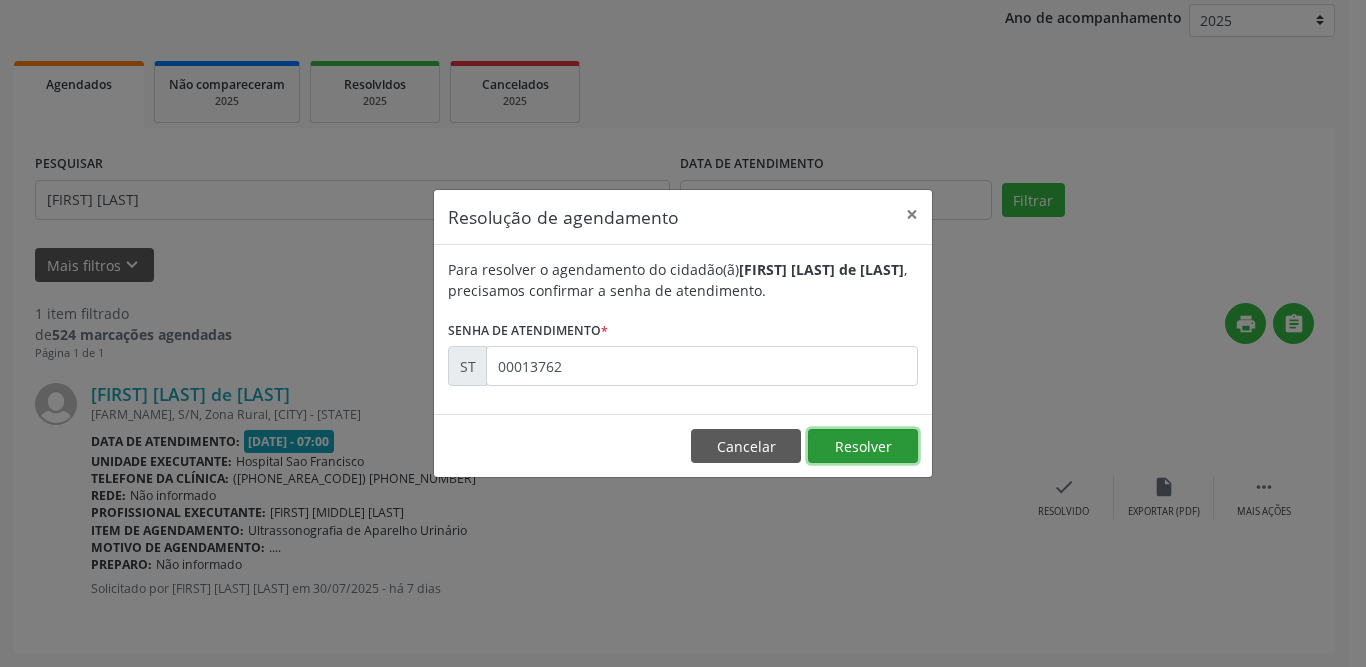 click on "Resolver" at bounding box center [863, 446] 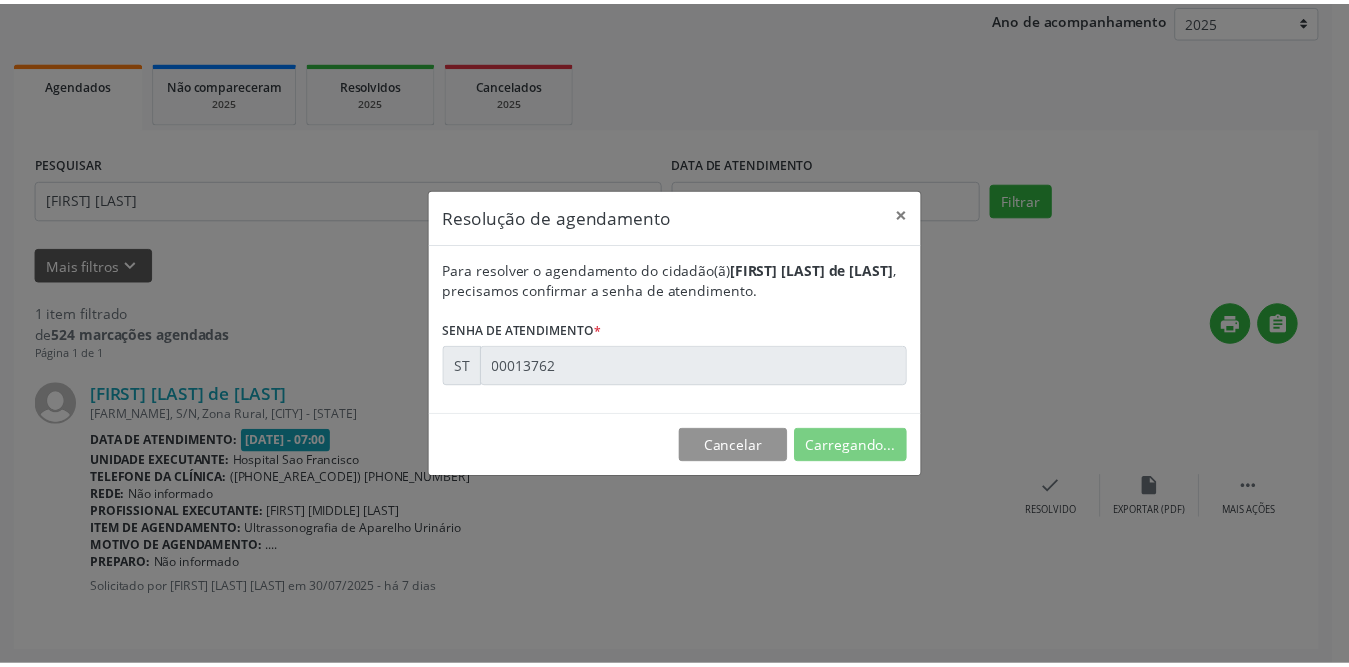 scroll, scrollTop: 0, scrollLeft: 0, axis: both 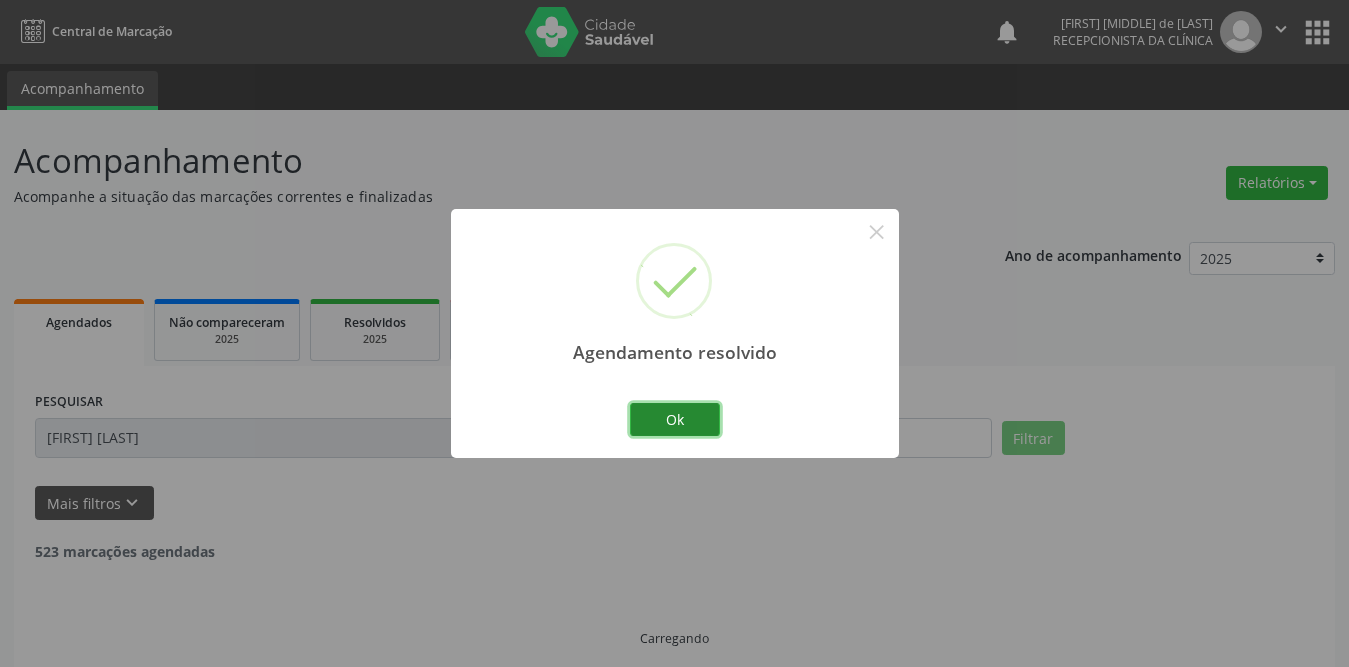 click on "Ok" at bounding box center [675, 420] 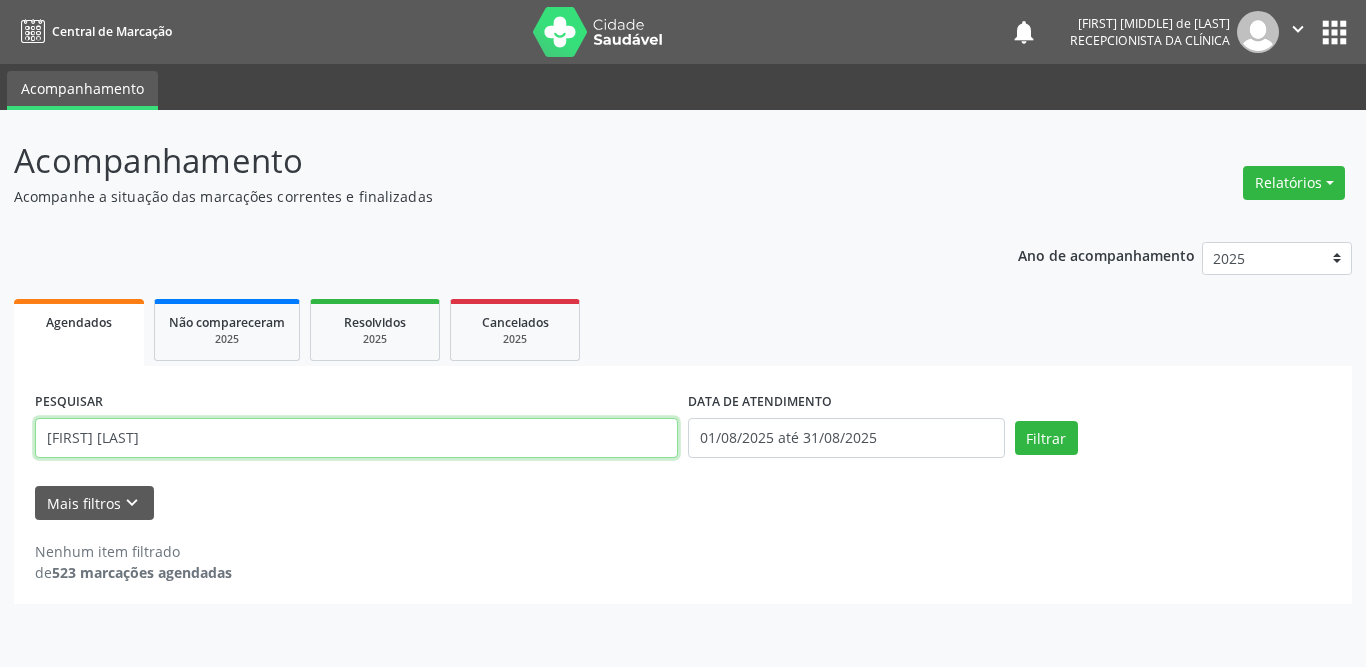 drag, startPoint x: 173, startPoint y: 431, endPoint x: 29, endPoint y: 450, distance: 145.24806 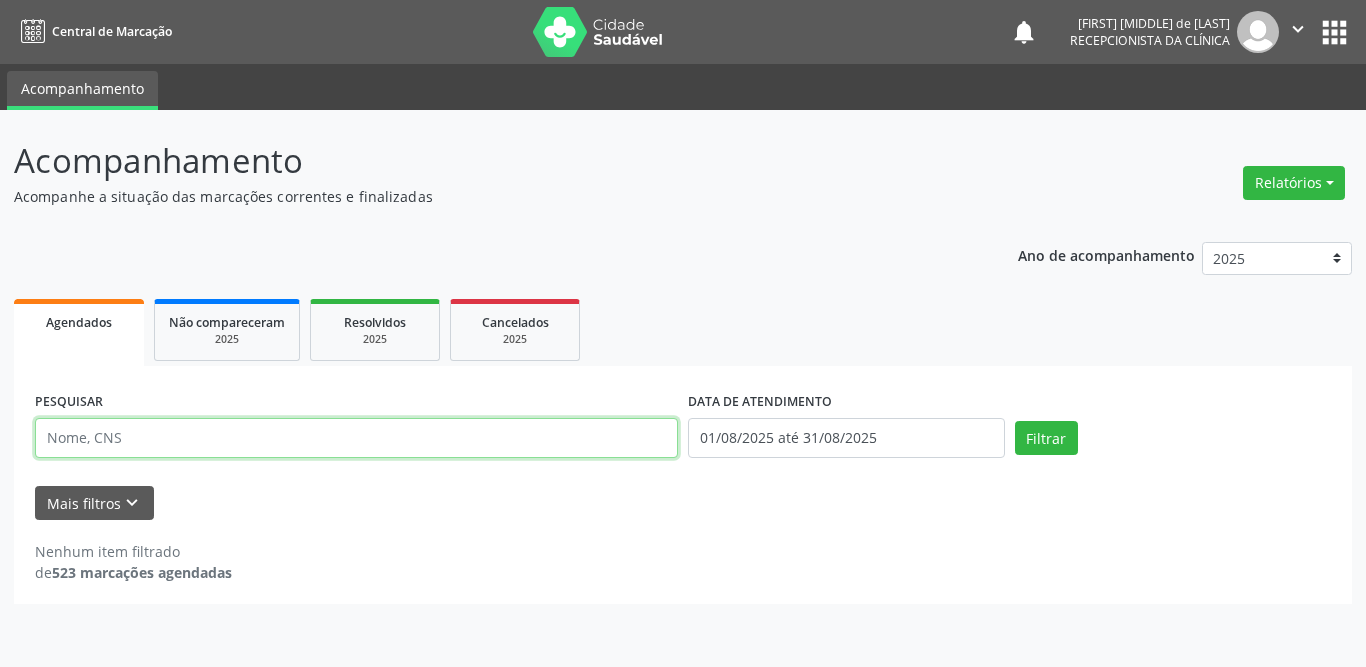 click at bounding box center [356, 438] 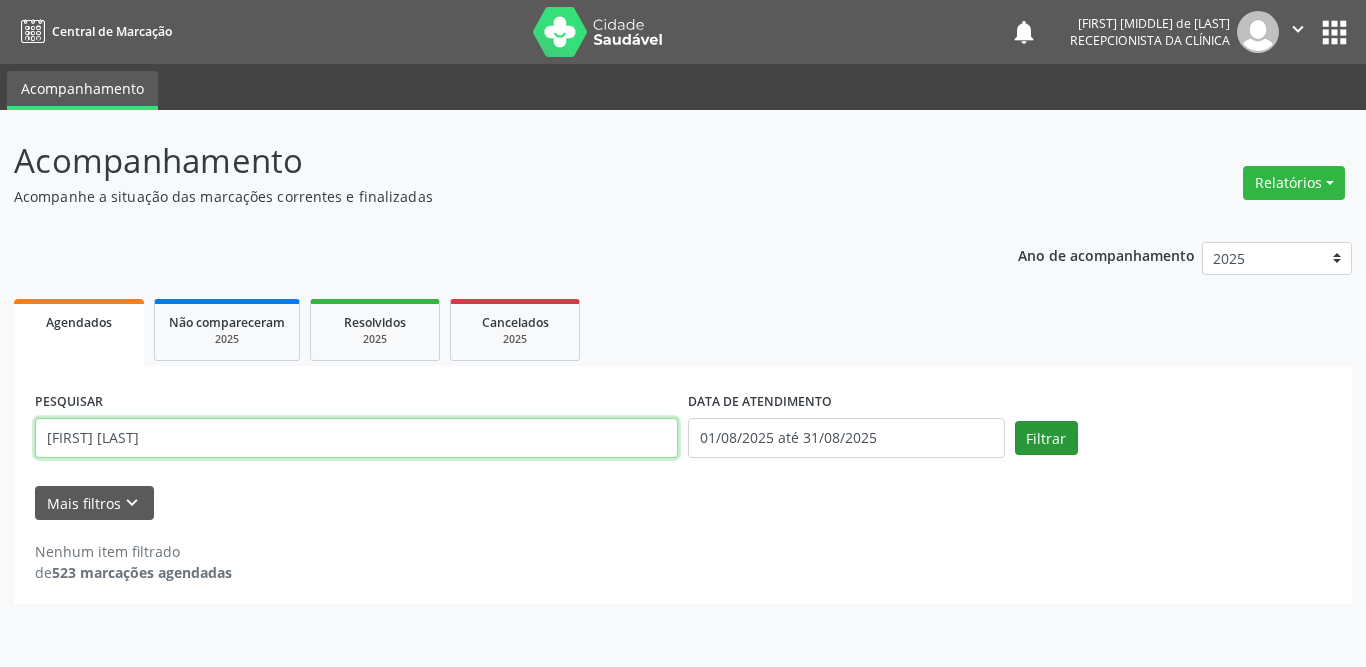 type on "[FIRST] [LAST]" 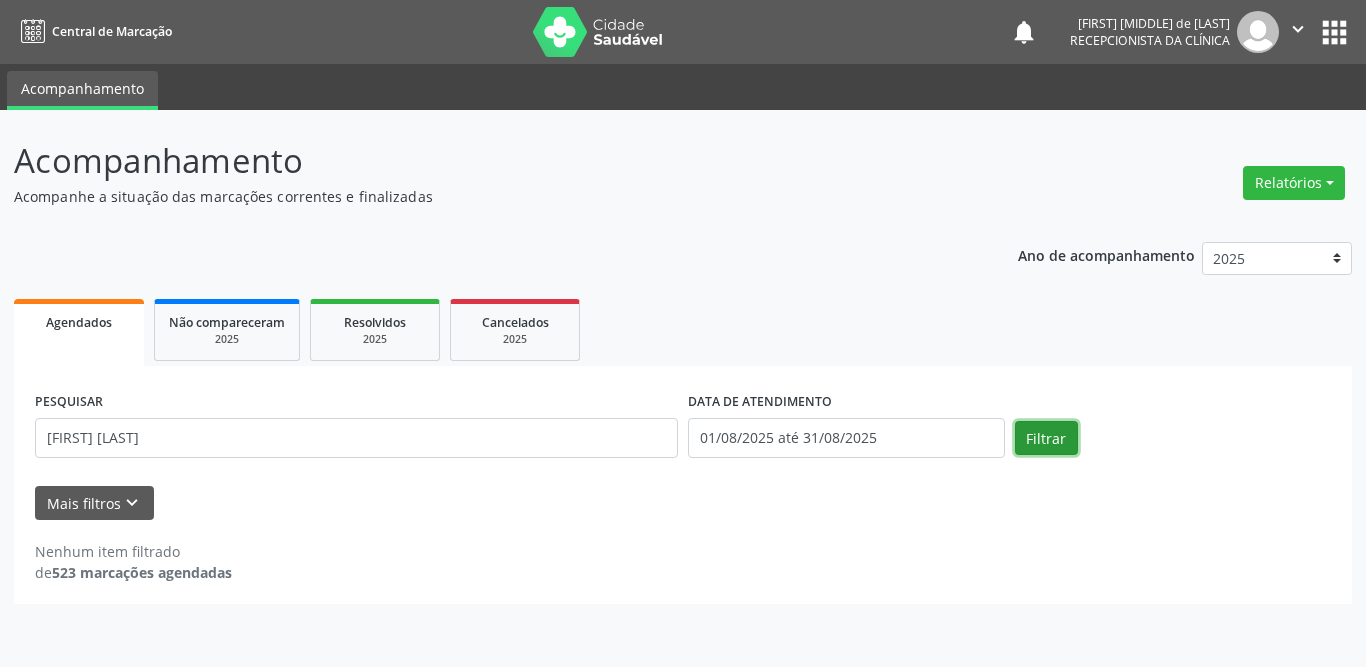 click on "Filtrar" at bounding box center (1046, 438) 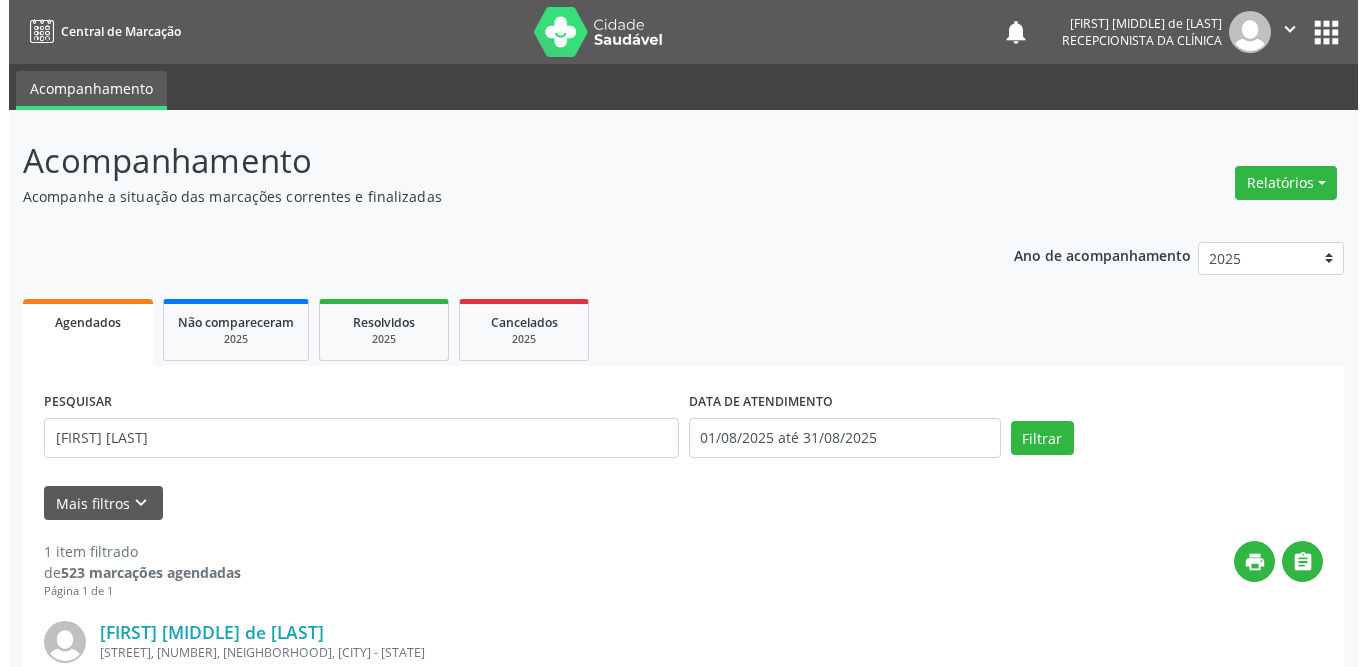 scroll, scrollTop: 238, scrollLeft: 0, axis: vertical 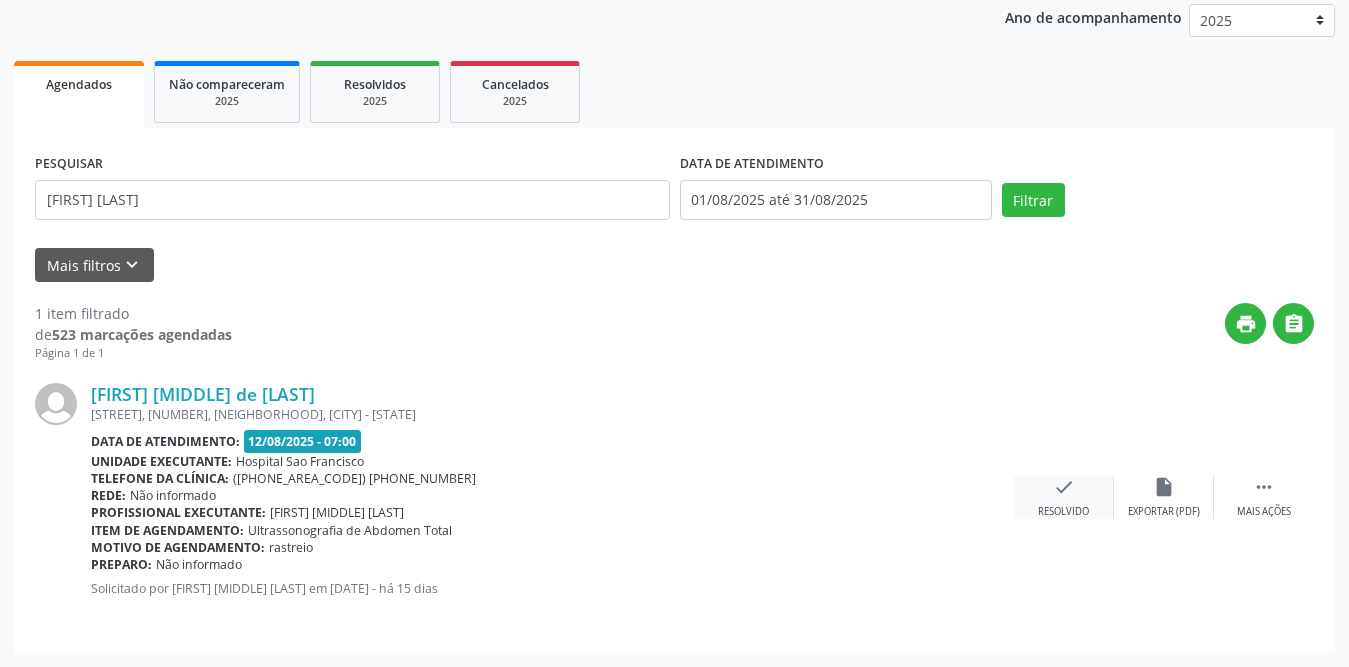 click on "check" at bounding box center [1064, 487] 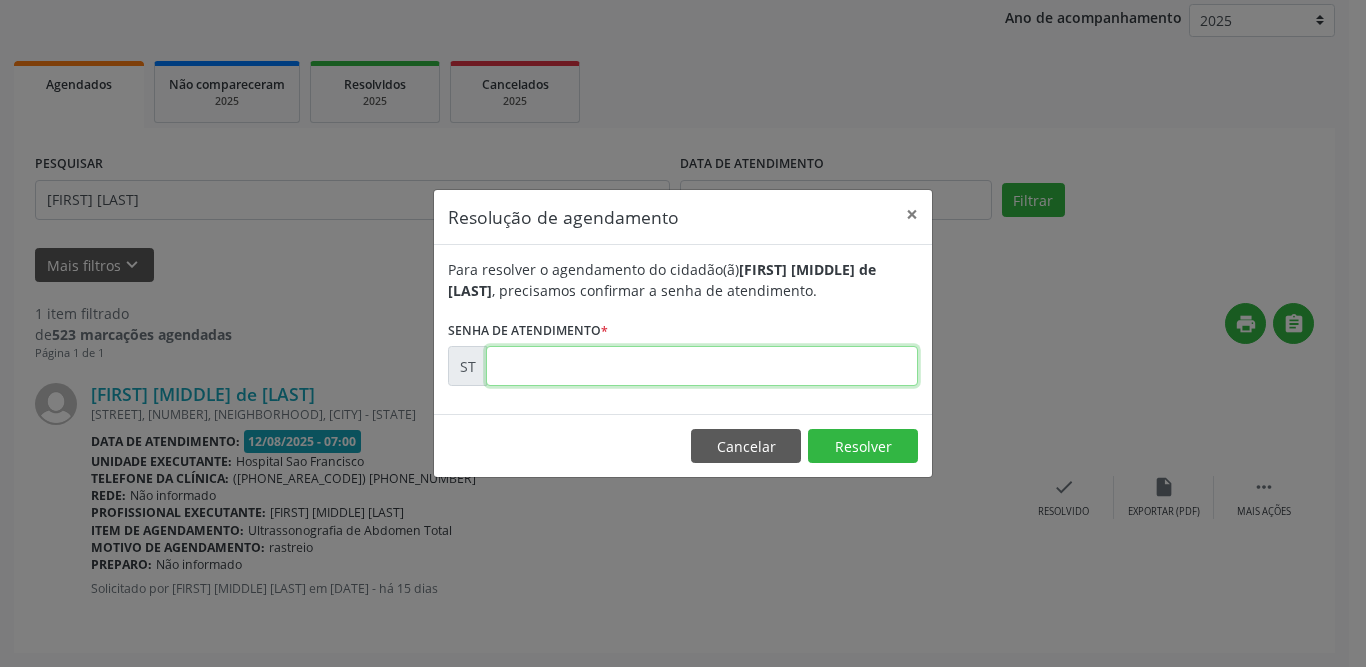 click at bounding box center [702, 366] 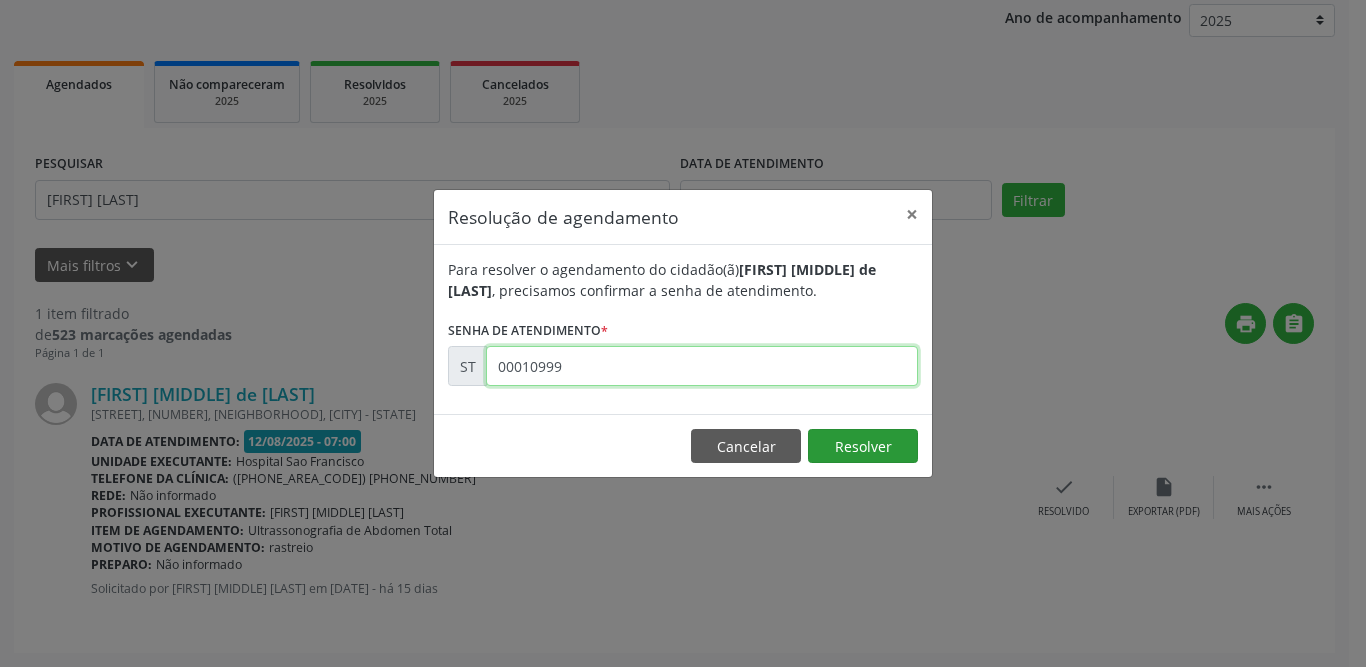 type on "00010999" 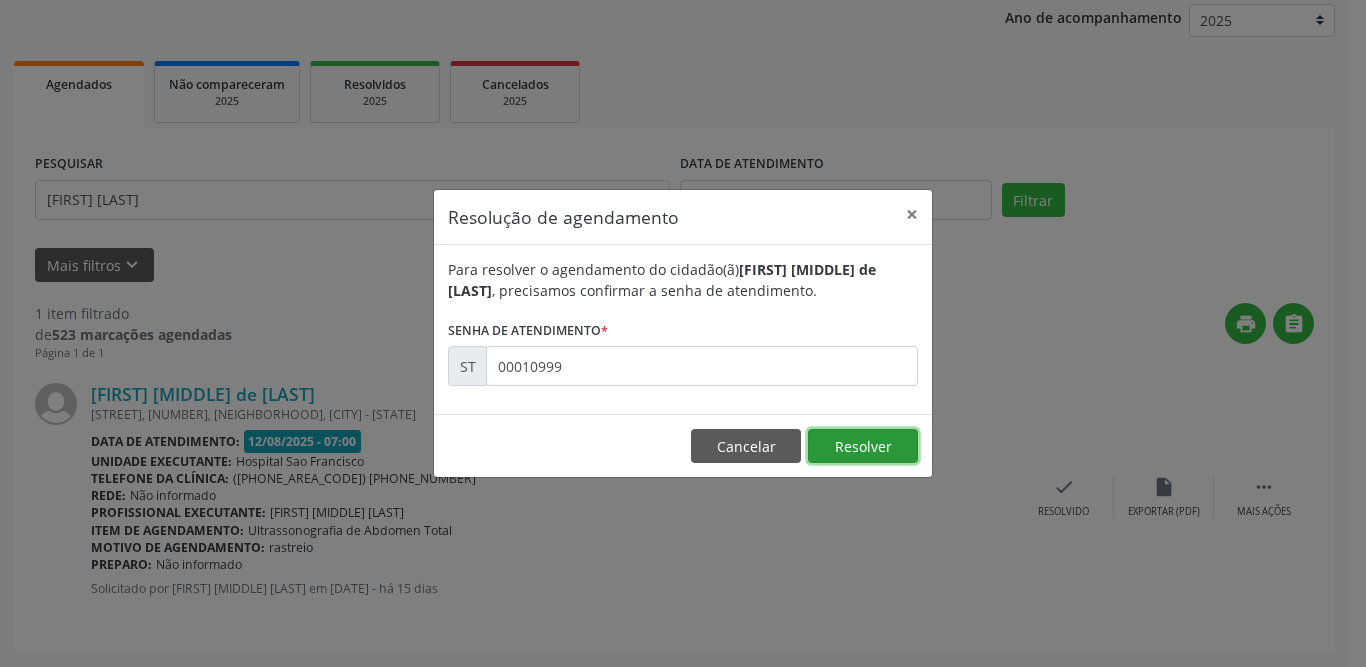 click on "Resolver" at bounding box center [863, 446] 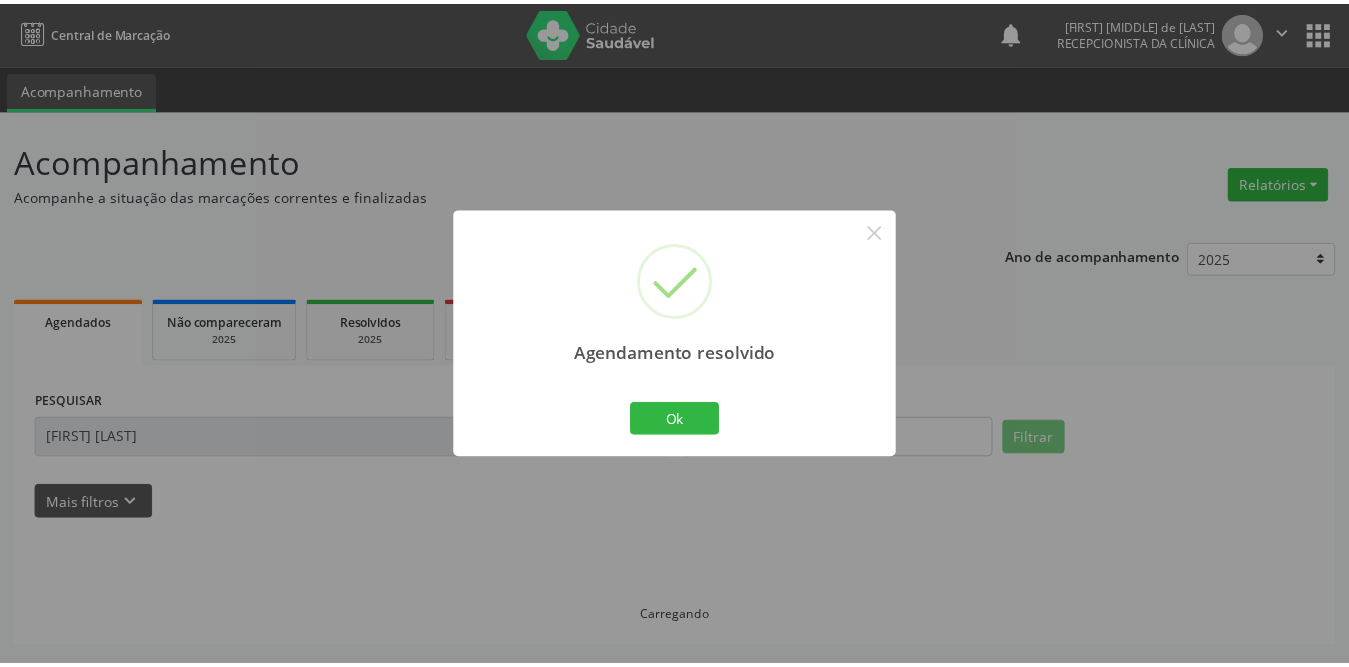 scroll, scrollTop: 0, scrollLeft: 0, axis: both 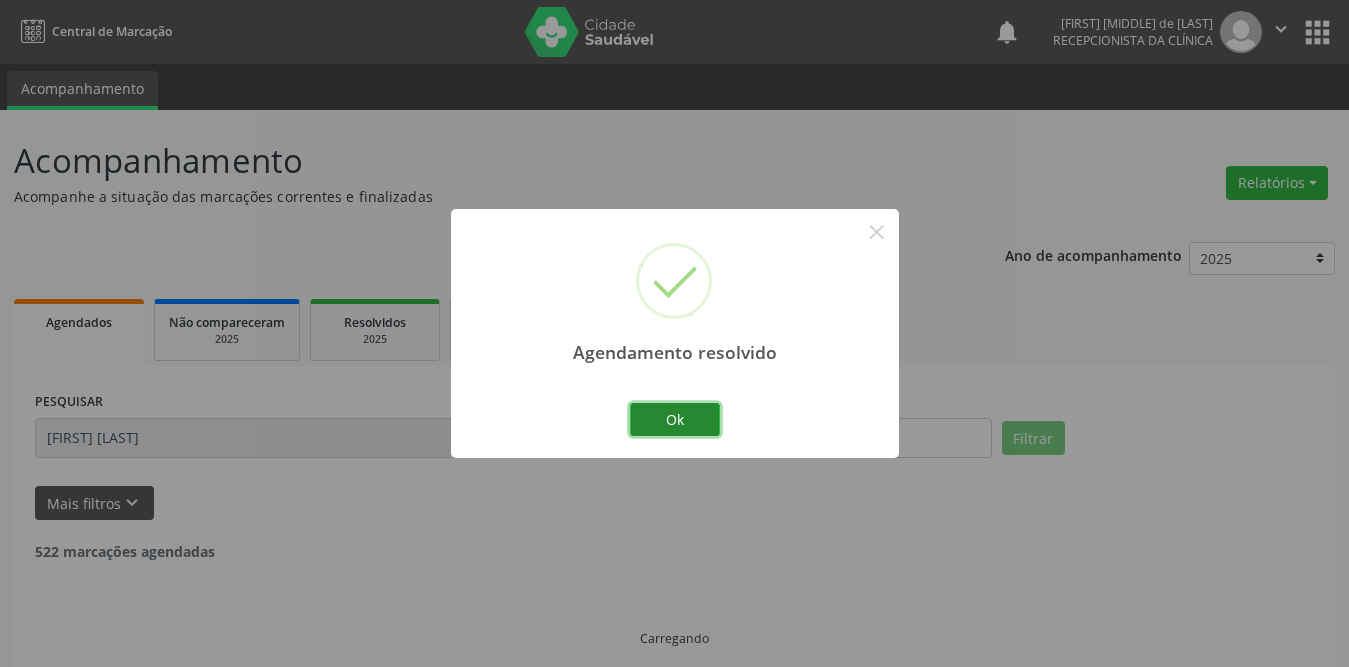 click on "Ok" at bounding box center (675, 420) 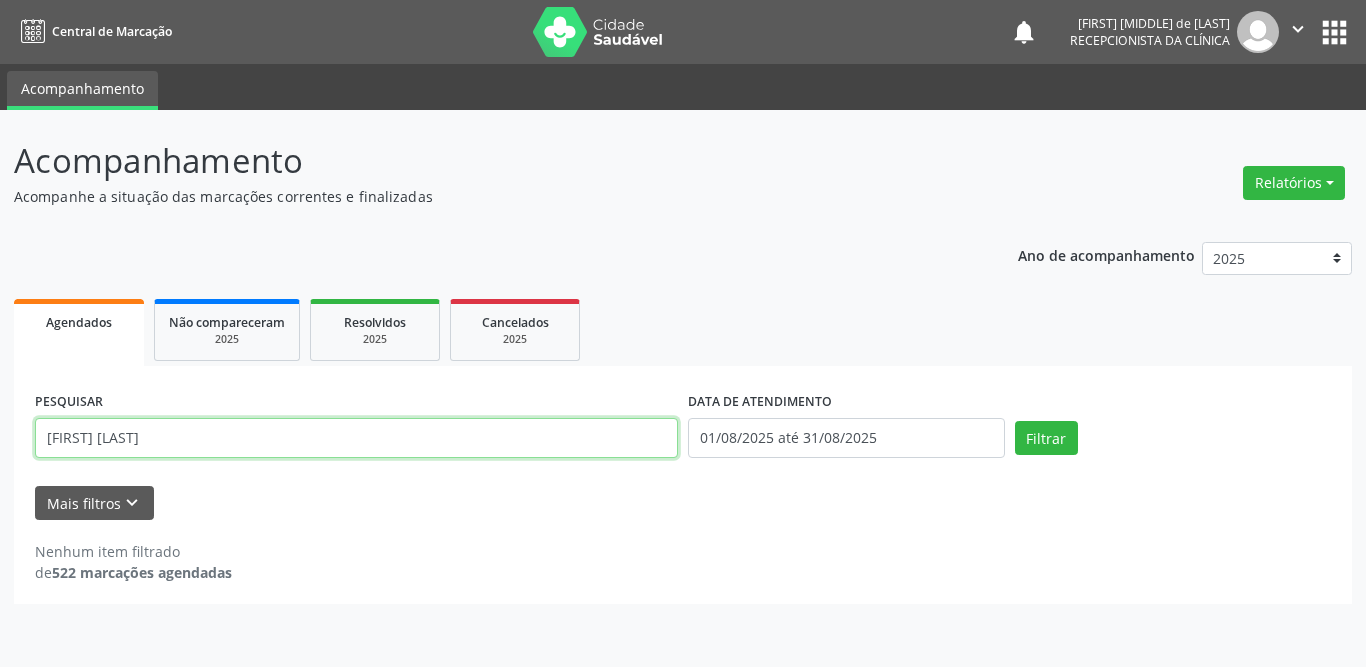 drag, startPoint x: 160, startPoint y: 440, endPoint x: 0, endPoint y: 415, distance: 161.94135 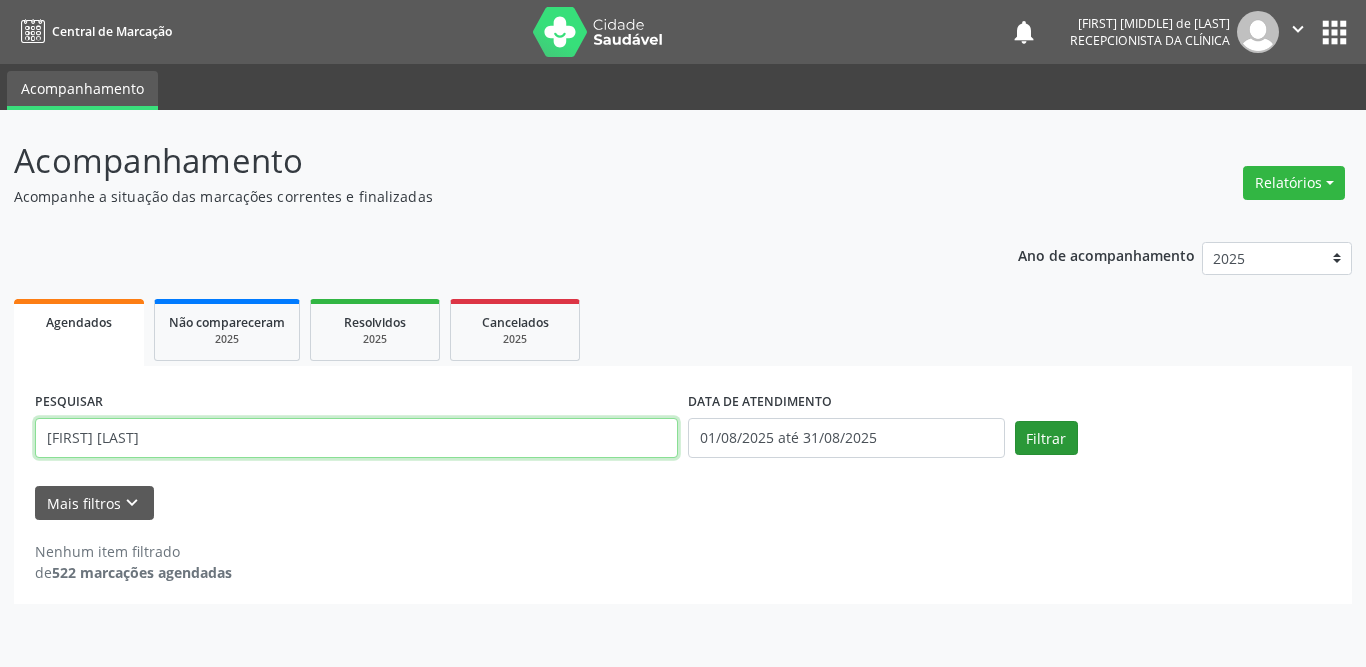 type on "[FIRST] [LAST]" 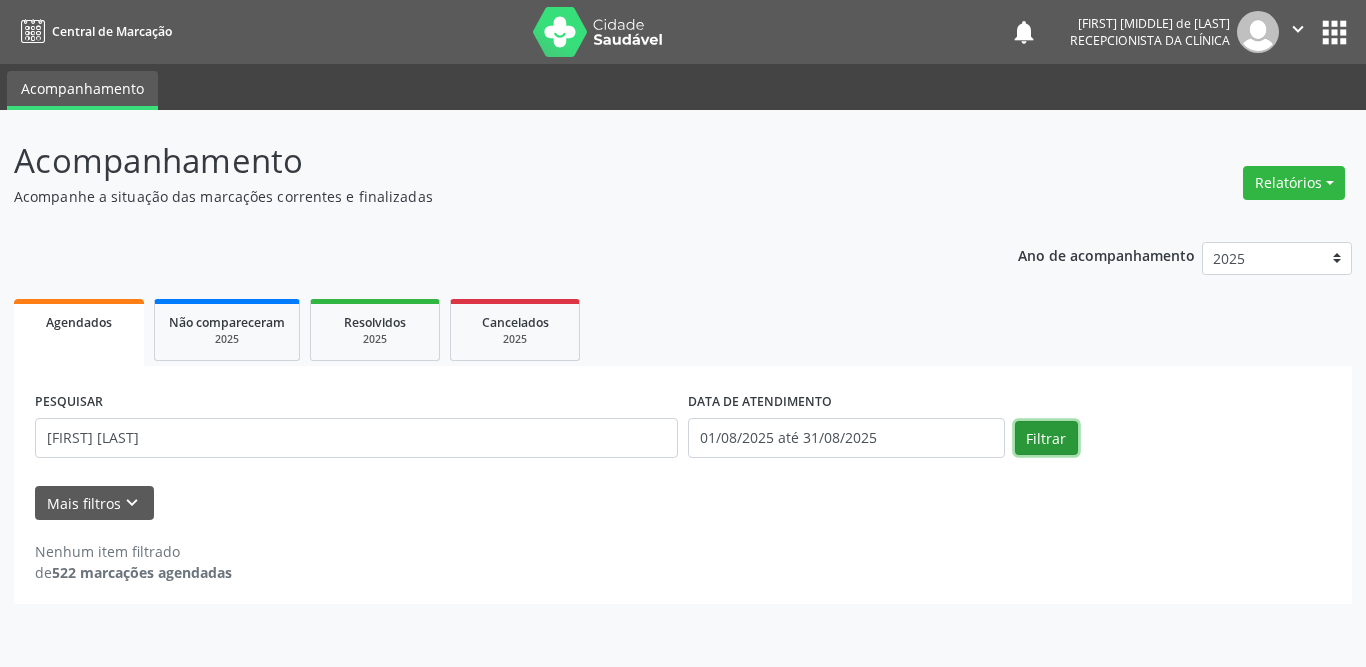 click on "Filtrar" at bounding box center [1046, 438] 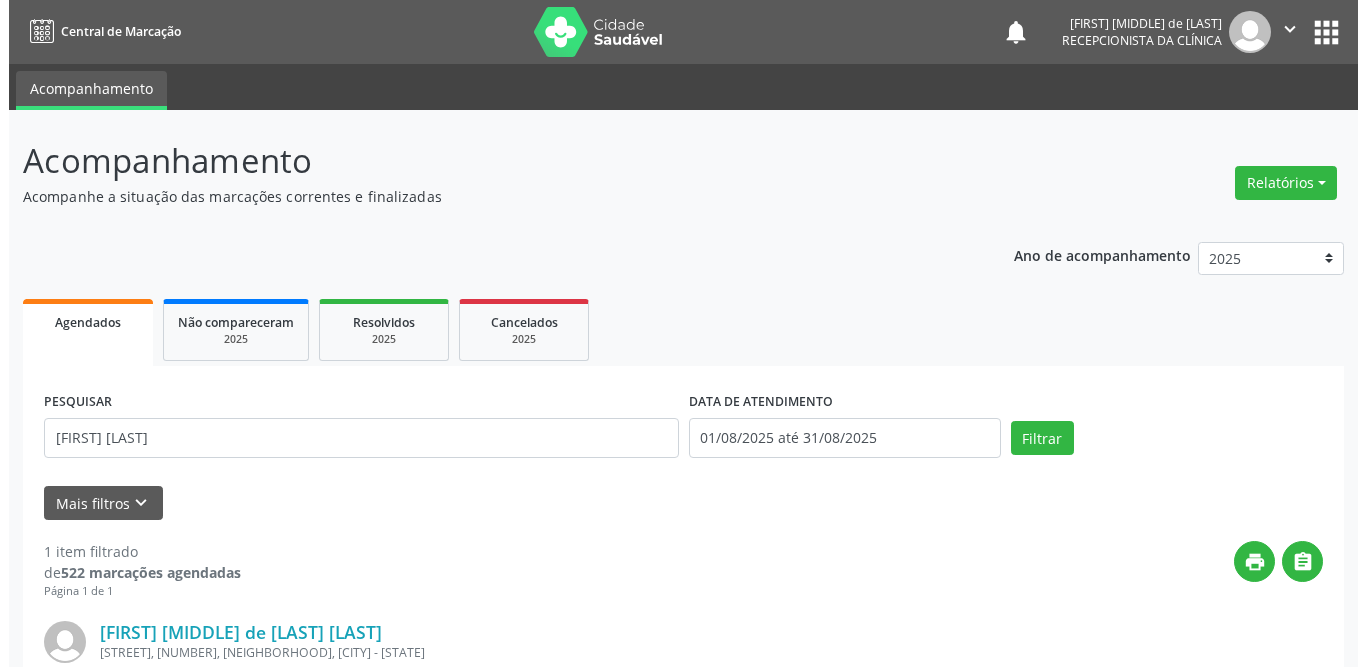 scroll, scrollTop: 238, scrollLeft: 0, axis: vertical 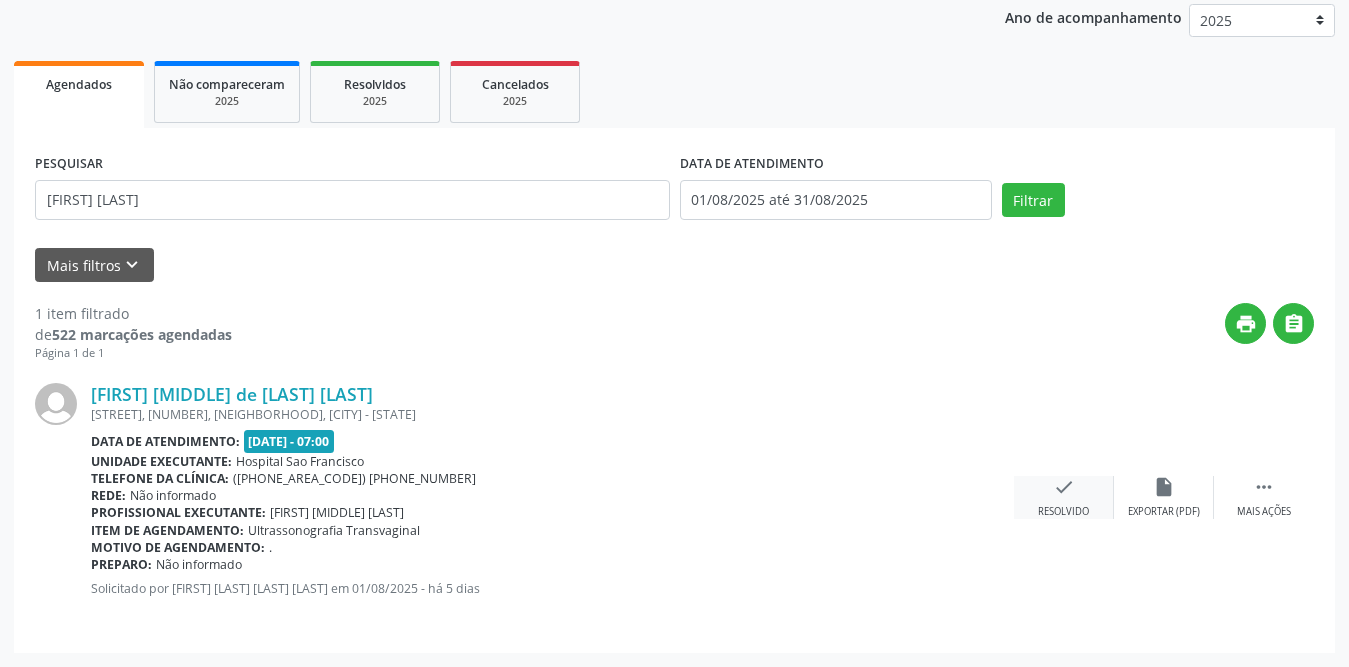 click on "check
Resolvido" at bounding box center [1064, 497] 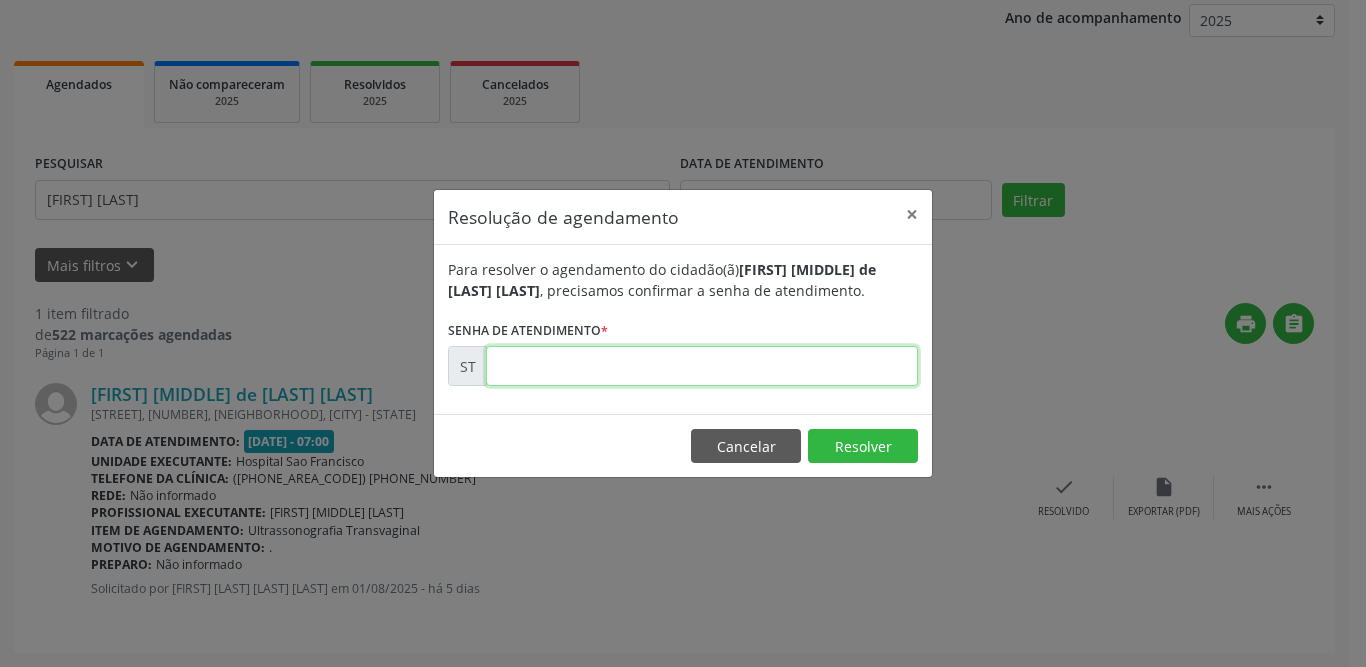 click at bounding box center [702, 366] 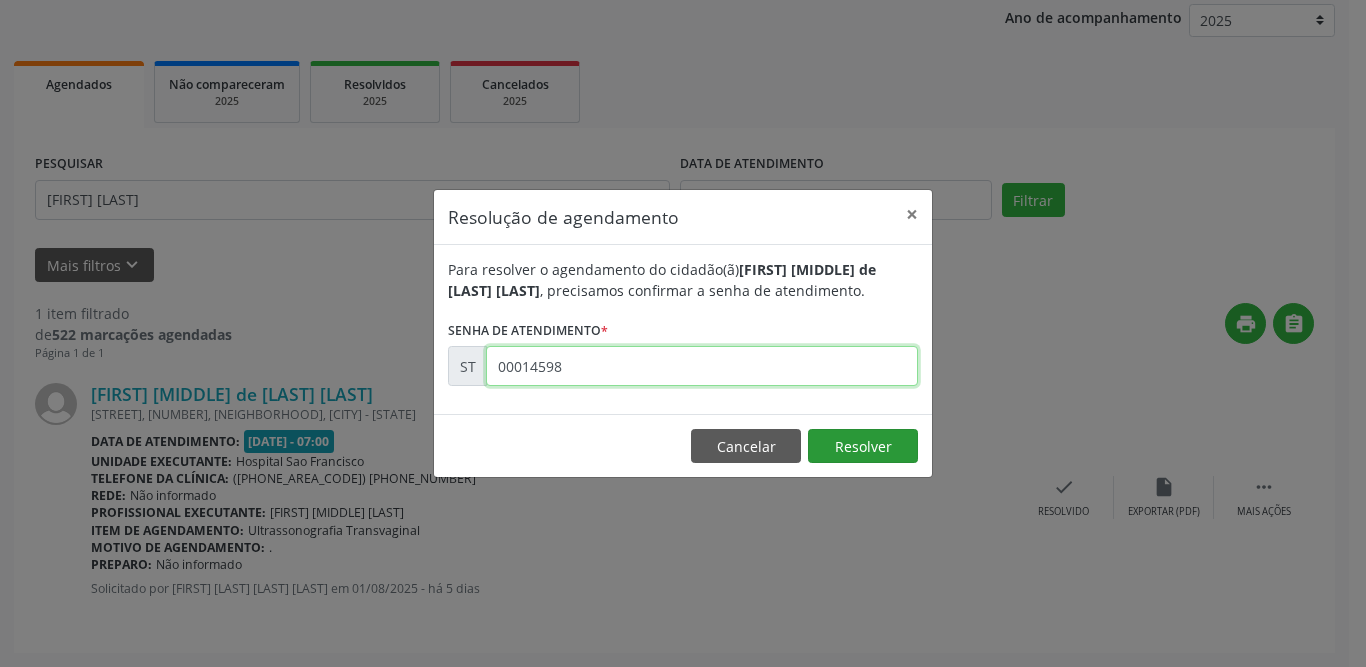 type on "00014598" 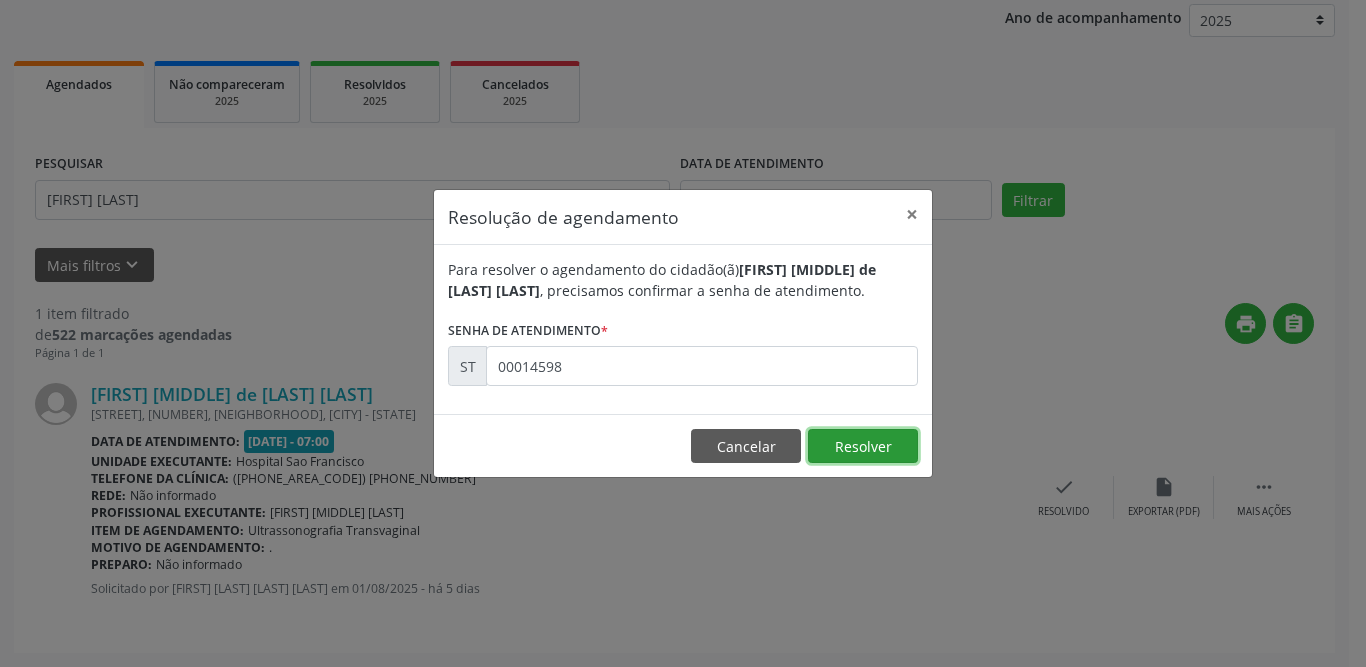 click on "Resolver" at bounding box center (863, 446) 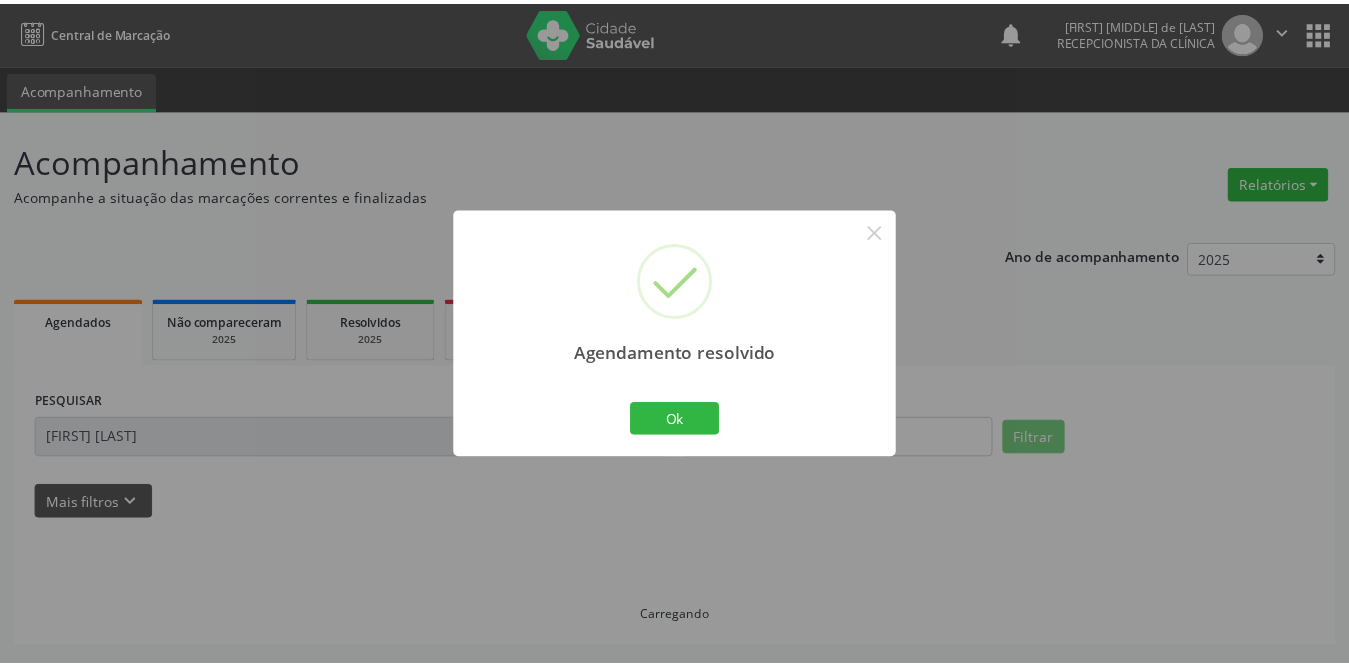 scroll, scrollTop: 0, scrollLeft: 0, axis: both 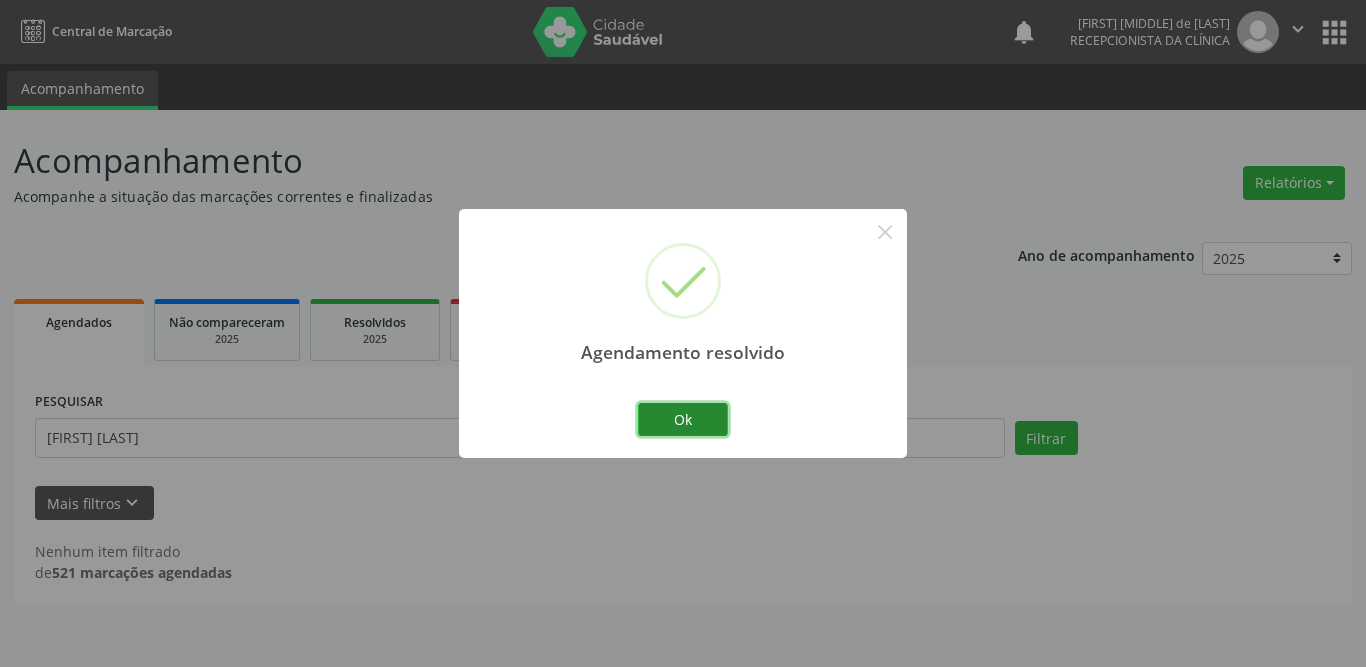 click on "Ok" at bounding box center [683, 420] 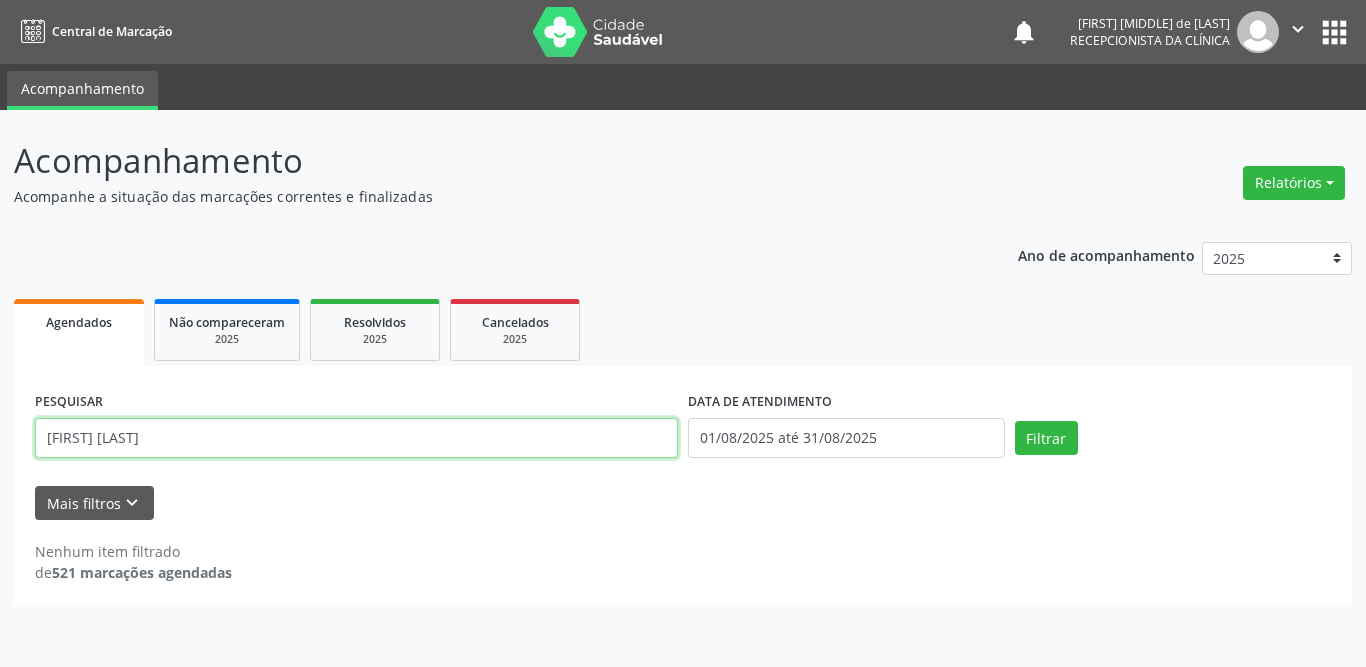 drag, startPoint x: 338, startPoint y: 432, endPoint x: 0, endPoint y: 433, distance: 338.00146 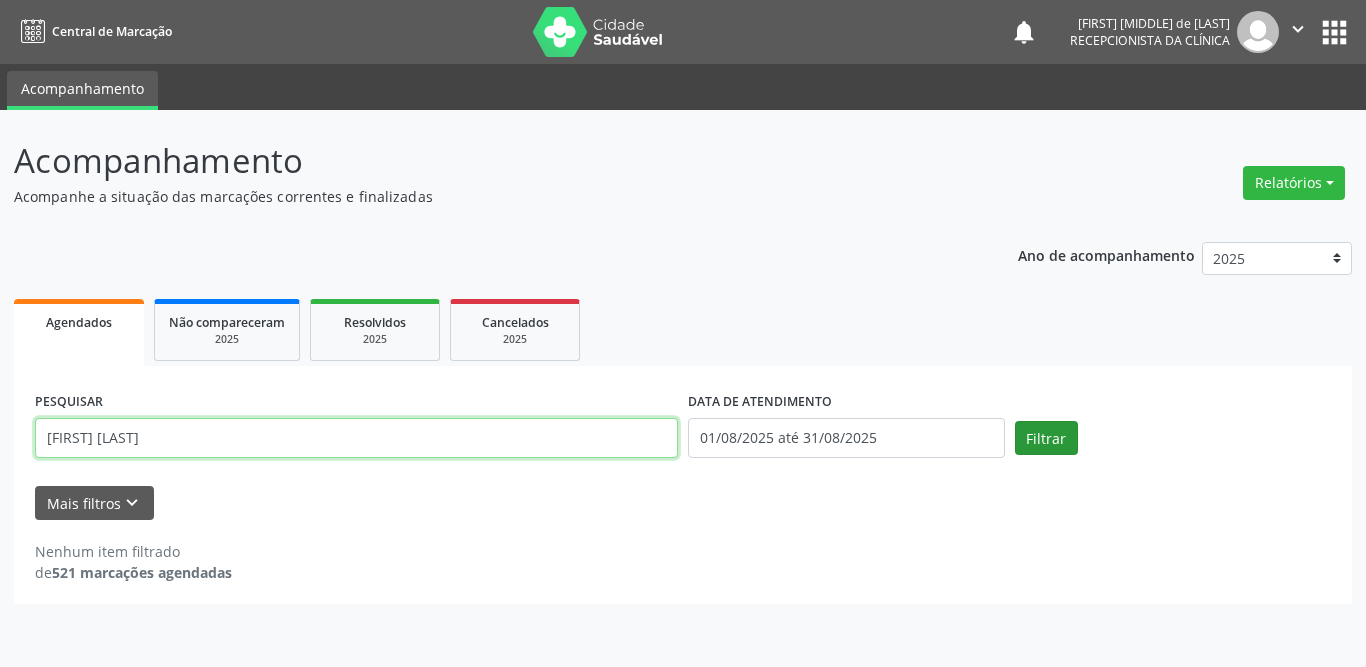 type on "[FIRST] [LAST]" 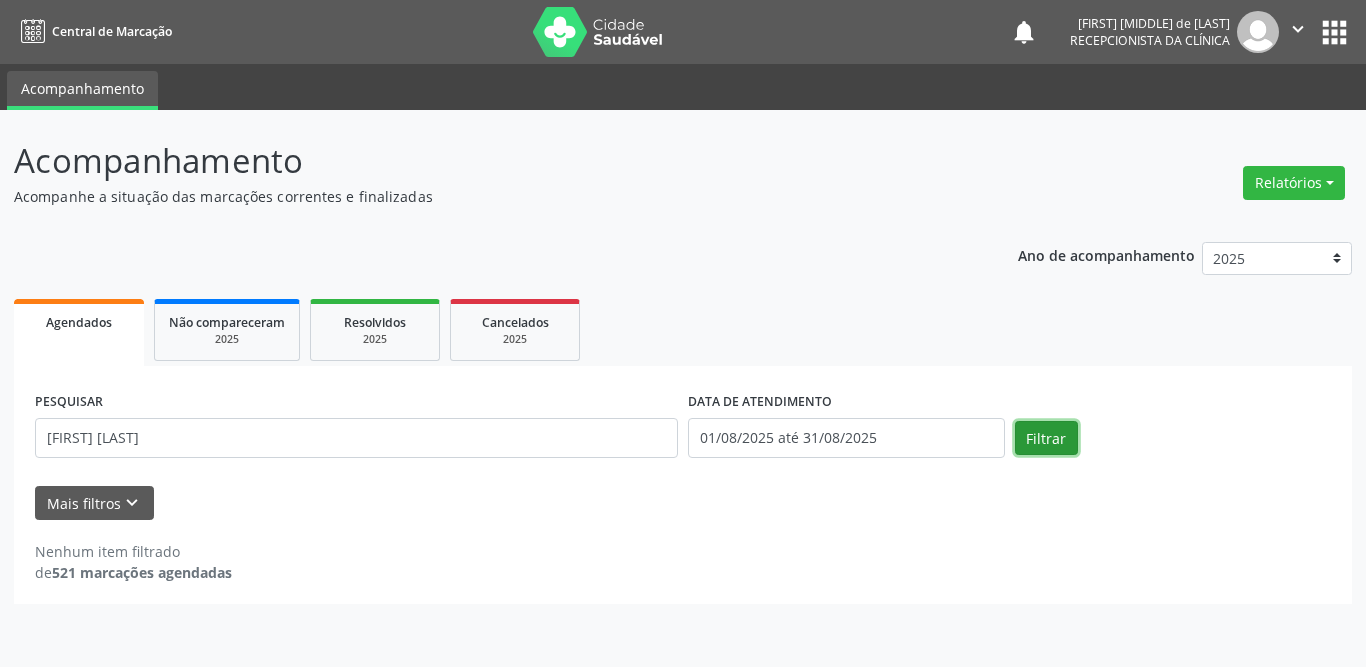 click on "Filtrar" at bounding box center [1046, 438] 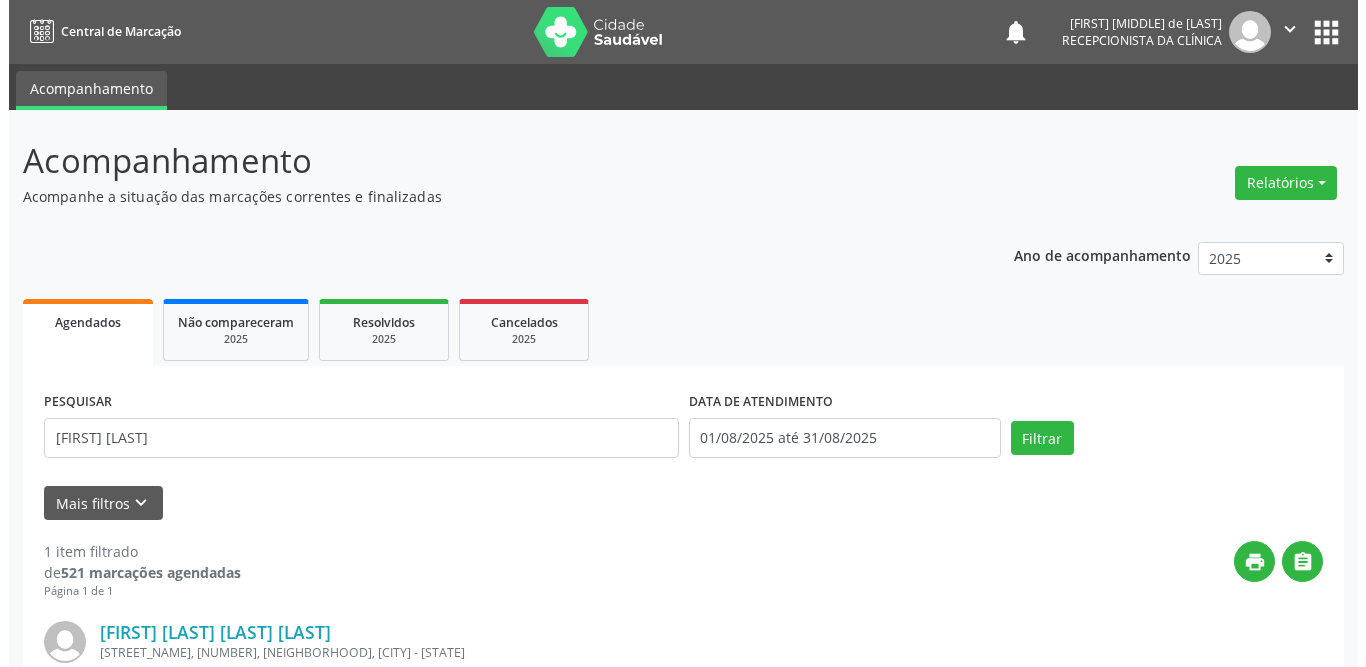 scroll, scrollTop: 238, scrollLeft: 0, axis: vertical 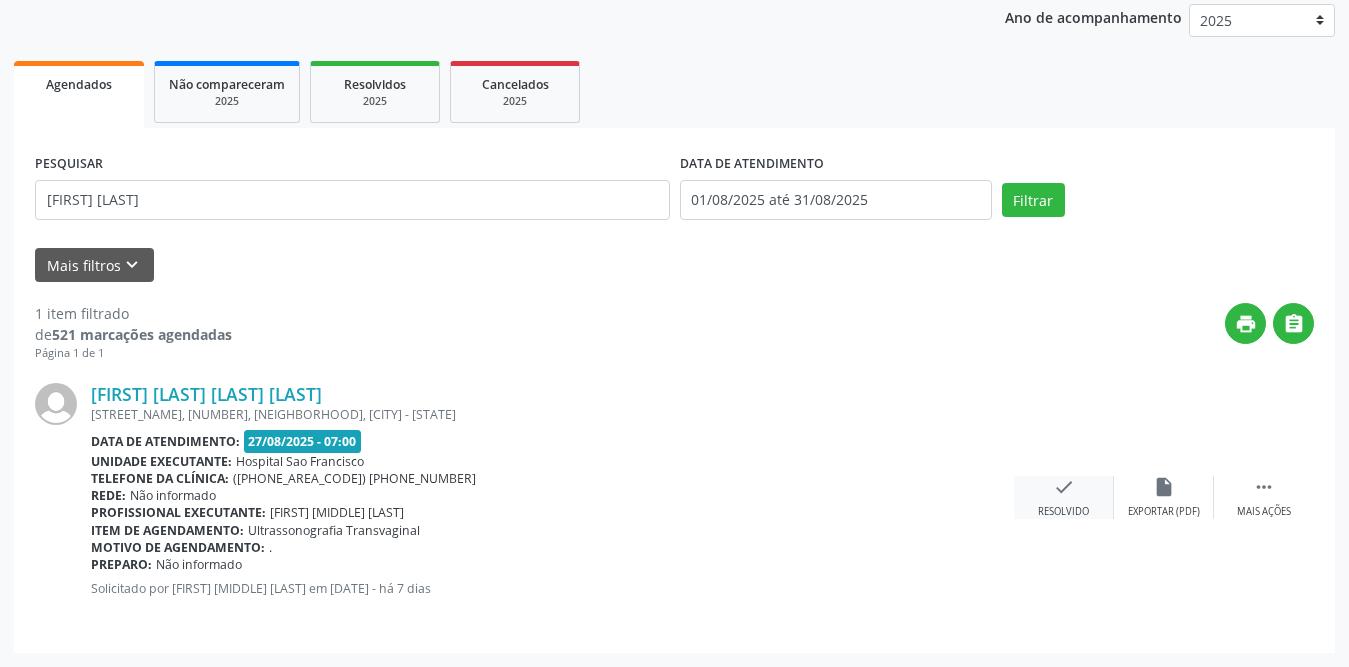click on "check" at bounding box center (1064, 487) 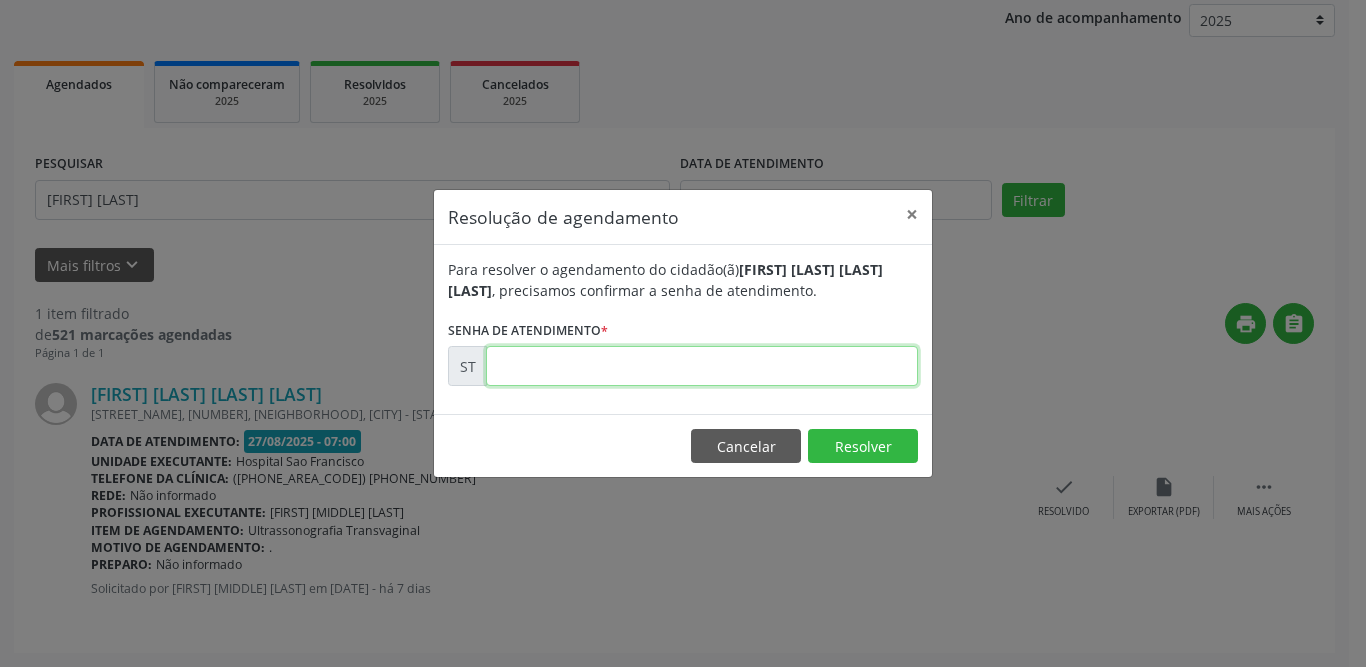 click at bounding box center [702, 366] 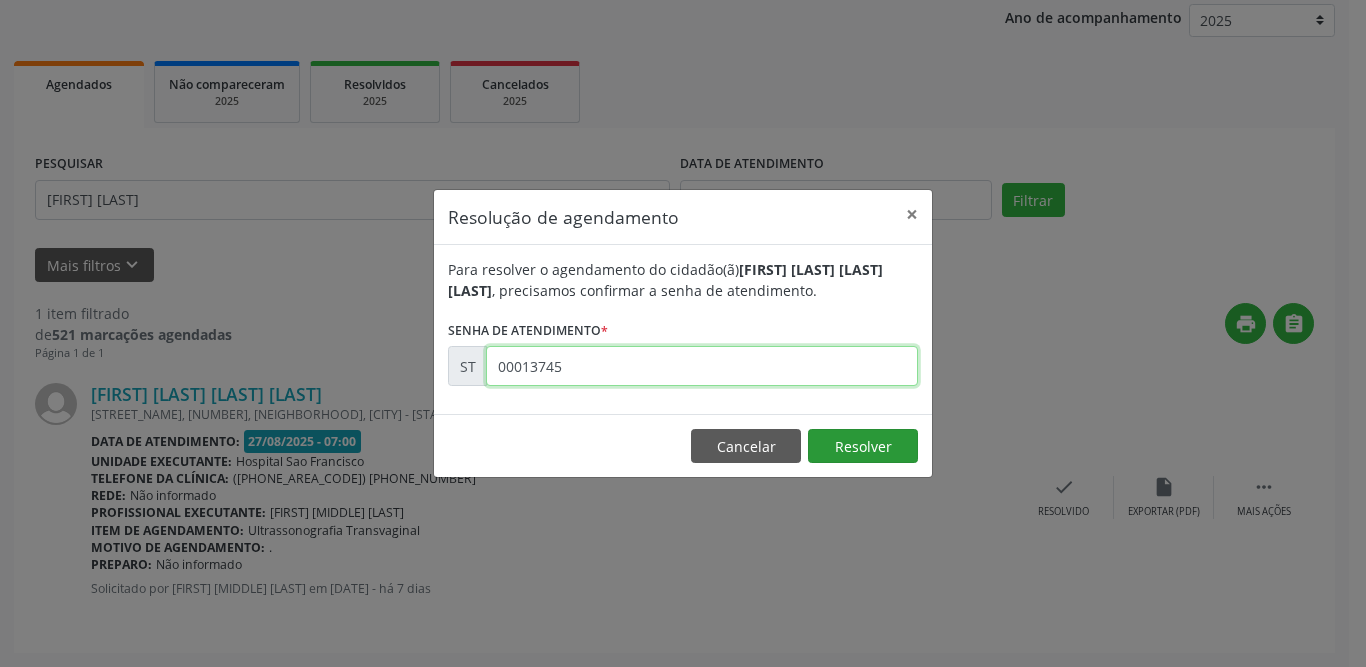 type on "00013745" 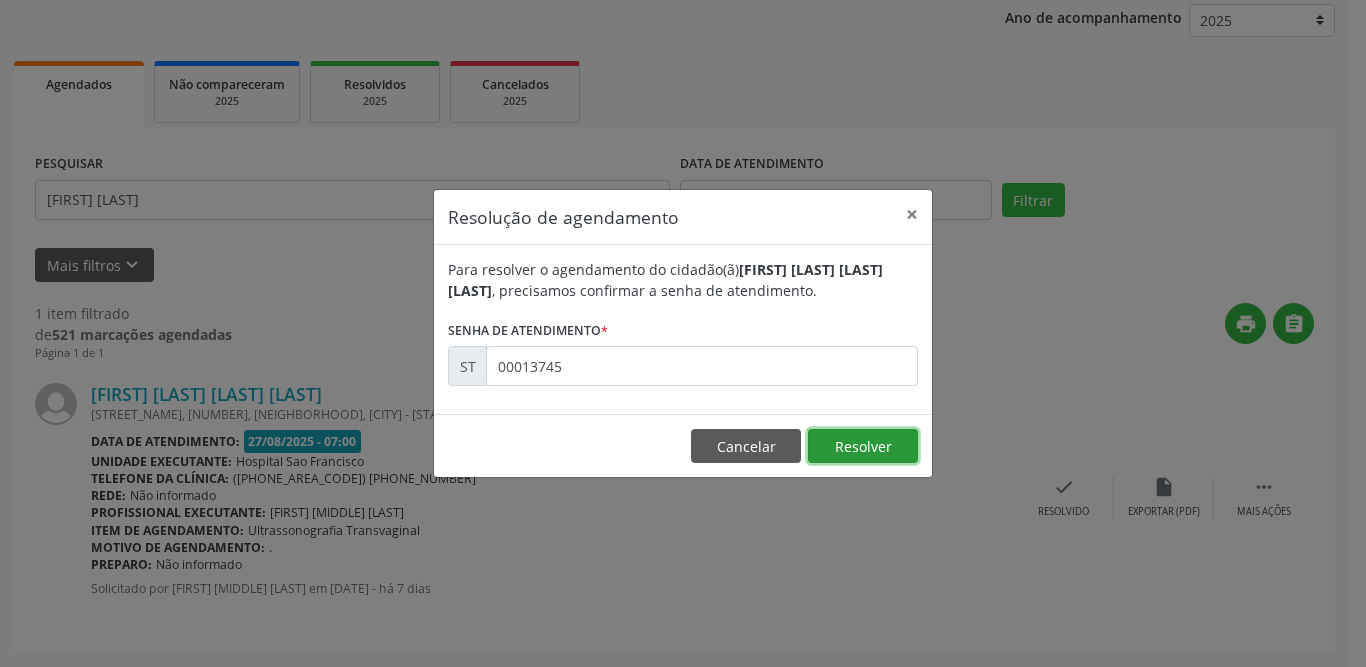 click on "Resolver" at bounding box center (863, 446) 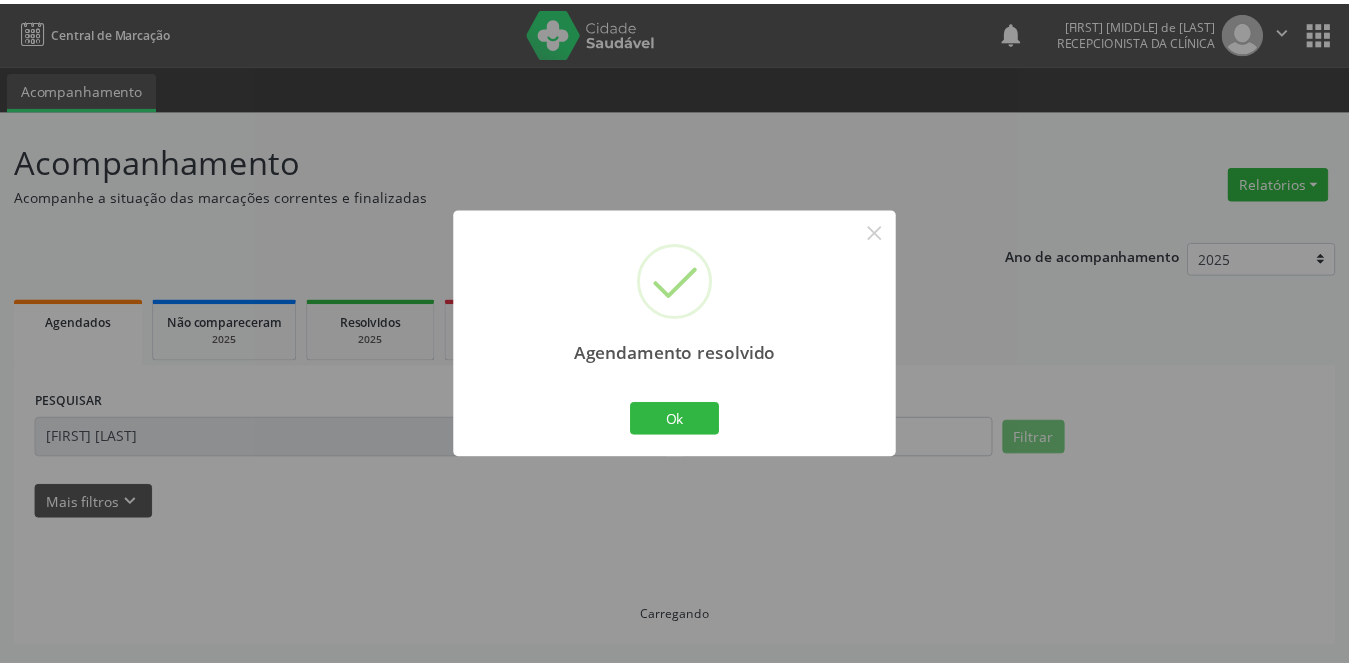scroll, scrollTop: 0, scrollLeft: 0, axis: both 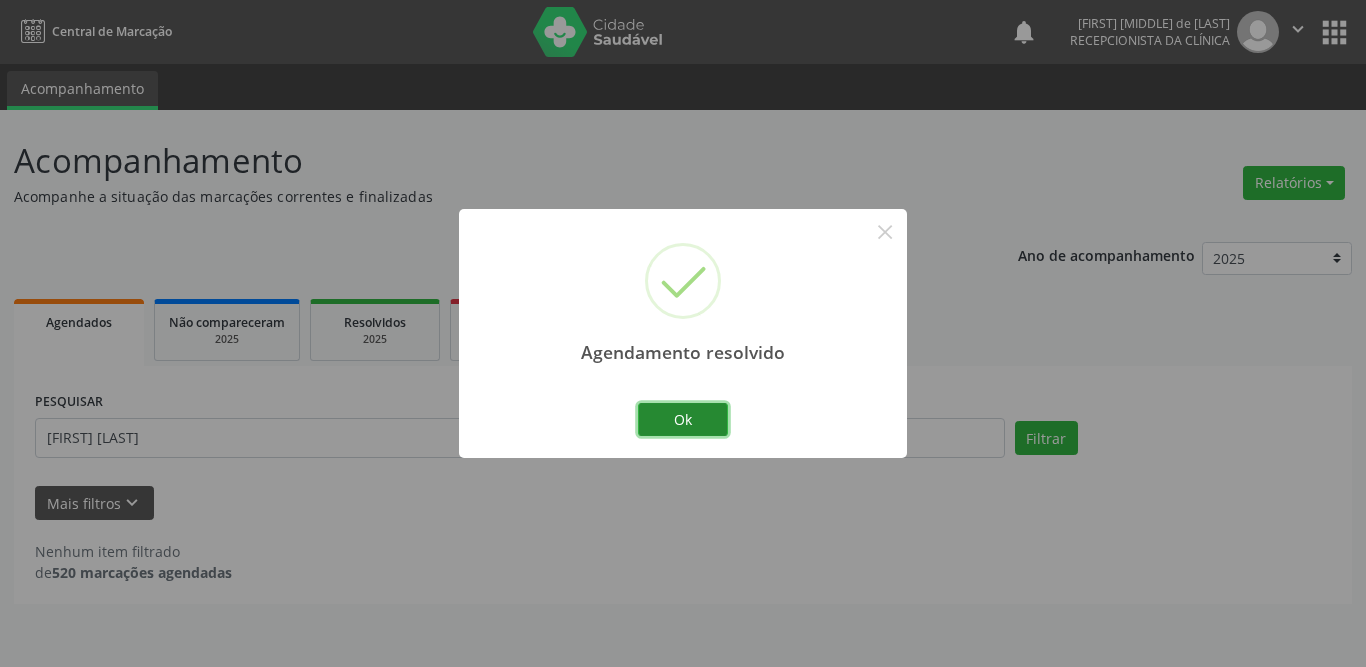 click on "Ok" at bounding box center (683, 420) 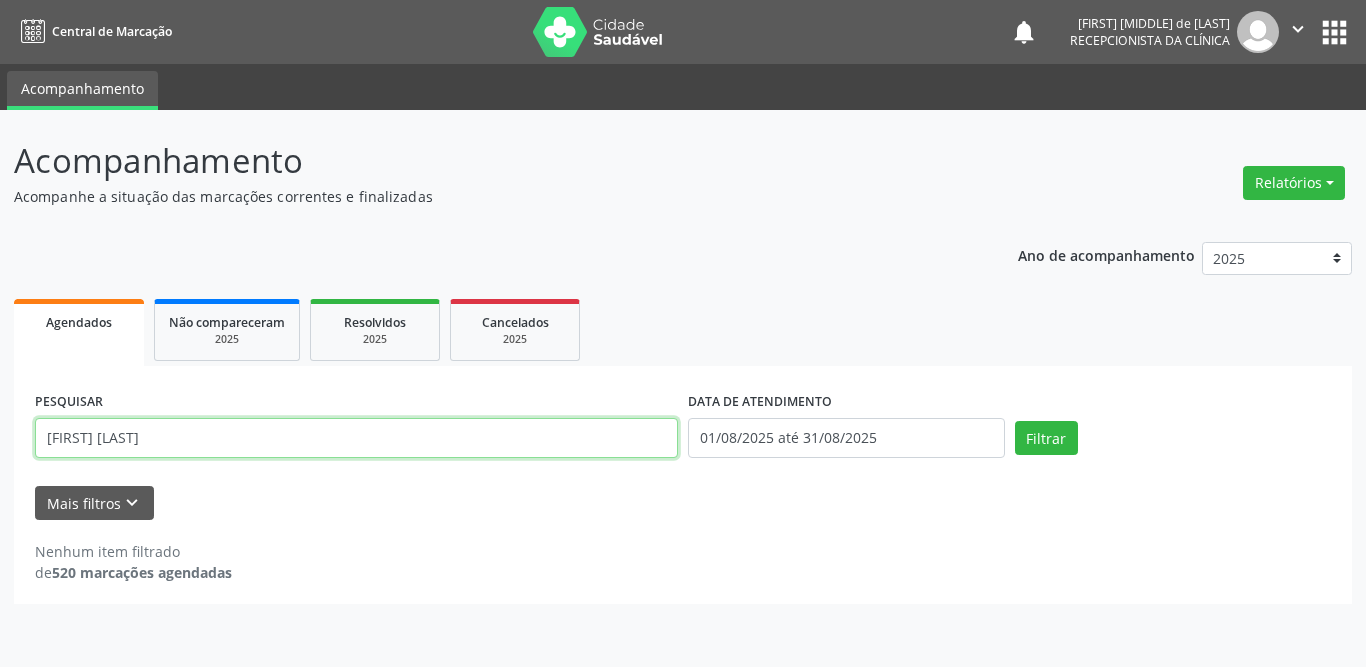 drag, startPoint x: 284, startPoint y: 432, endPoint x: 33, endPoint y: 437, distance: 251.04979 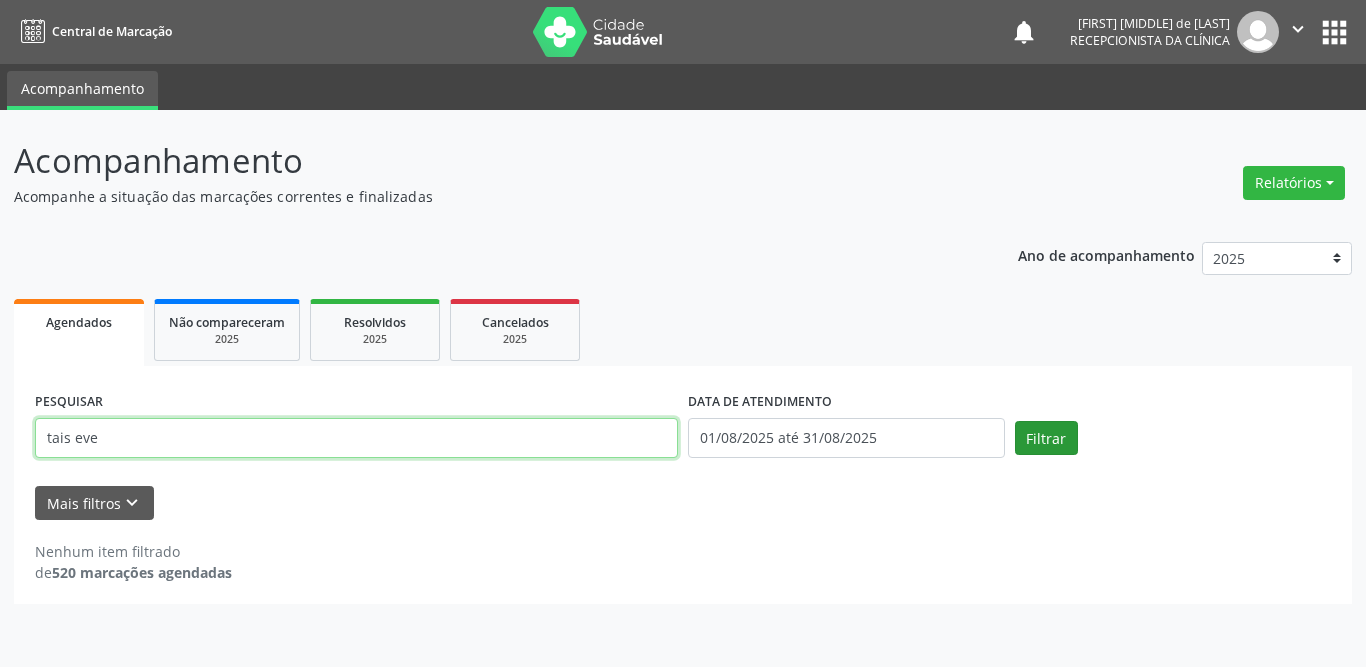 type on "tais eve" 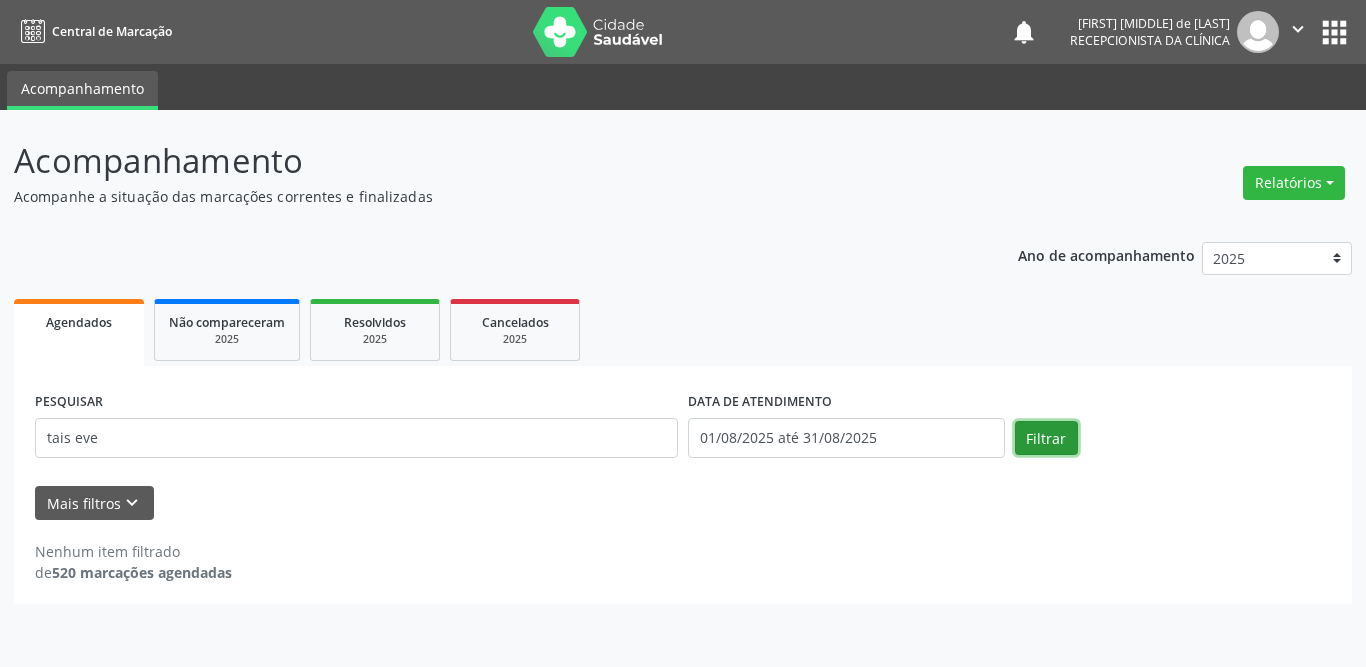 click on "Filtrar" at bounding box center (1046, 438) 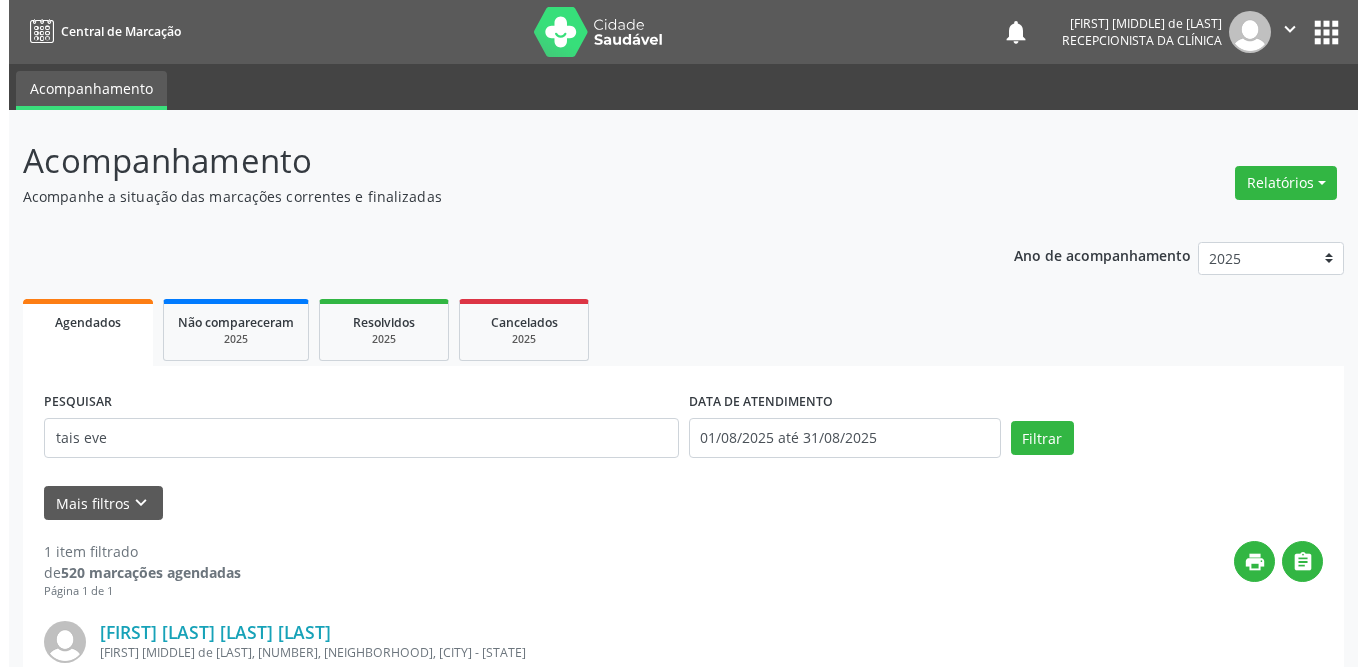 scroll, scrollTop: 238, scrollLeft: 0, axis: vertical 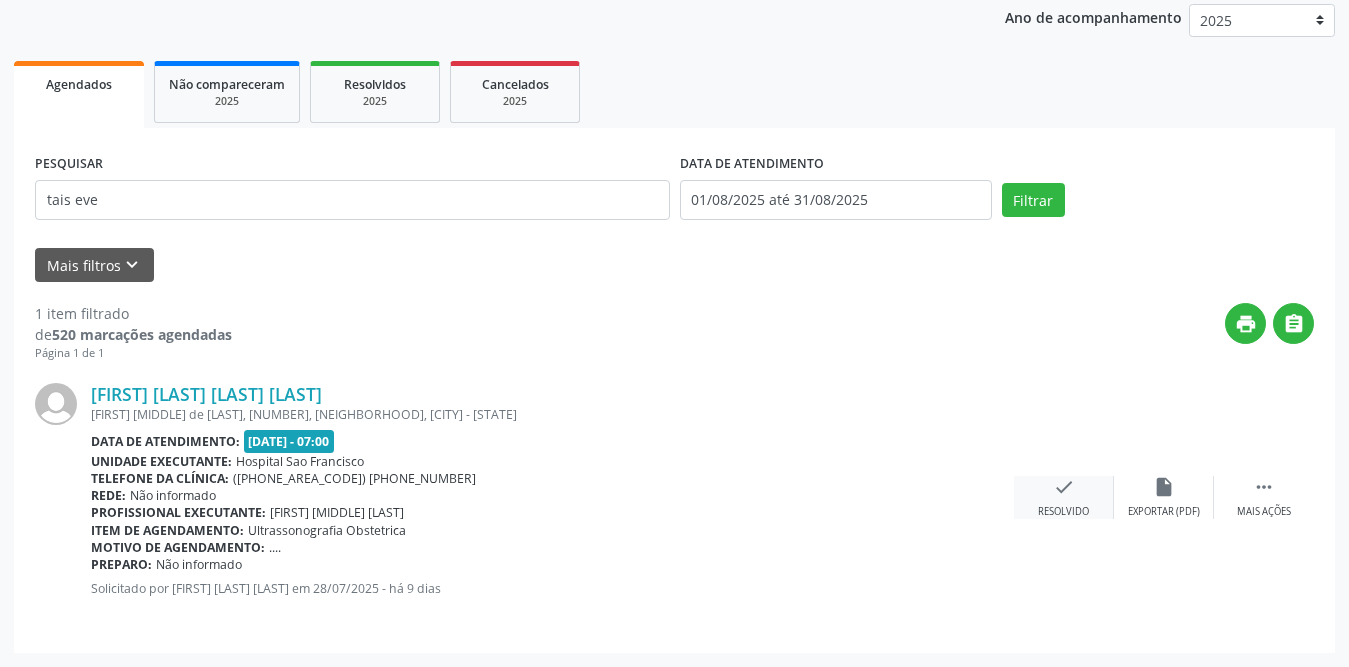 click on "check
Resolvido" at bounding box center (1064, 497) 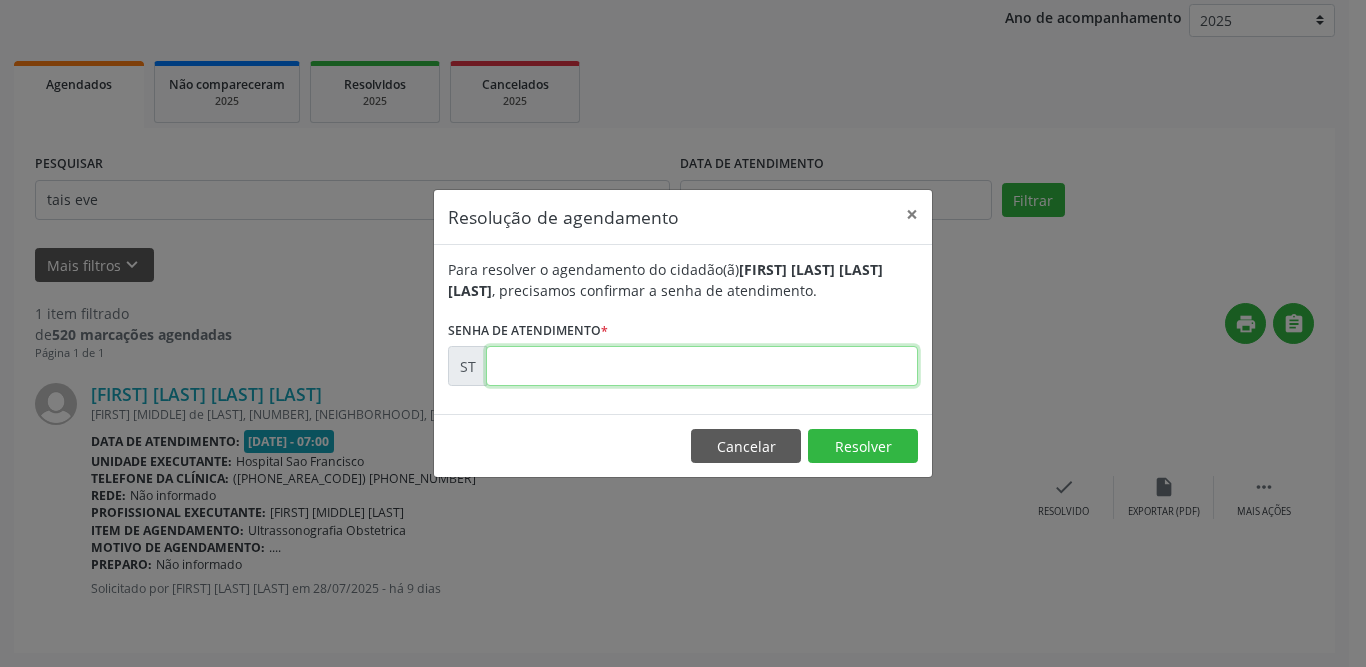 click at bounding box center [702, 366] 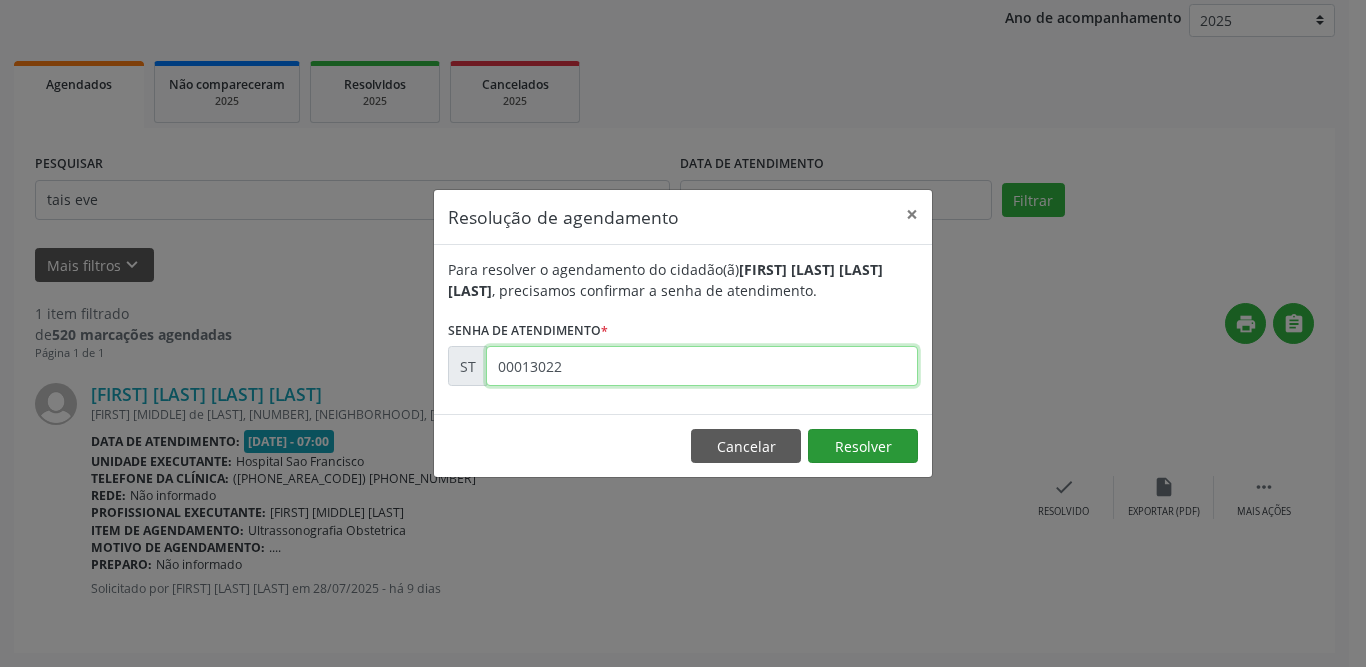 type on "00013022" 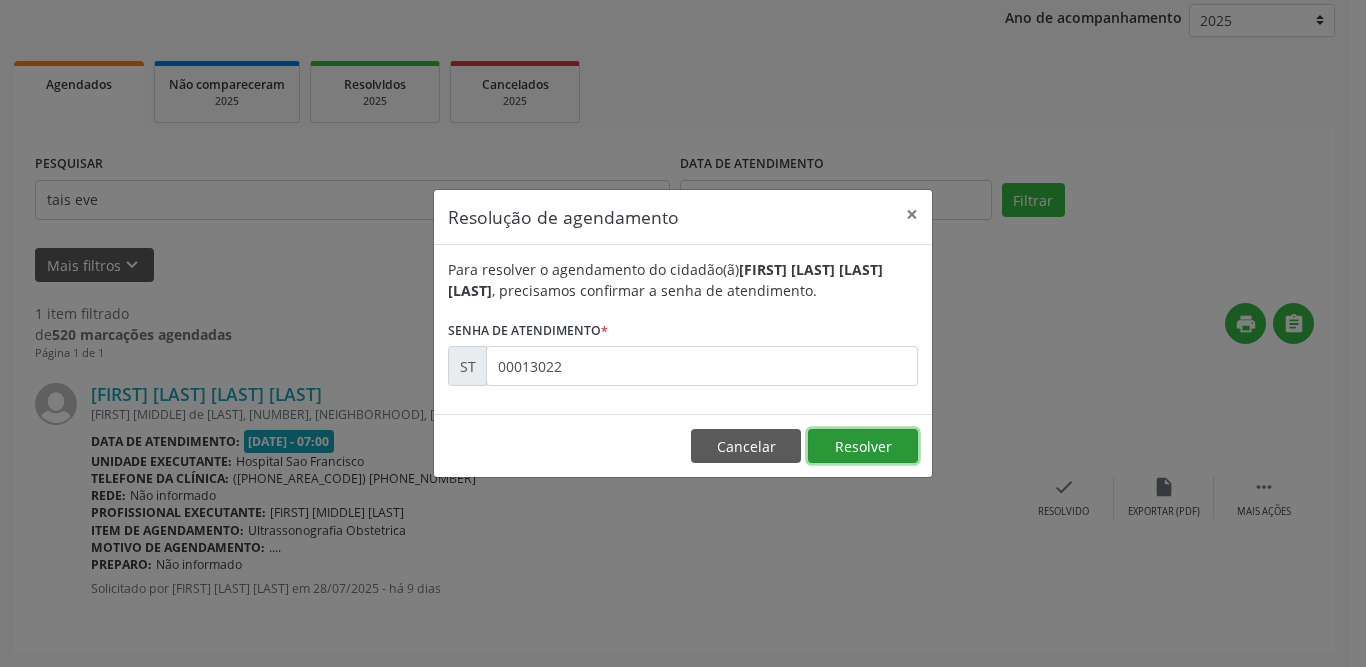 click on "Resolver" at bounding box center (863, 446) 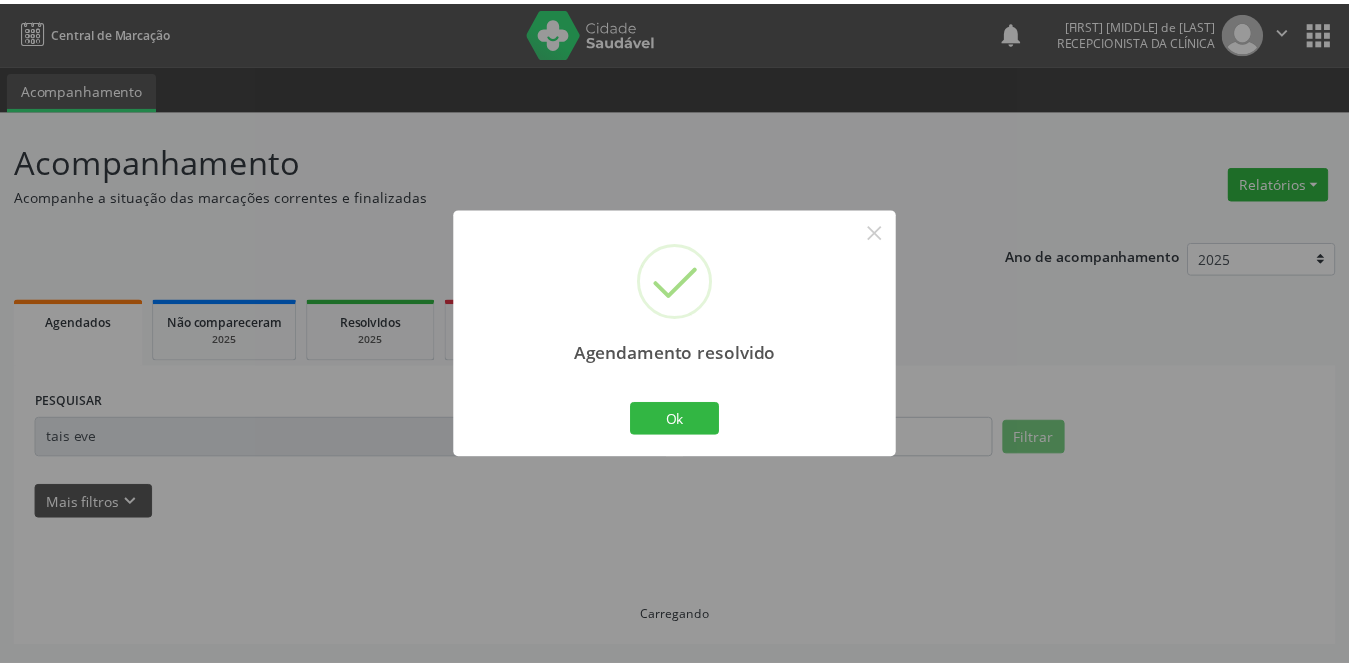 scroll, scrollTop: 0, scrollLeft: 0, axis: both 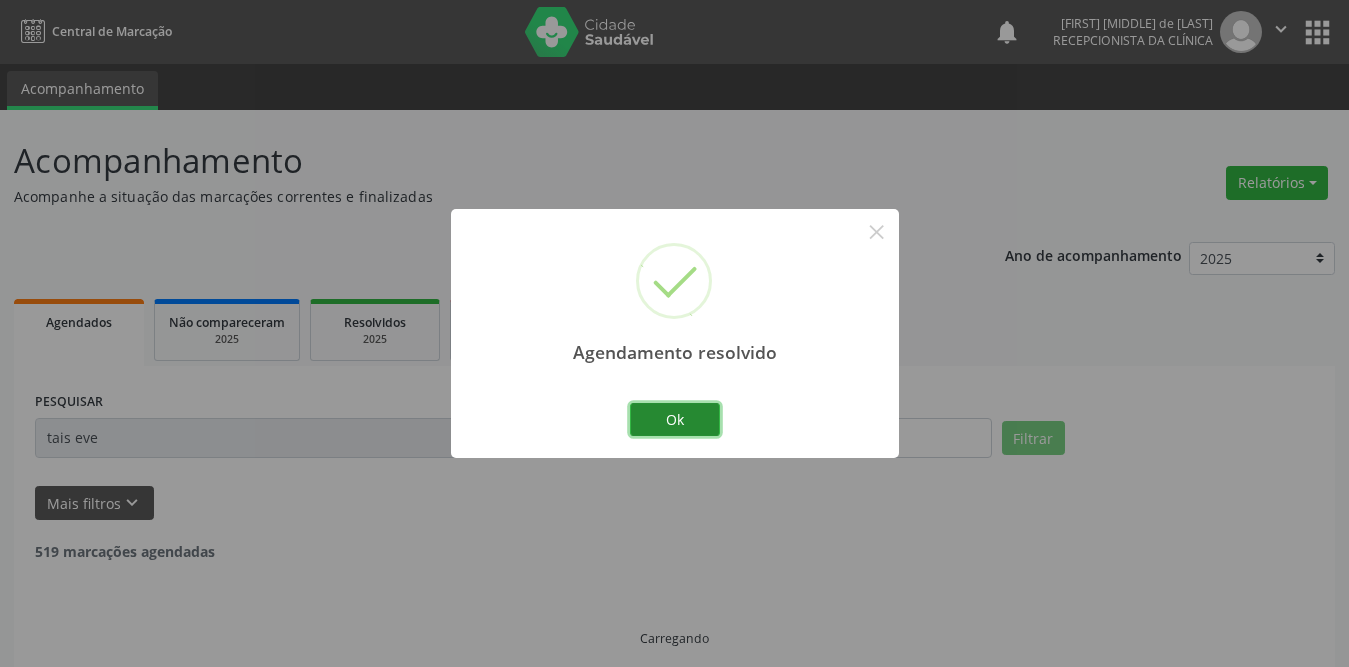 click on "Ok" at bounding box center [675, 420] 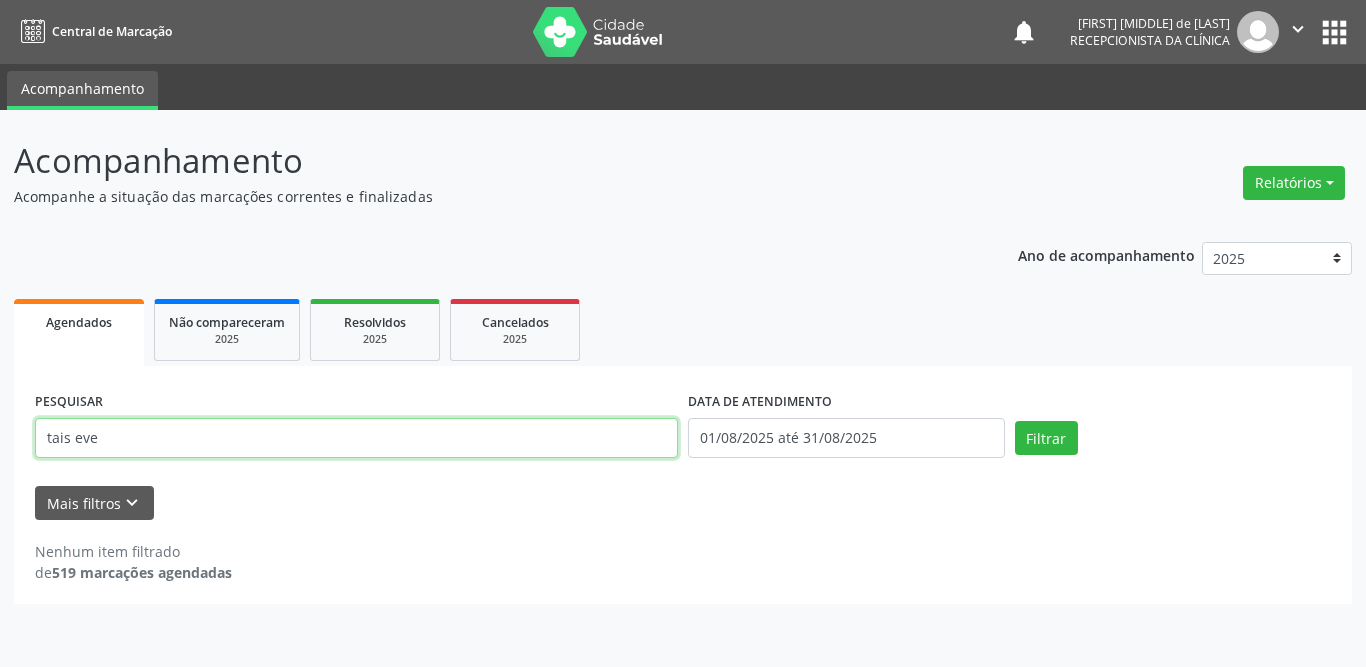 drag, startPoint x: 141, startPoint y: 439, endPoint x: 0, endPoint y: 446, distance: 141.17365 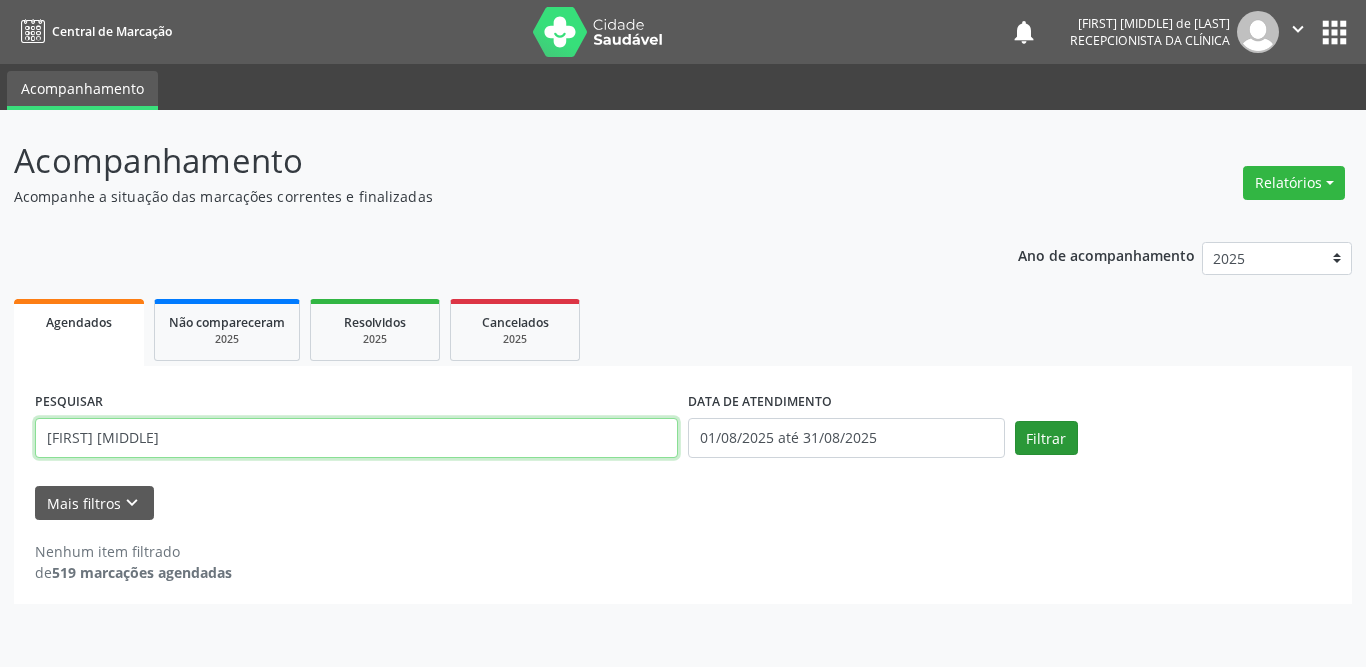type on "[FIRST] [MIDDLE]" 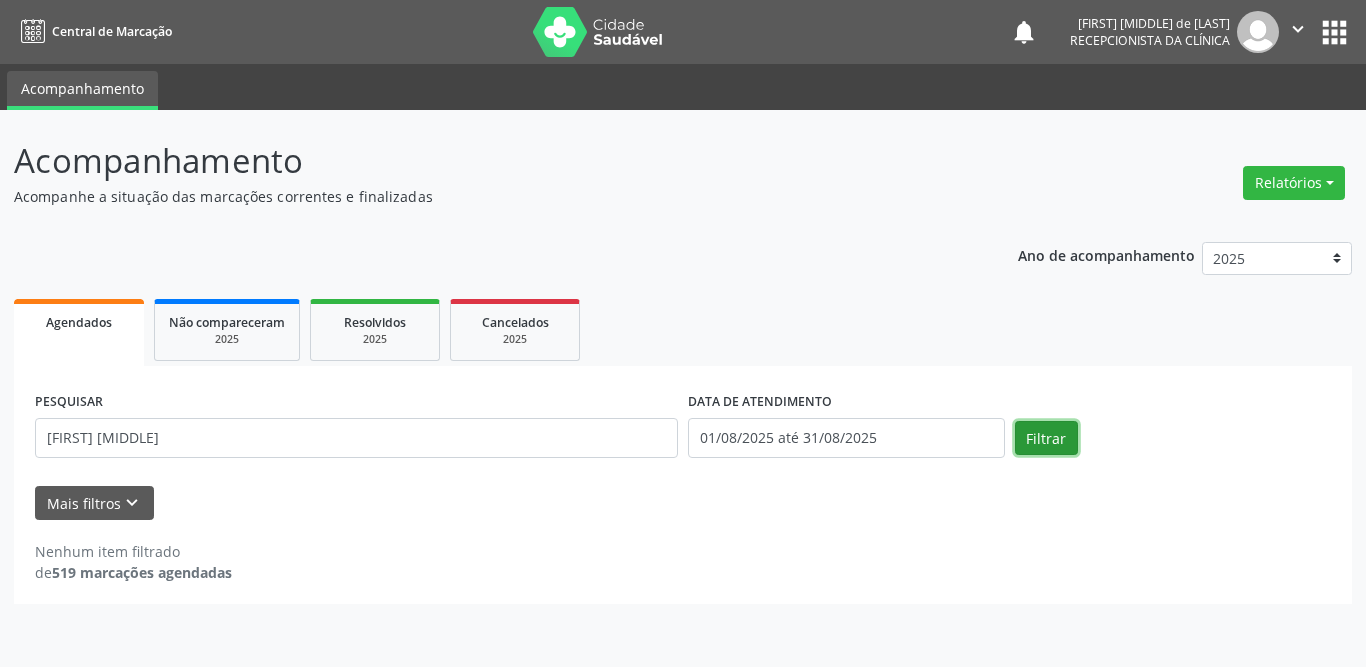 click on "Filtrar" at bounding box center (1046, 438) 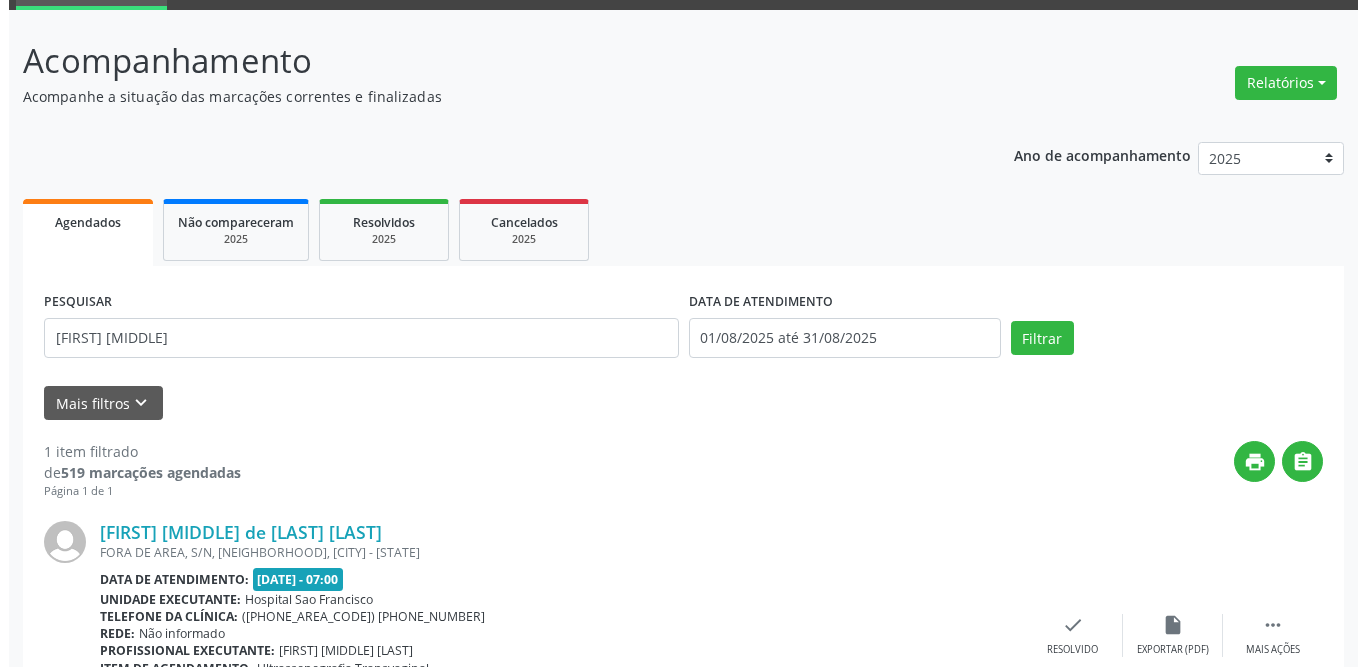 scroll, scrollTop: 238, scrollLeft: 0, axis: vertical 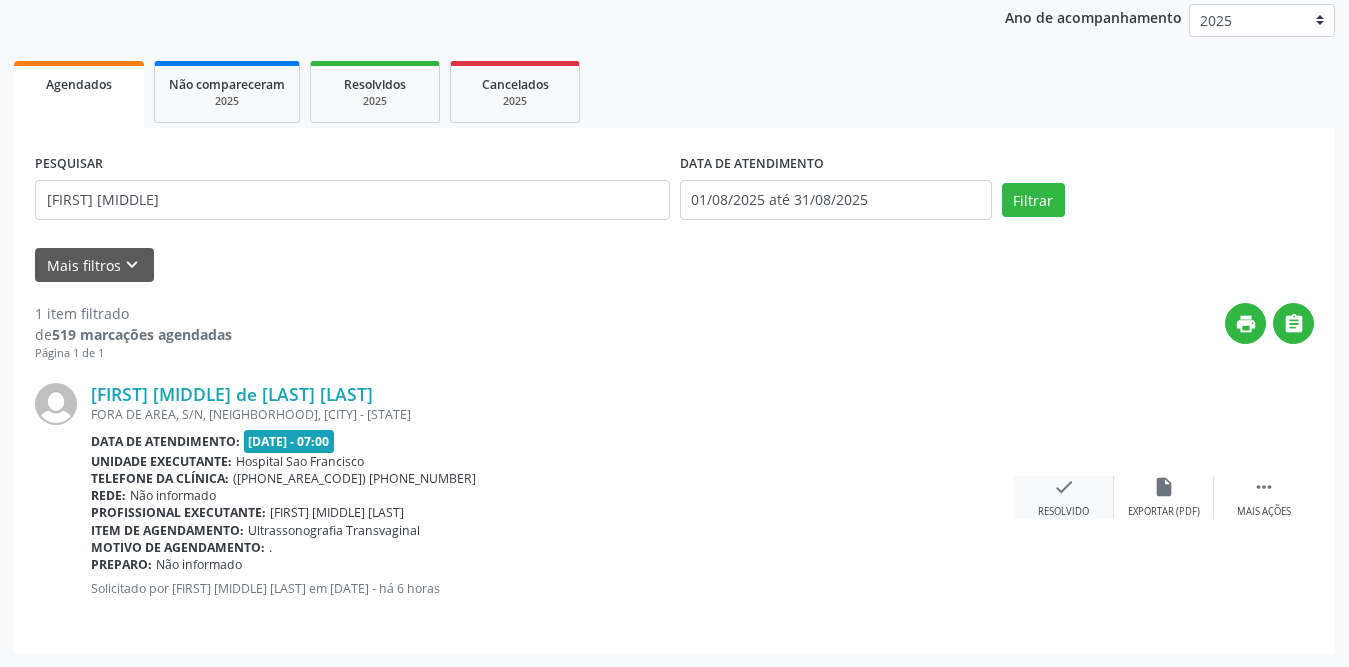 click on "check" at bounding box center [1064, 487] 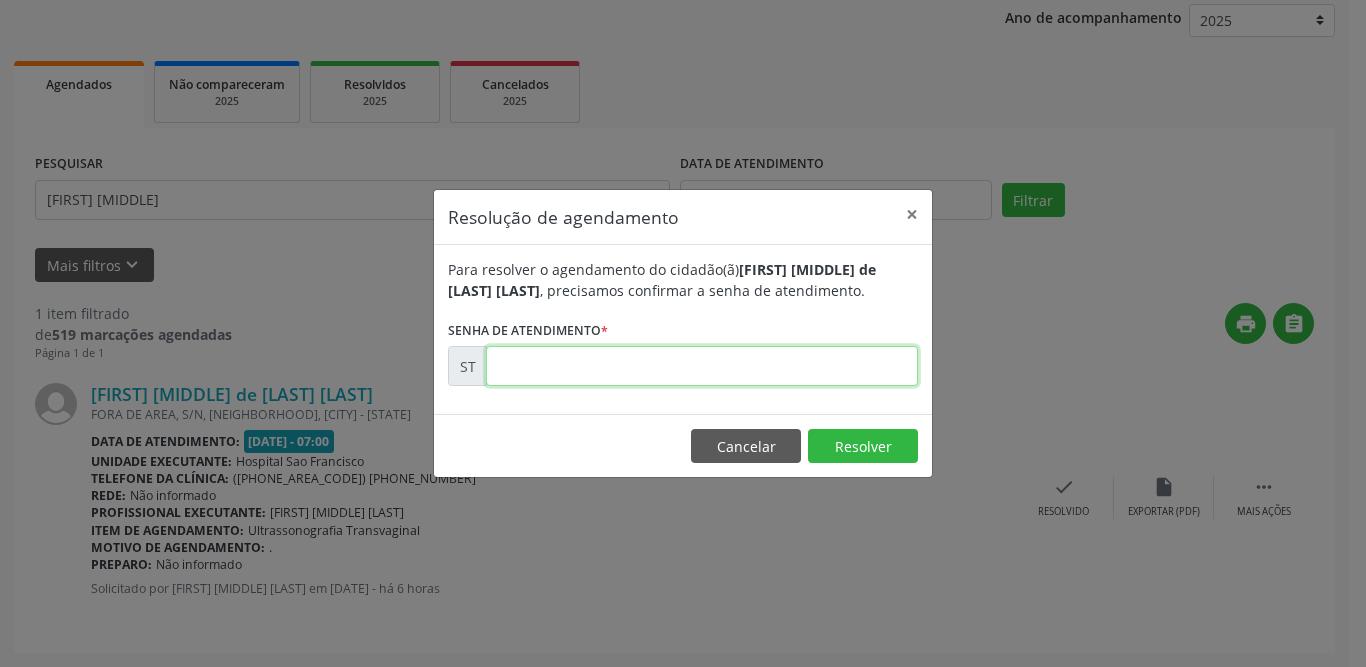 click at bounding box center (702, 366) 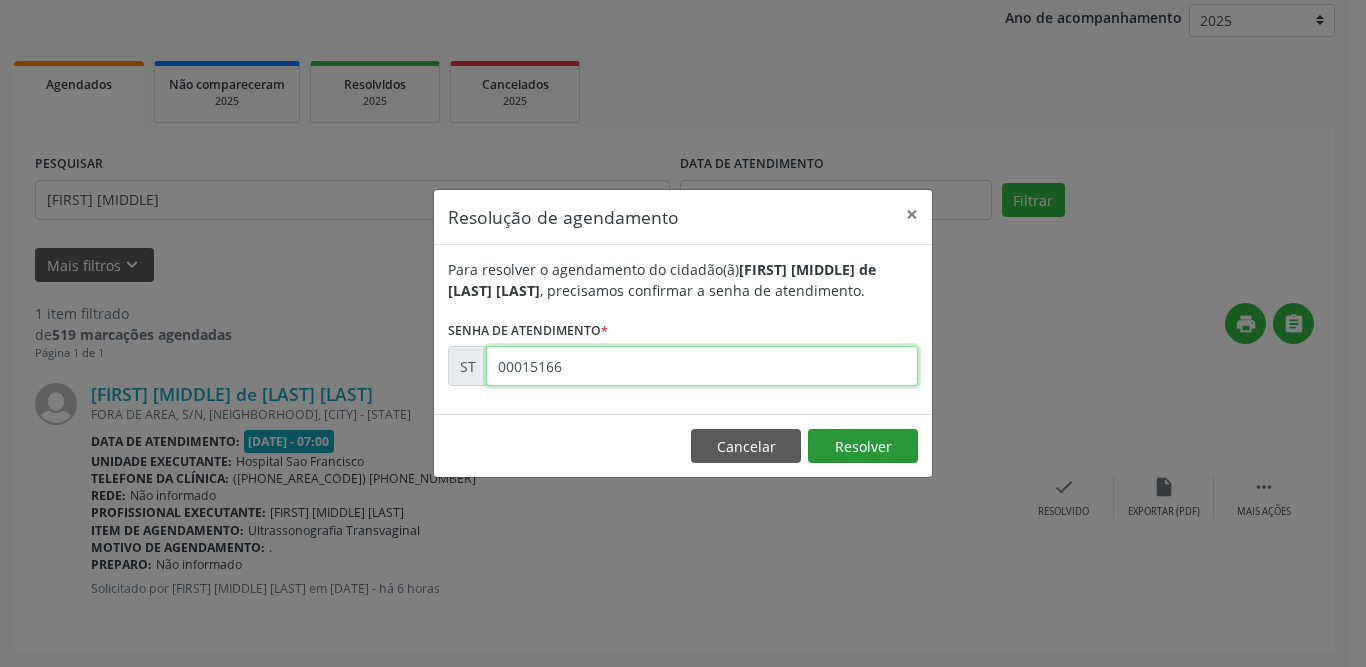 type on "00015166" 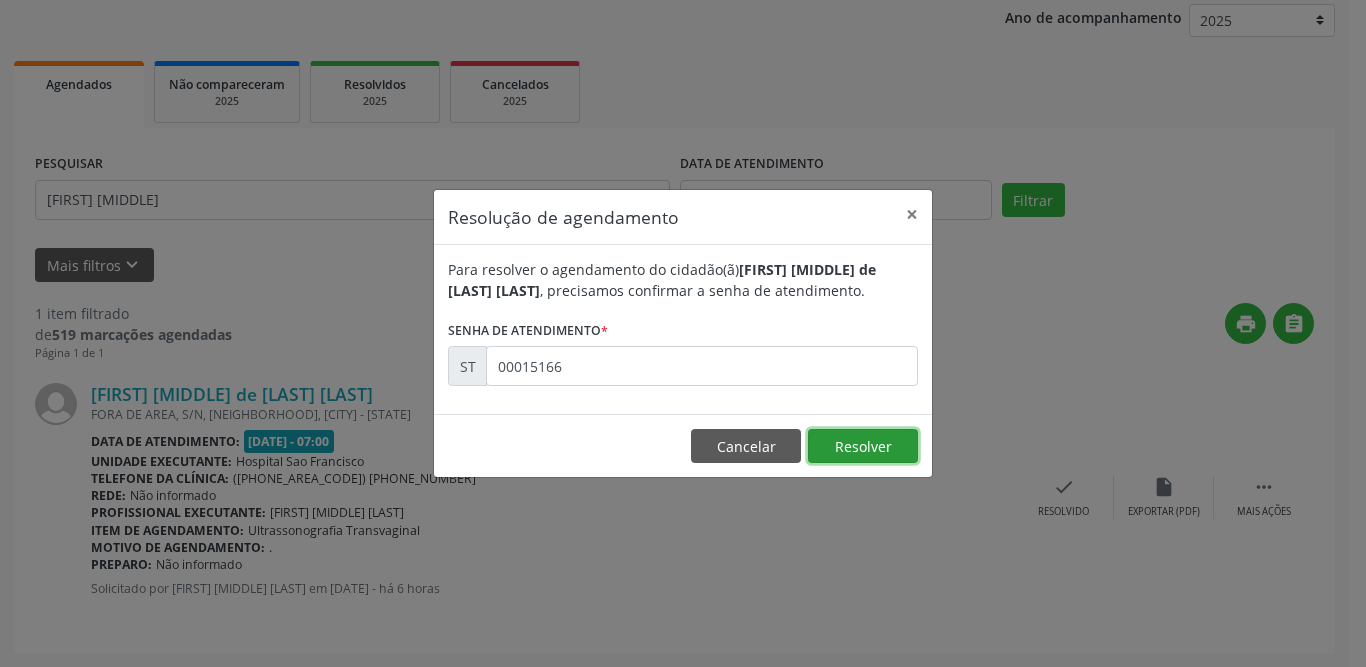 click on "Resolver" at bounding box center [863, 446] 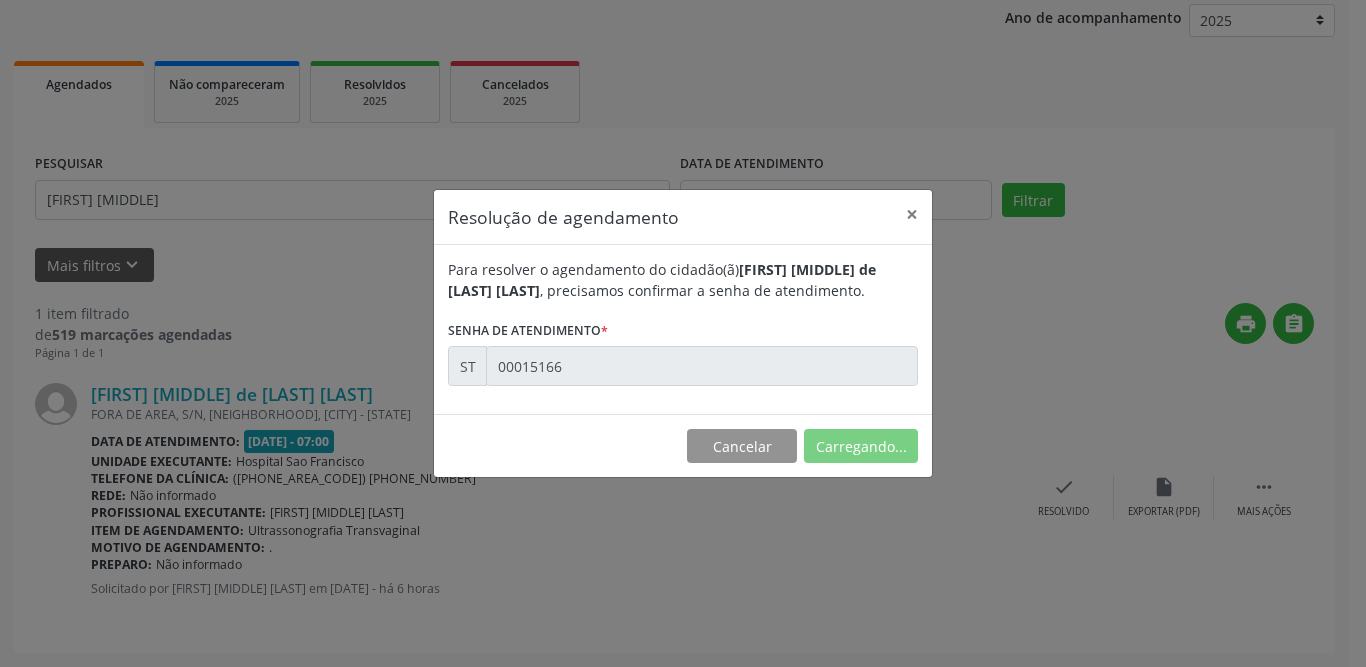 scroll, scrollTop: 0, scrollLeft: 0, axis: both 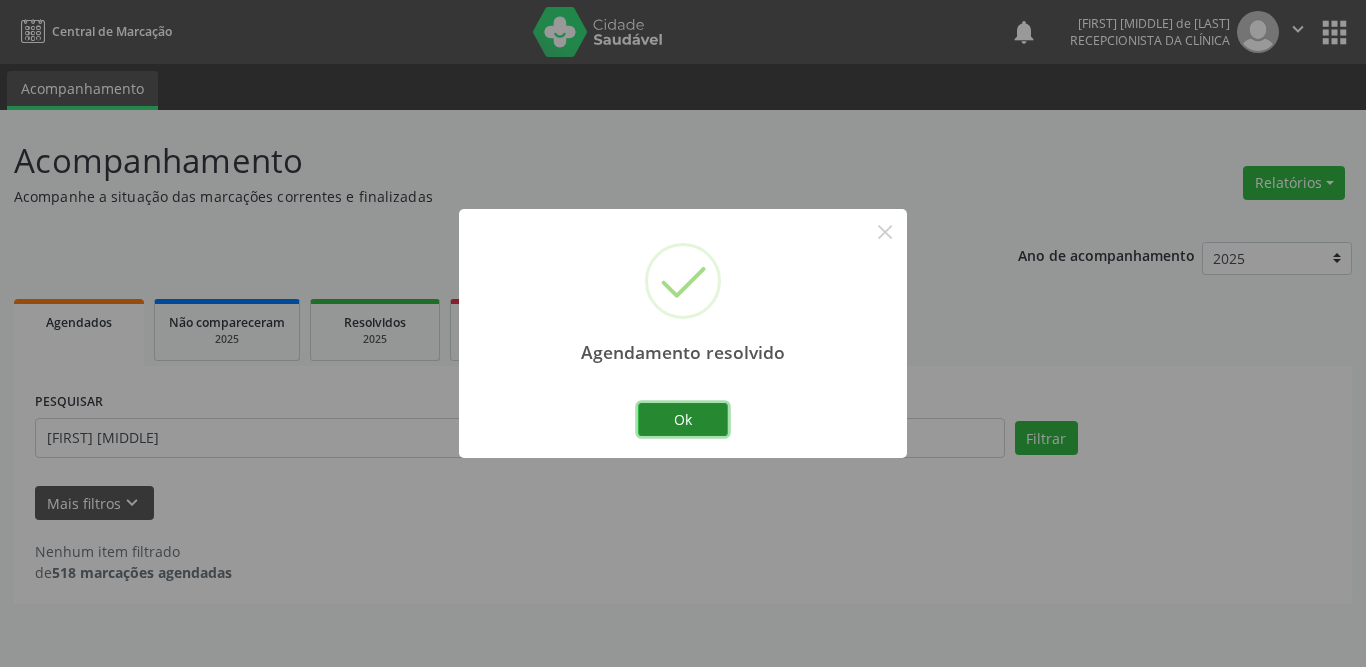 click on "Ok" at bounding box center (683, 420) 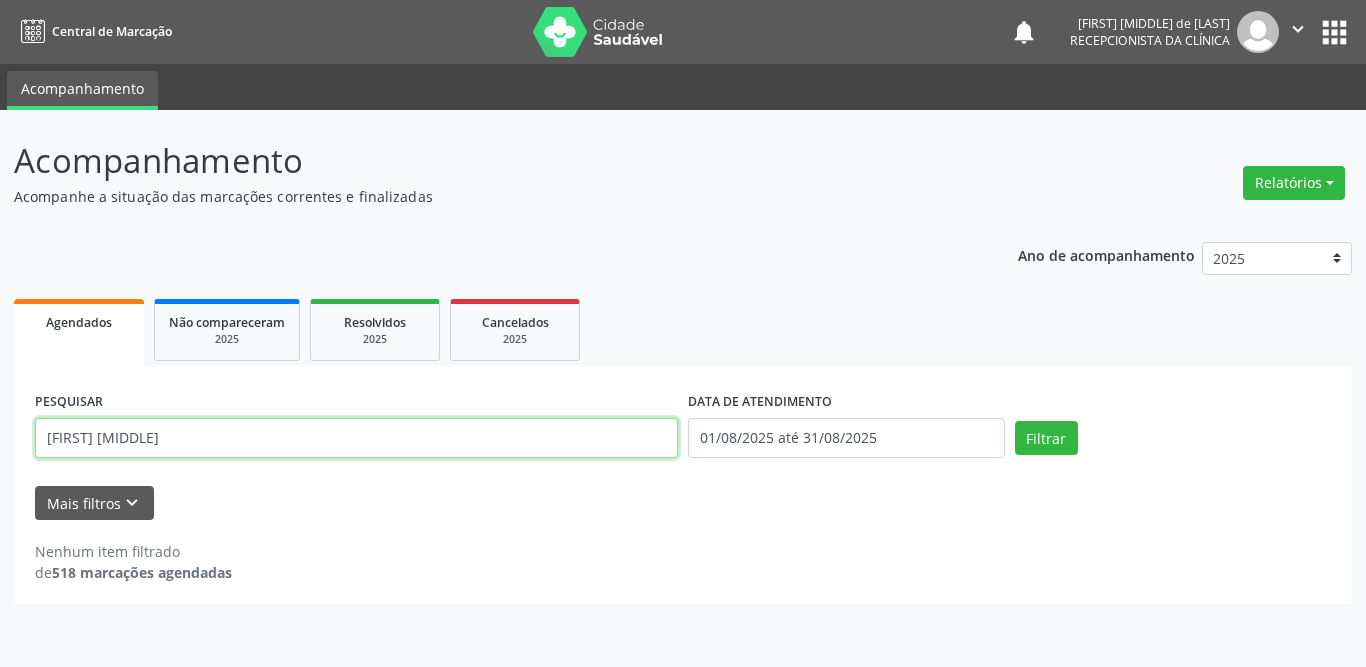 drag, startPoint x: 160, startPoint y: 442, endPoint x: 32, endPoint y: 442, distance: 128 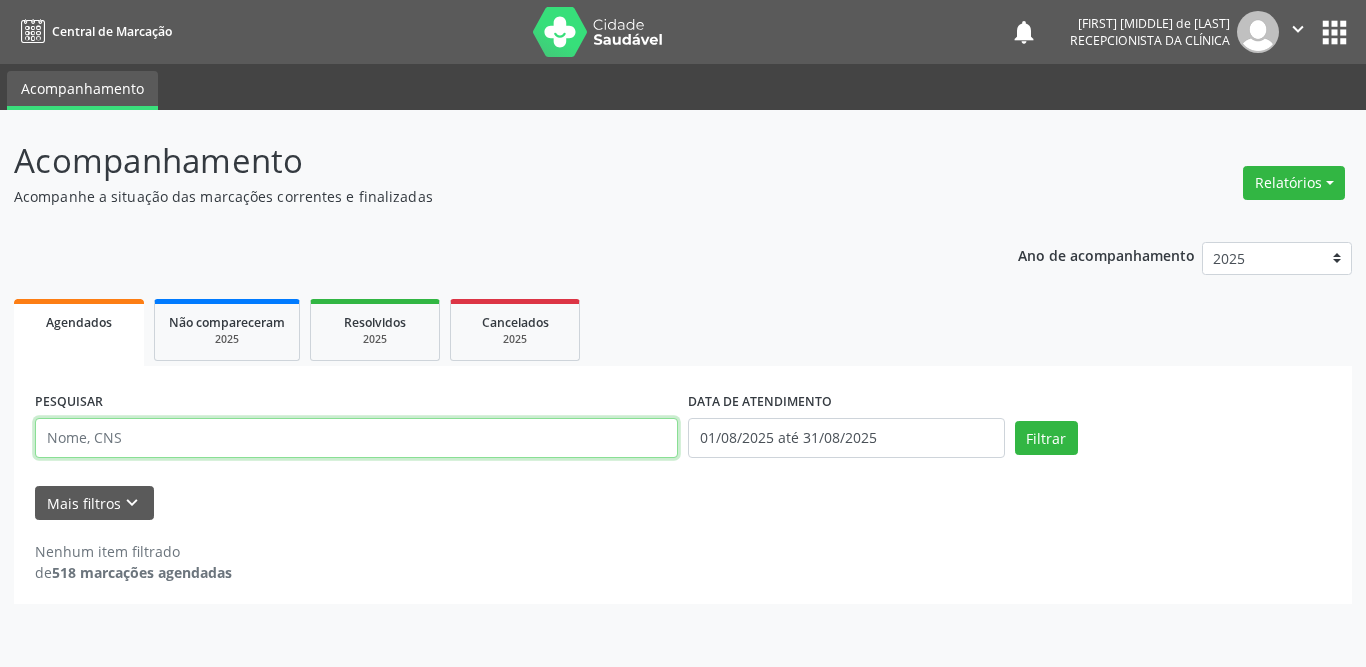 click at bounding box center (356, 438) 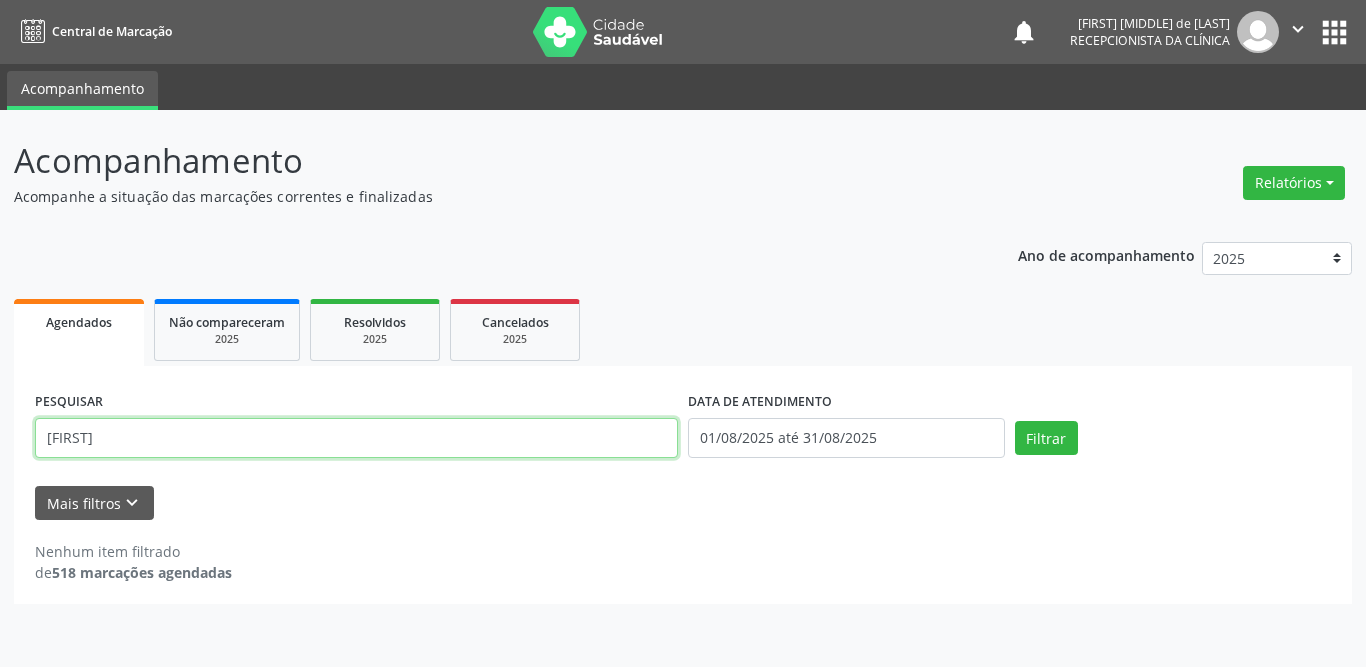 type on "[FIRST] [MIDDLE]" 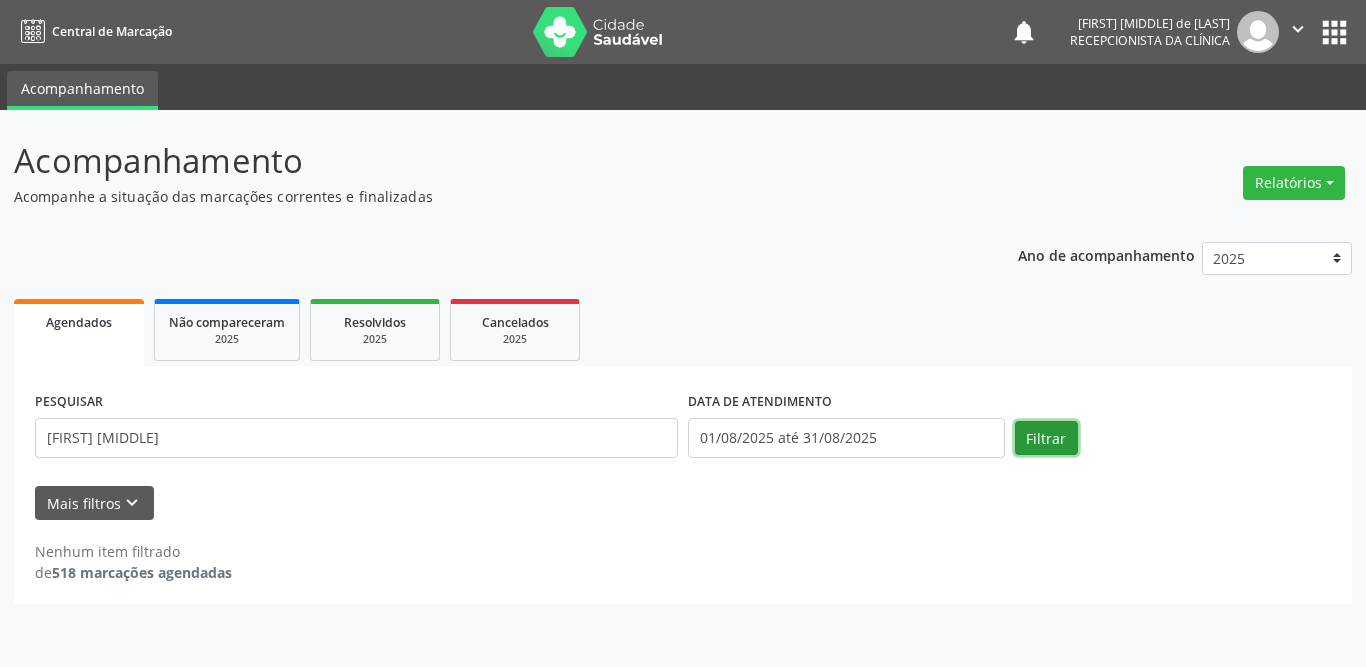 click on "Filtrar" at bounding box center [1046, 438] 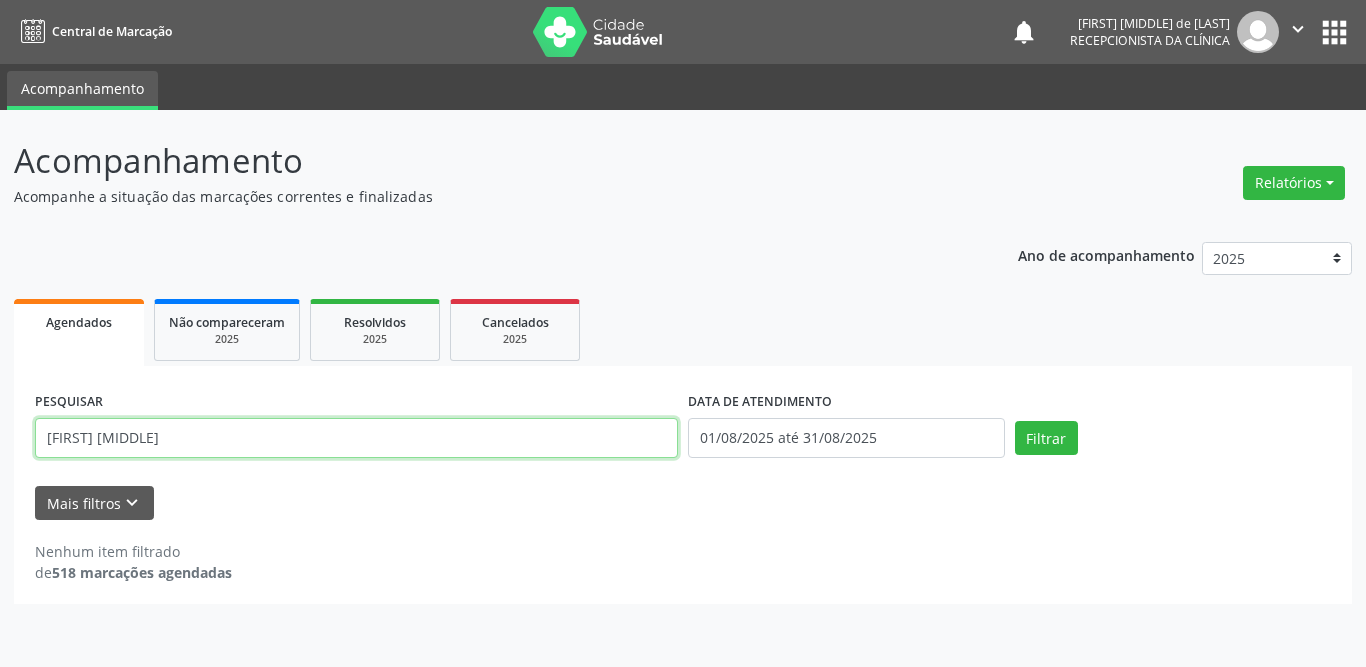 drag, startPoint x: 198, startPoint y: 449, endPoint x: 0, endPoint y: 446, distance: 198.02272 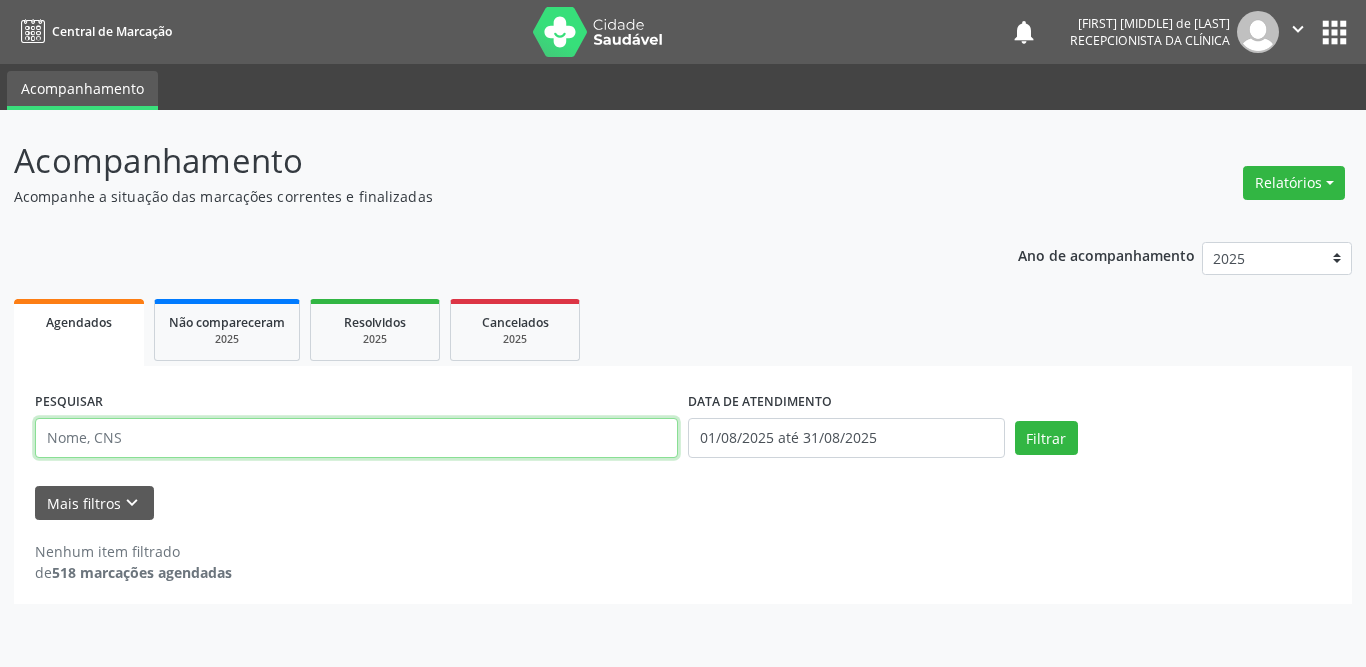 type 